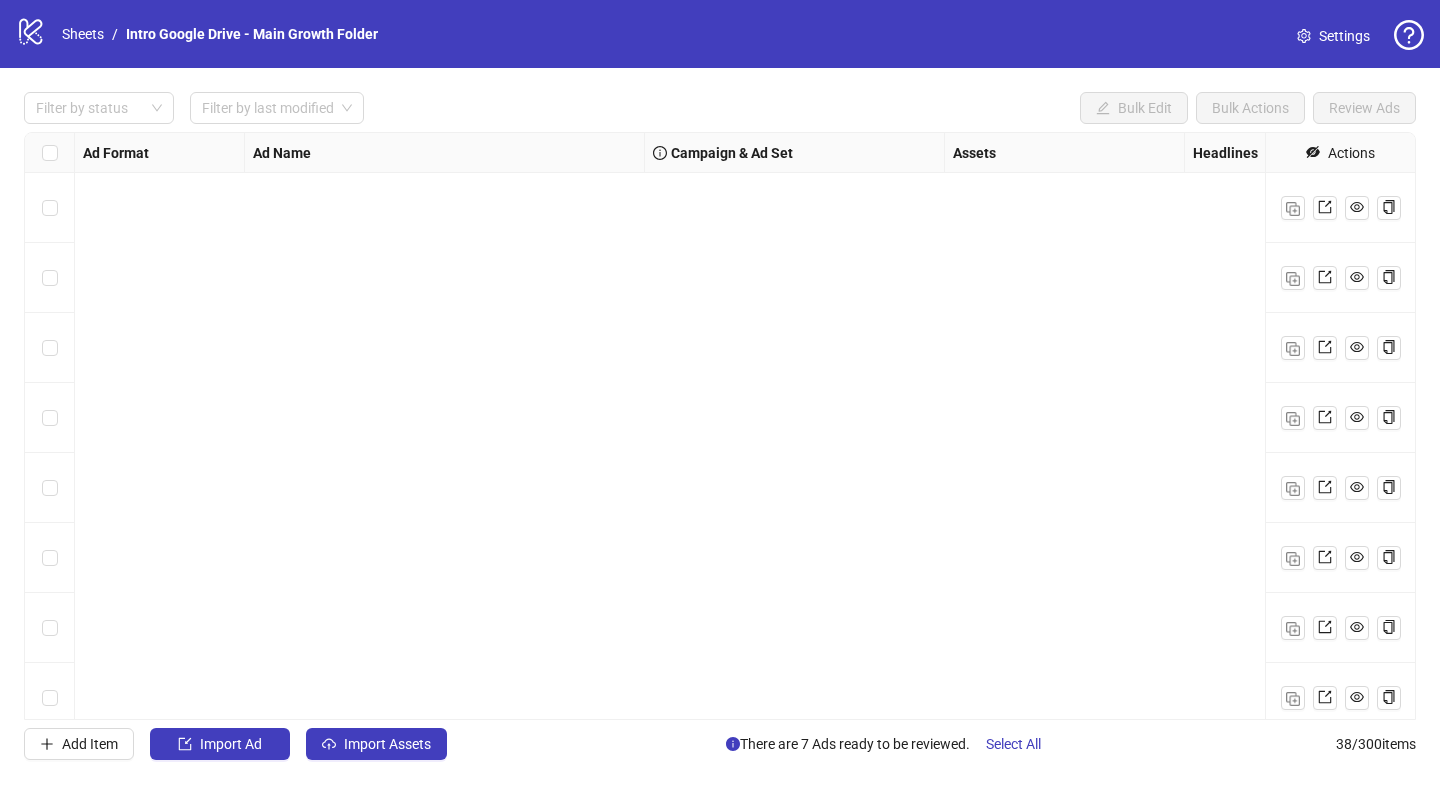 scroll, scrollTop: 0, scrollLeft: 0, axis: both 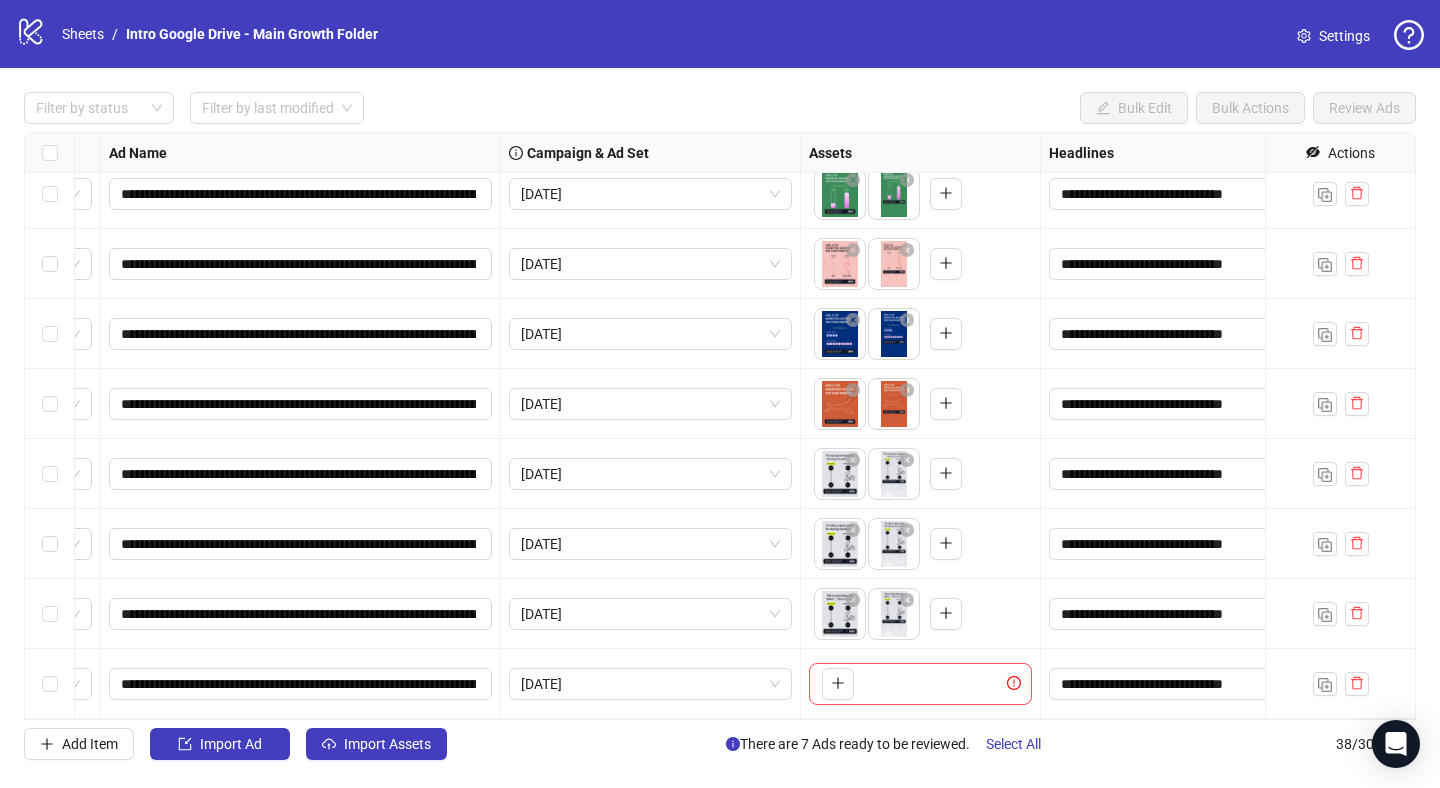 click on "**********" at bounding box center [301, 684] 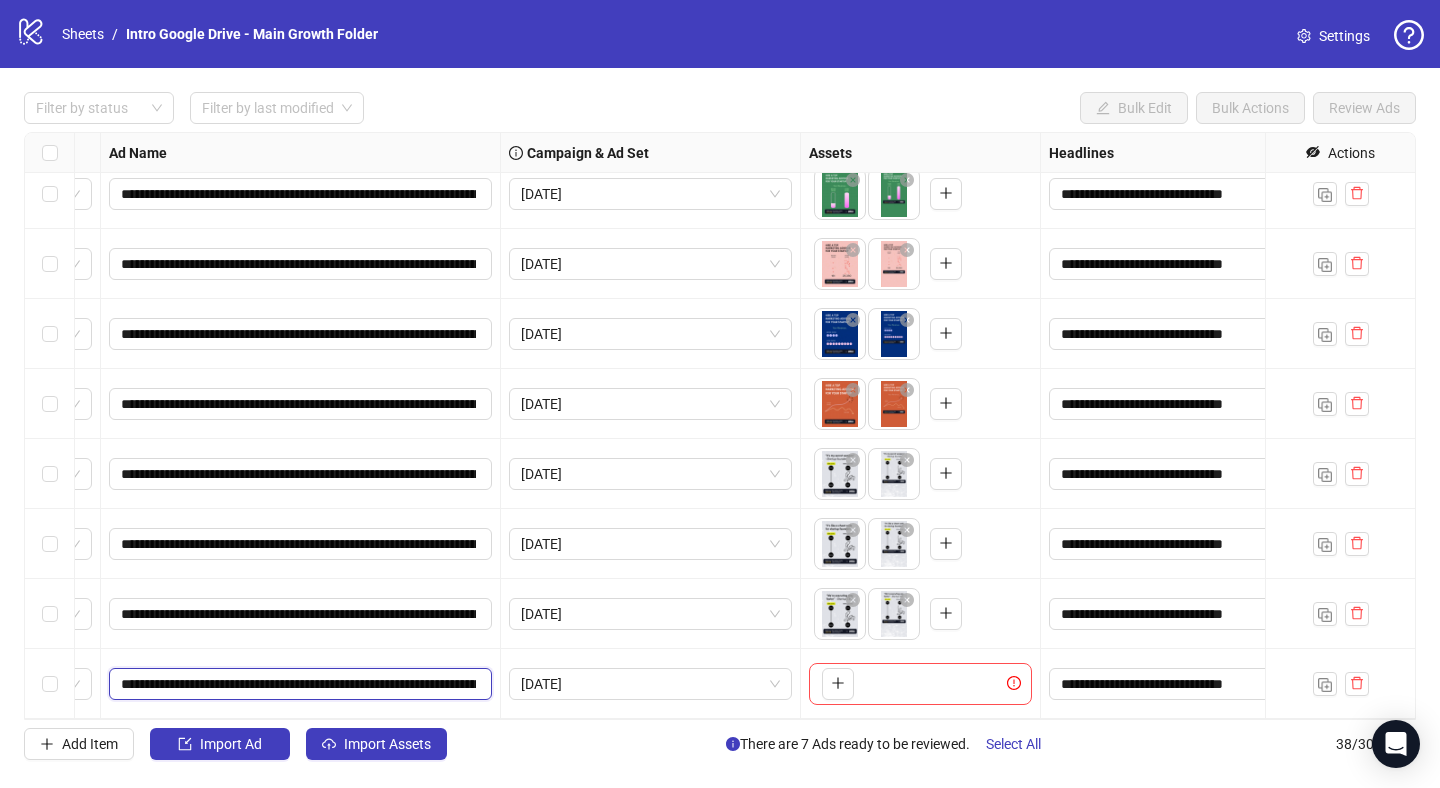 click on "**********" at bounding box center [298, 684] 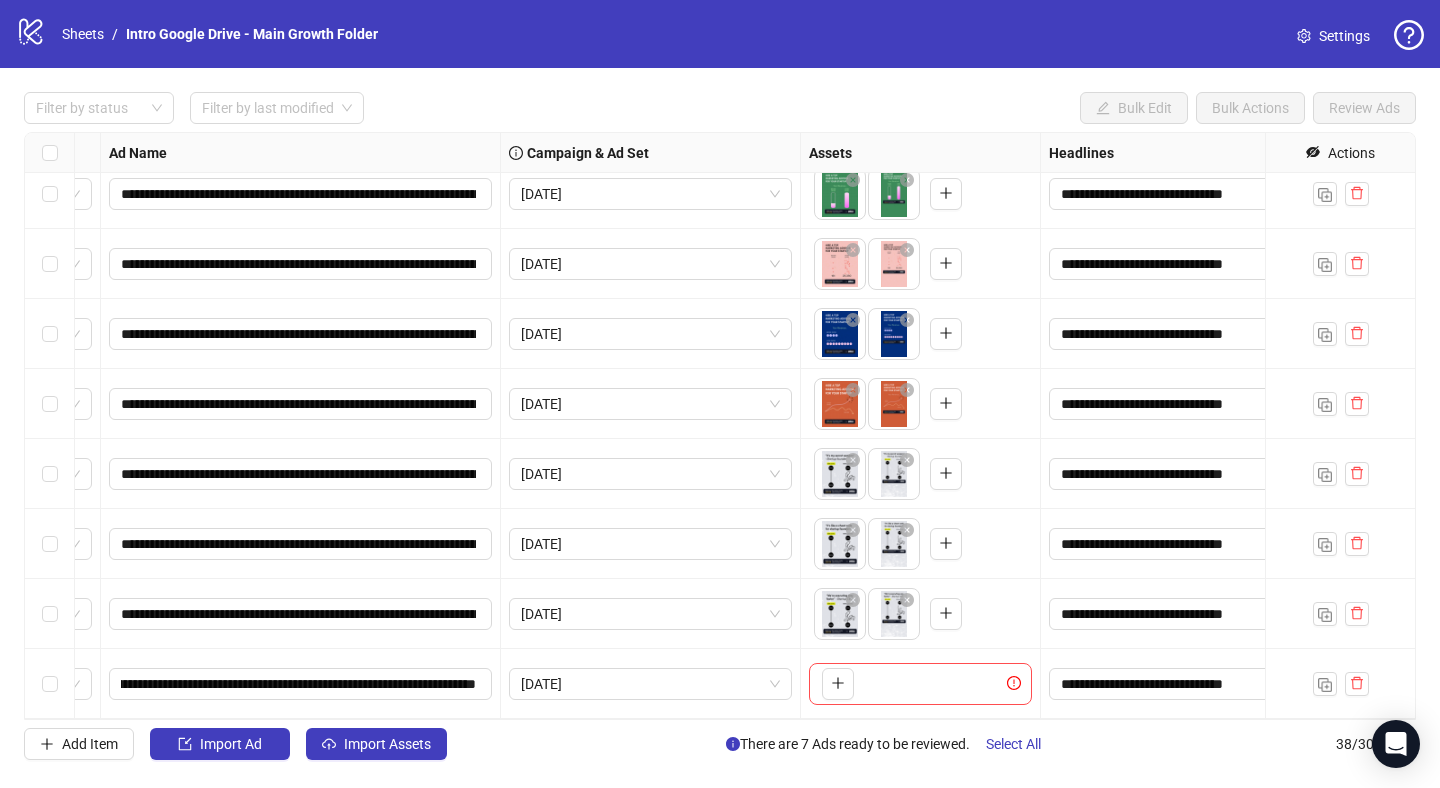 click on "July 2025" at bounding box center (651, 684) 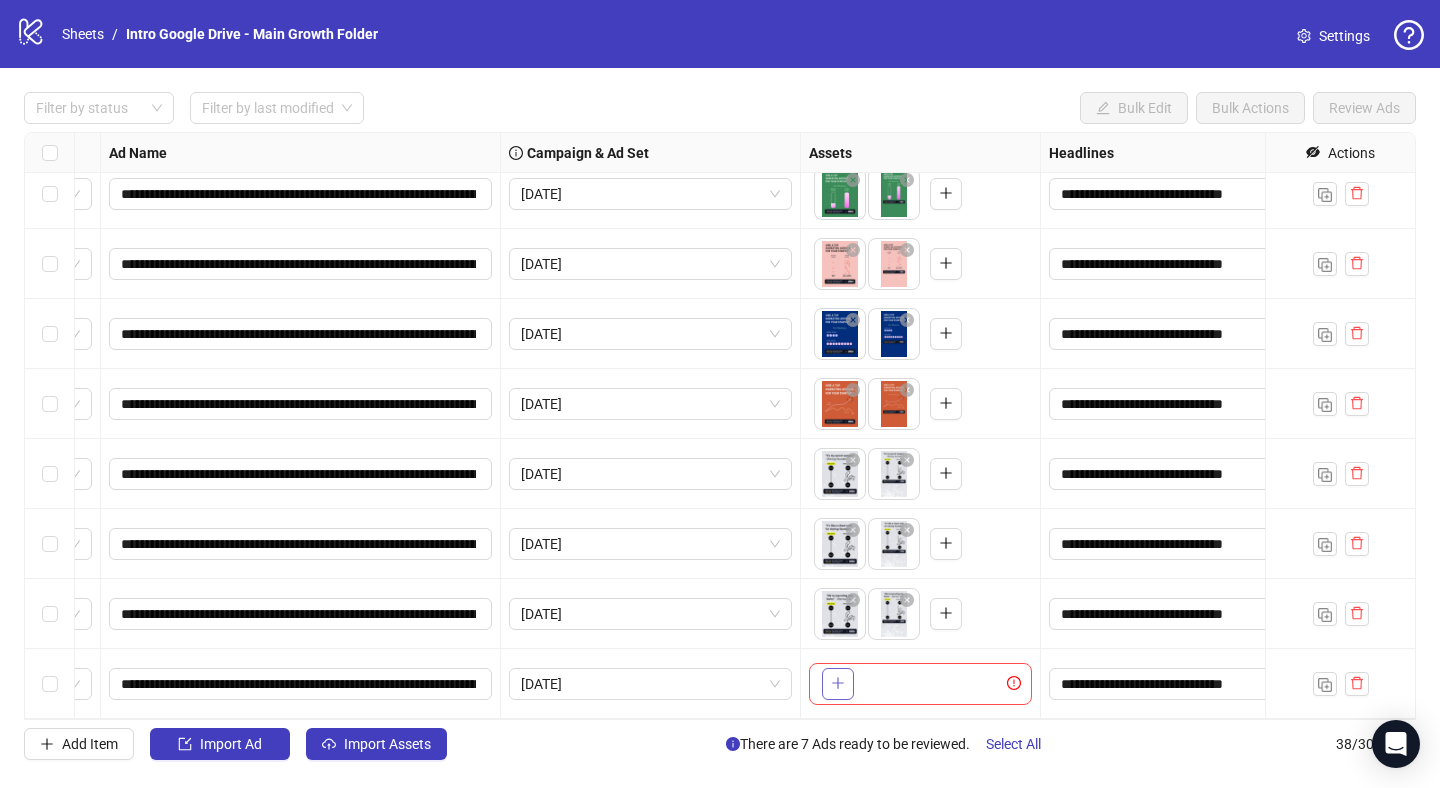 click at bounding box center [838, 684] 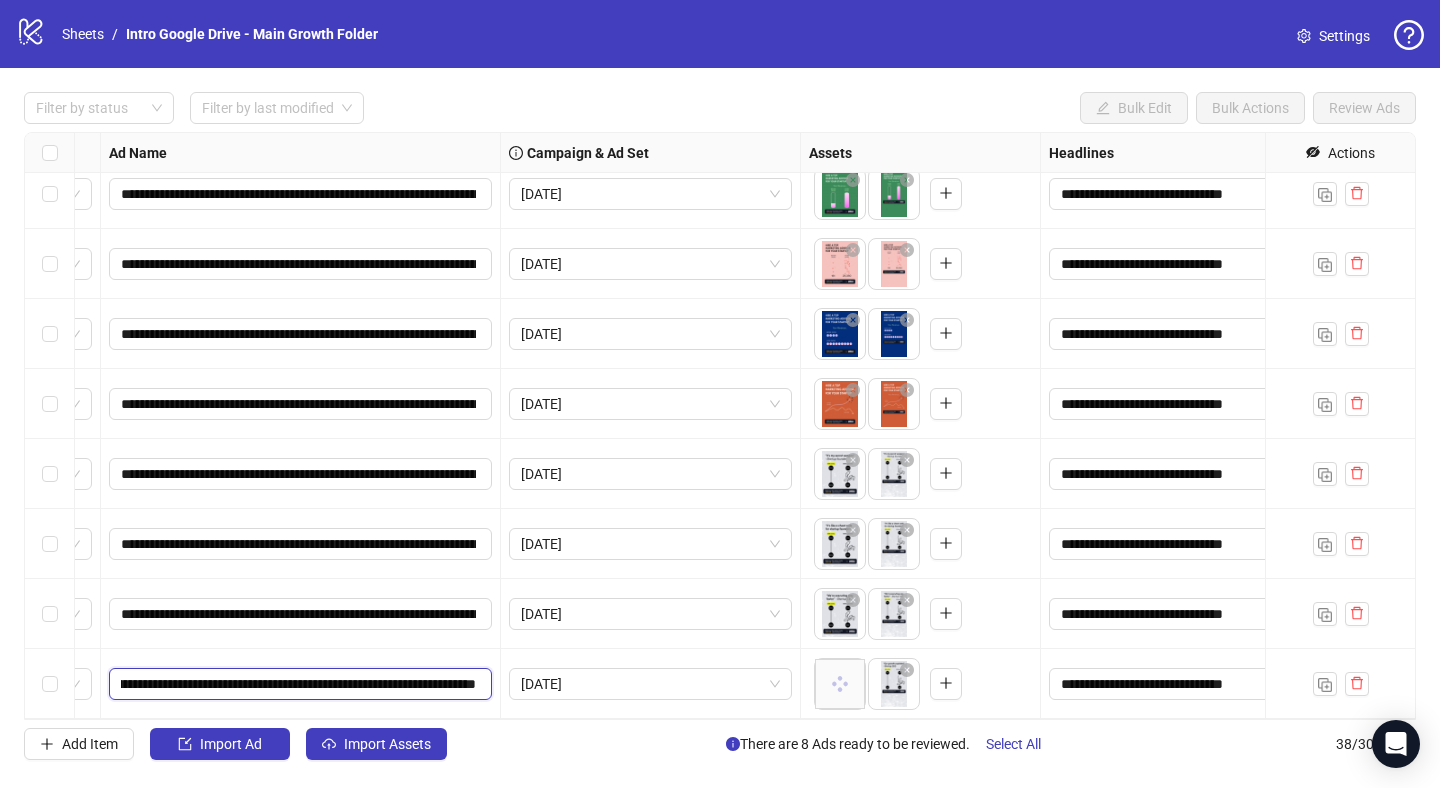 scroll, scrollTop: 0, scrollLeft: 487, axis: horizontal 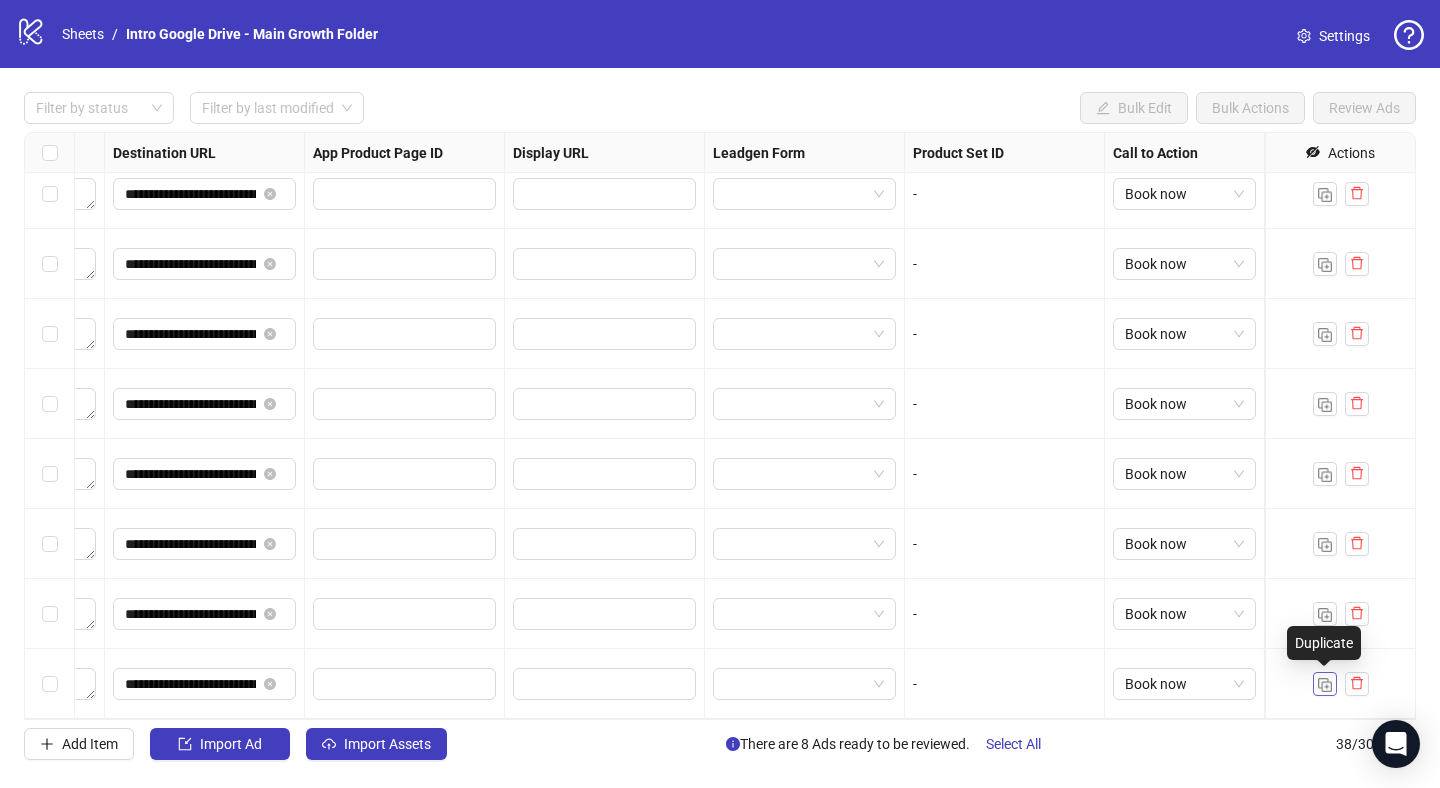 click at bounding box center [1325, 685] 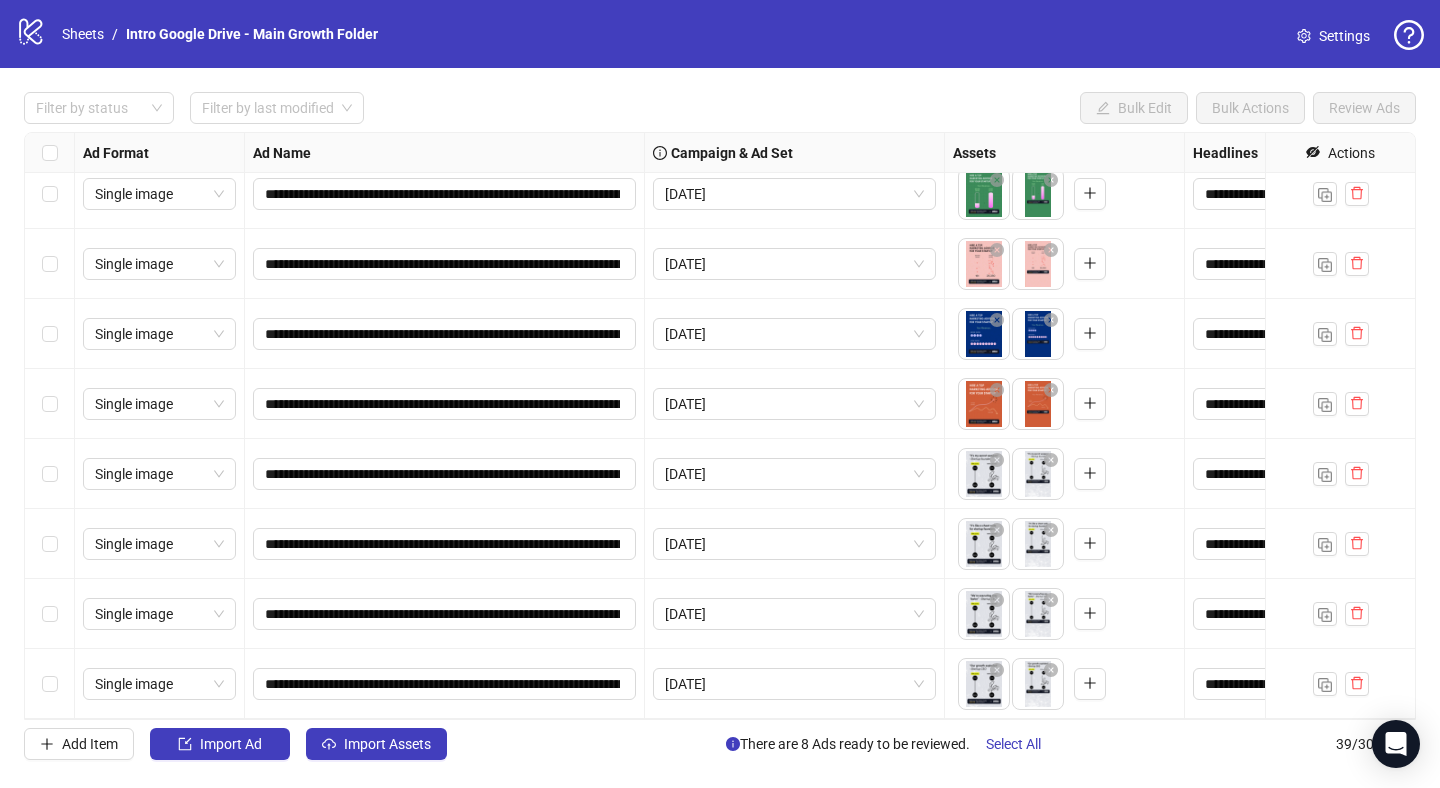 scroll, scrollTop: 2184, scrollLeft: 0, axis: vertical 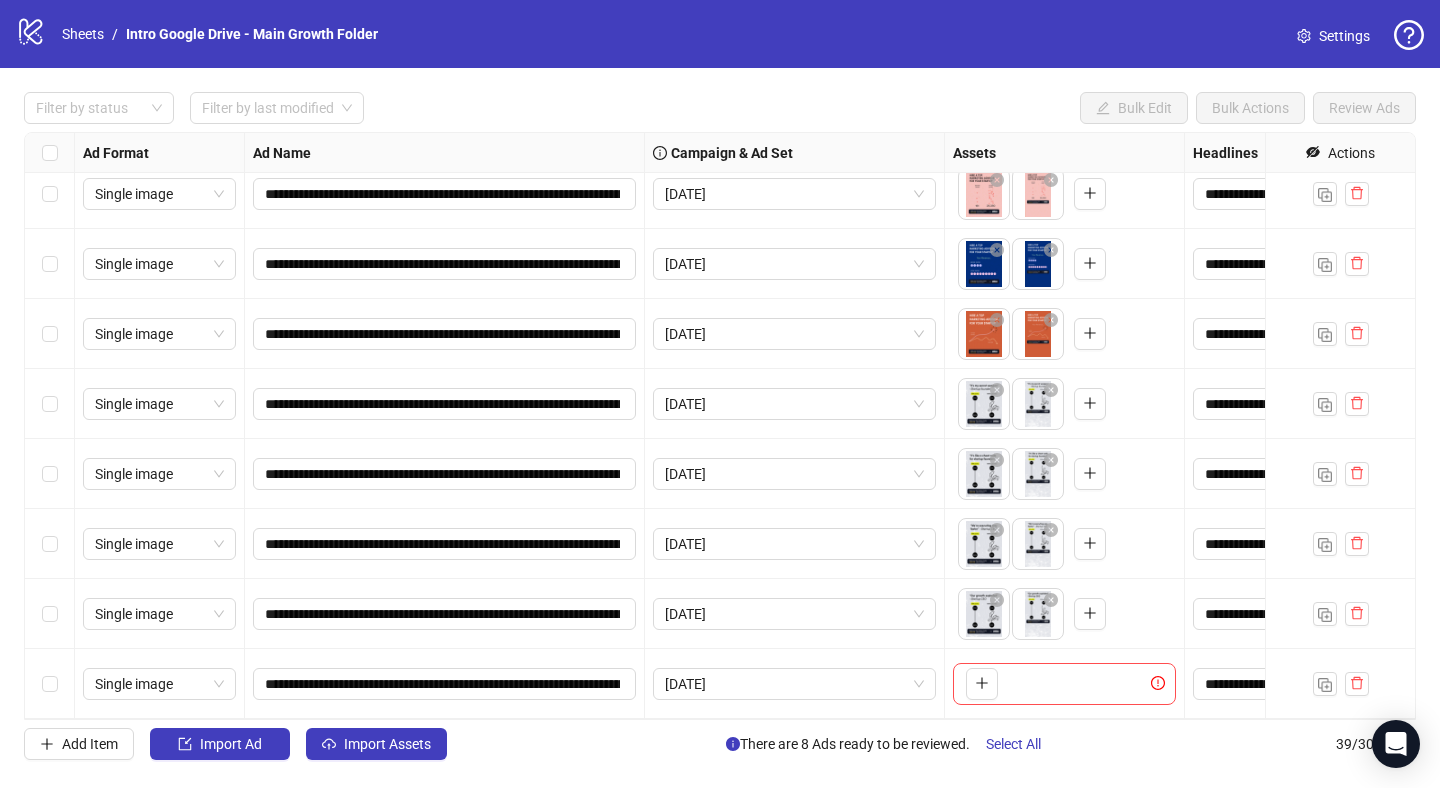 type 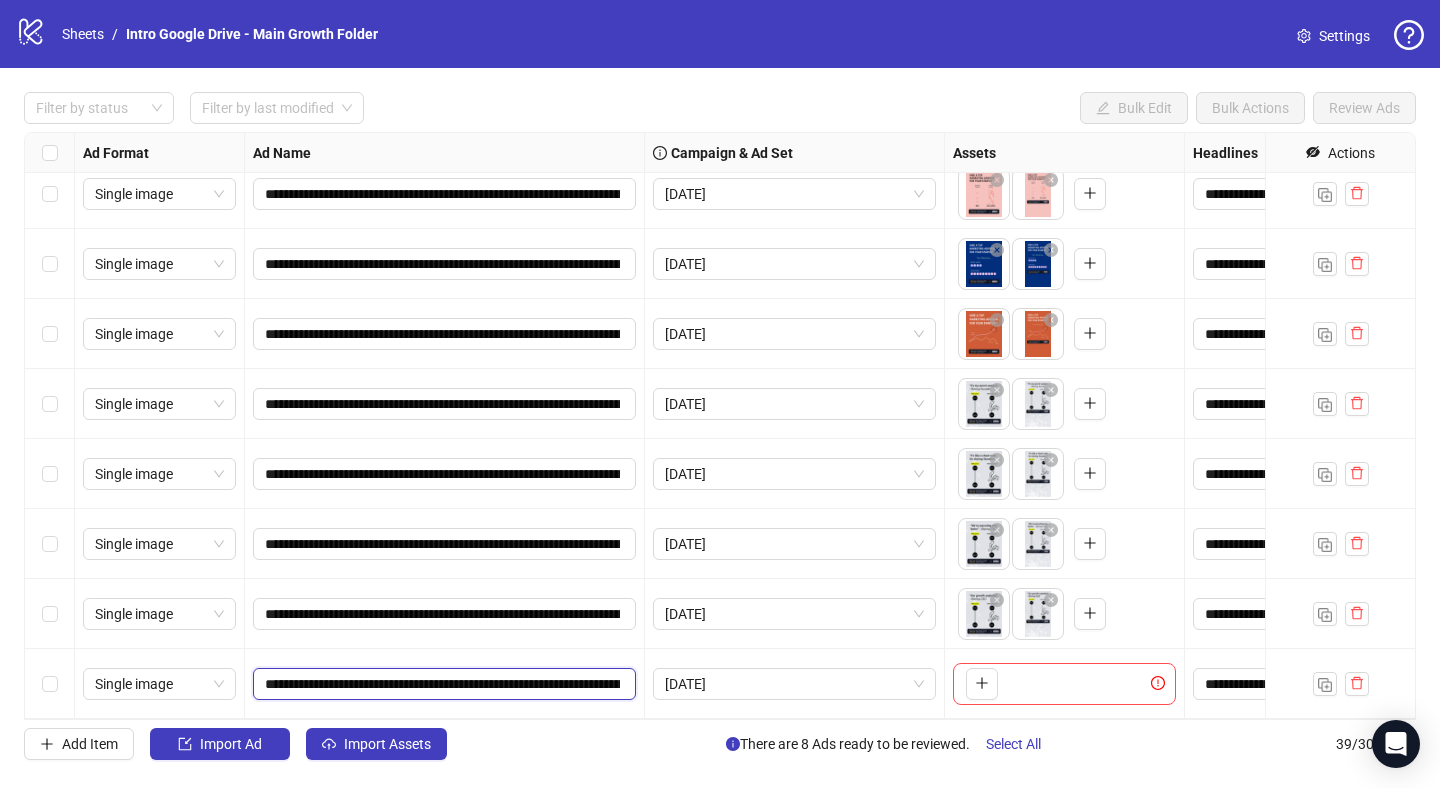 click on "**********" at bounding box center (442, 684) 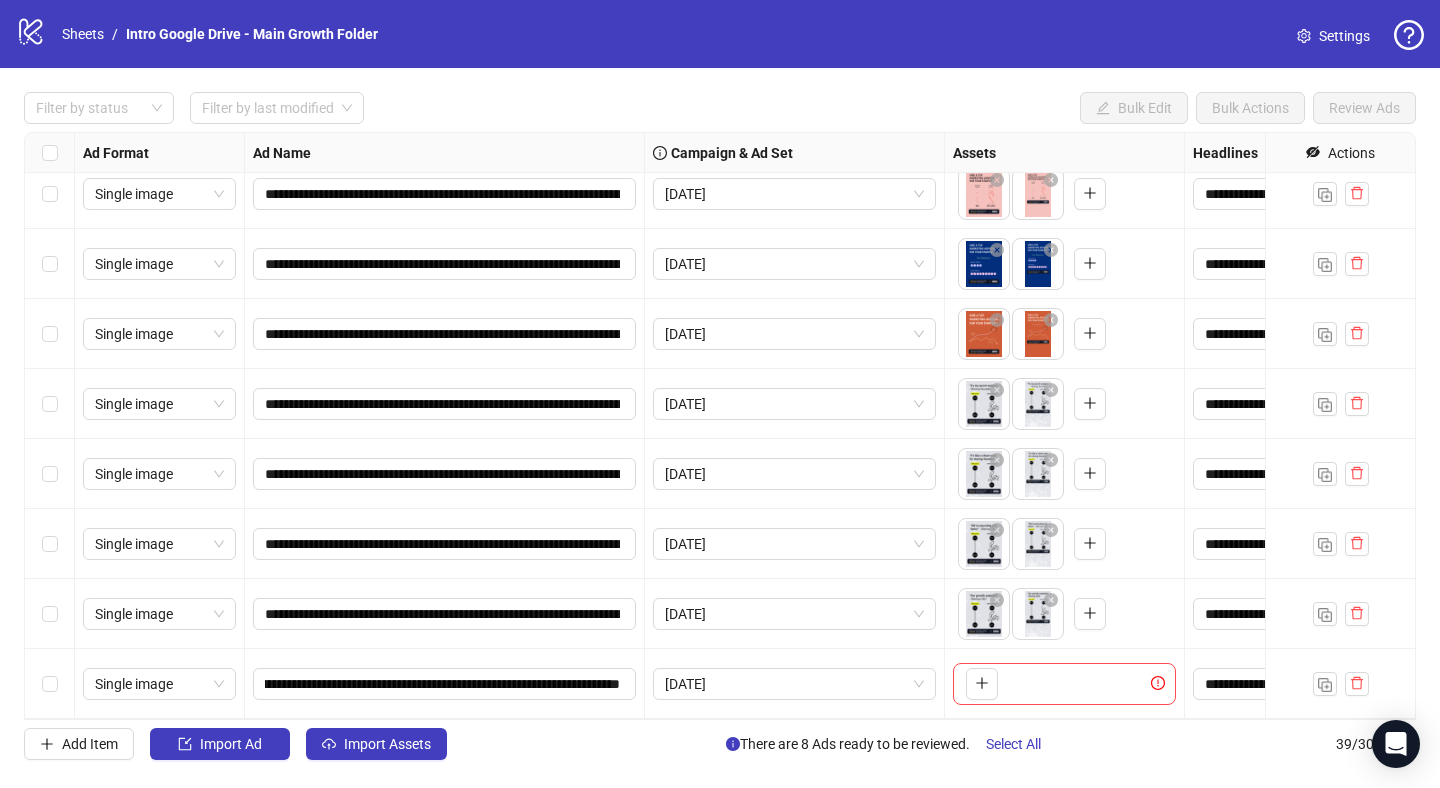 click on "To pick up a draggable item, press the space bar.
While dragging, use the arrow keys to move the item.
Press space again to drop the item in its new position, or press escape to cancel." at bounding box center (1064, 684) 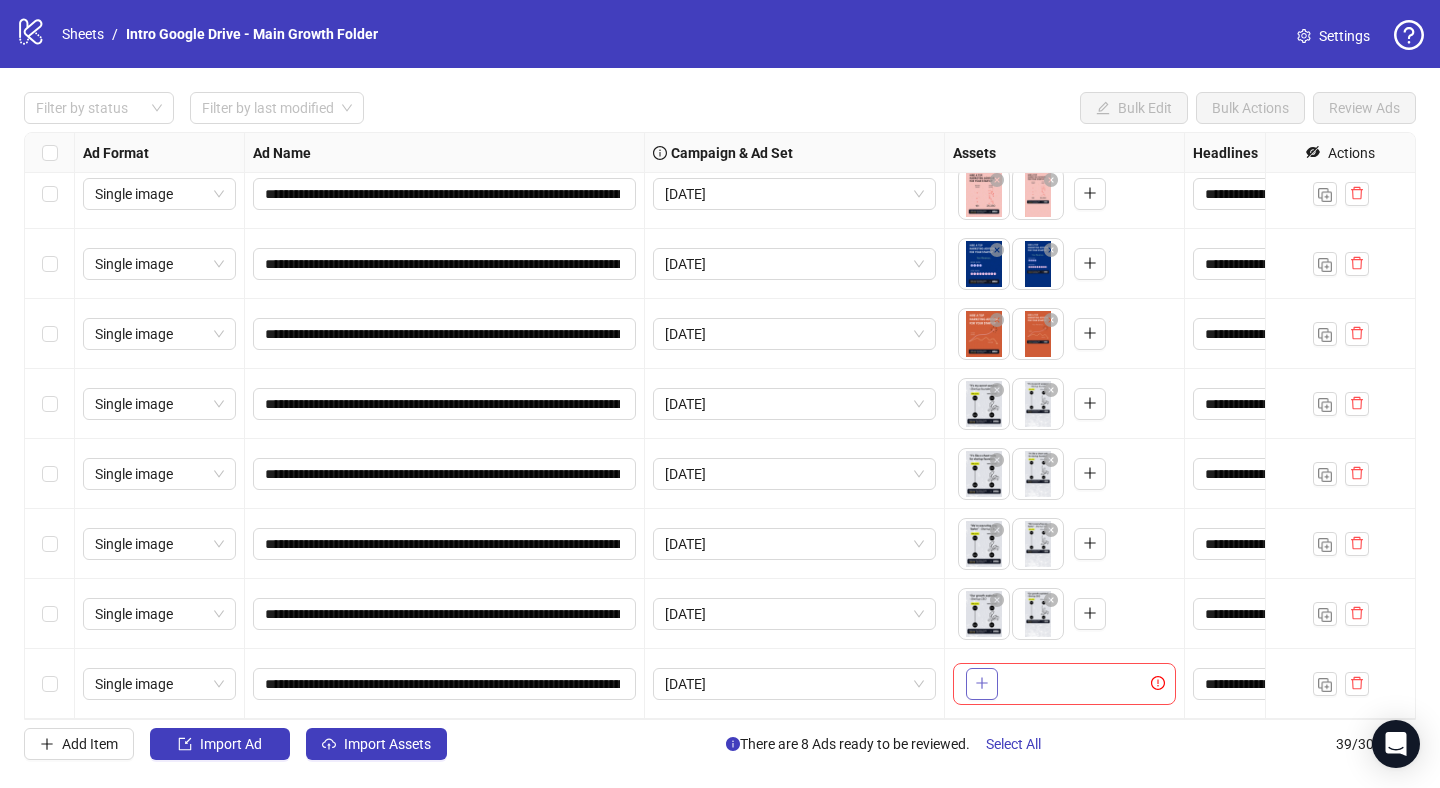 click at bounding box center [982, 684] 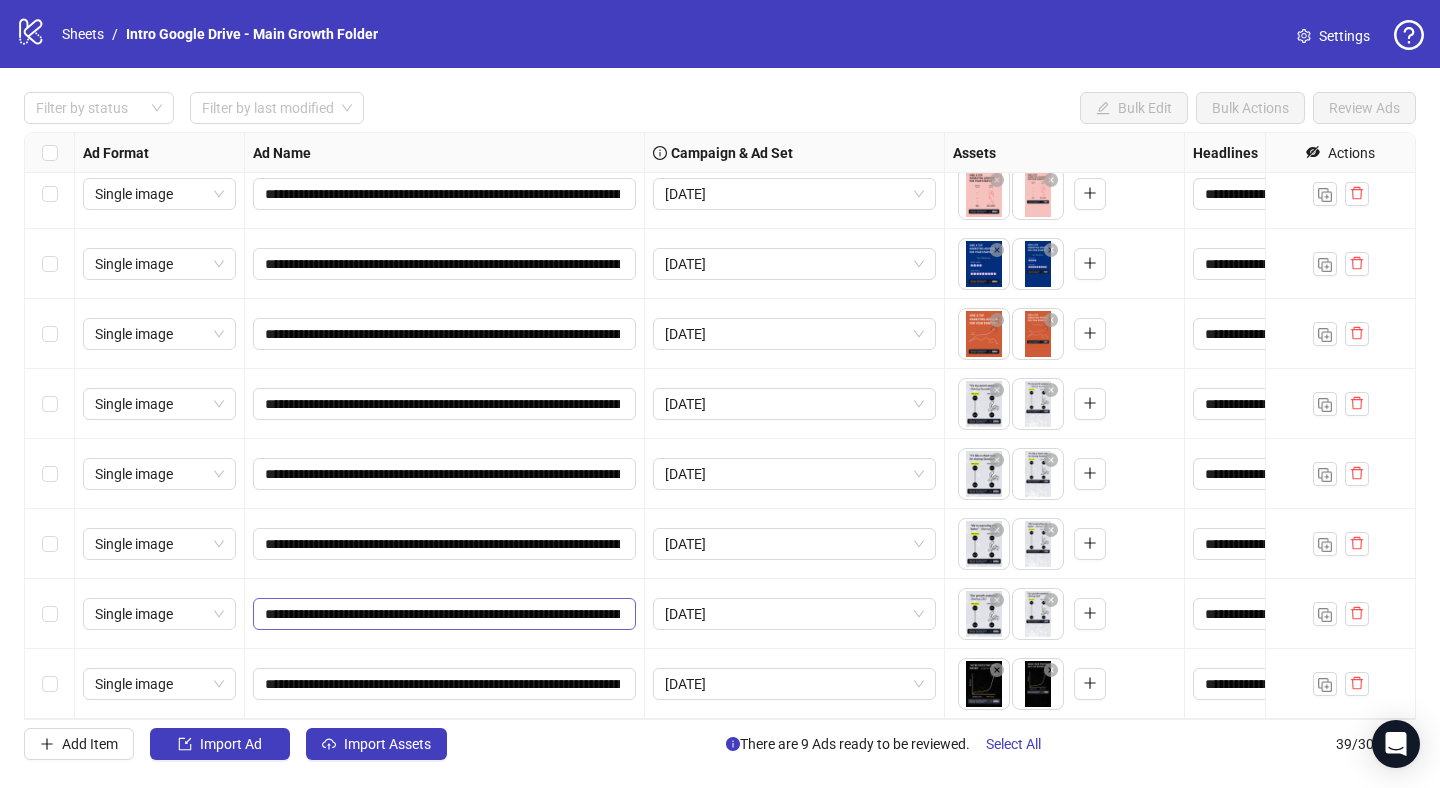 scroll, scrollTop: 2184, scrollLeft: 245, axis: both 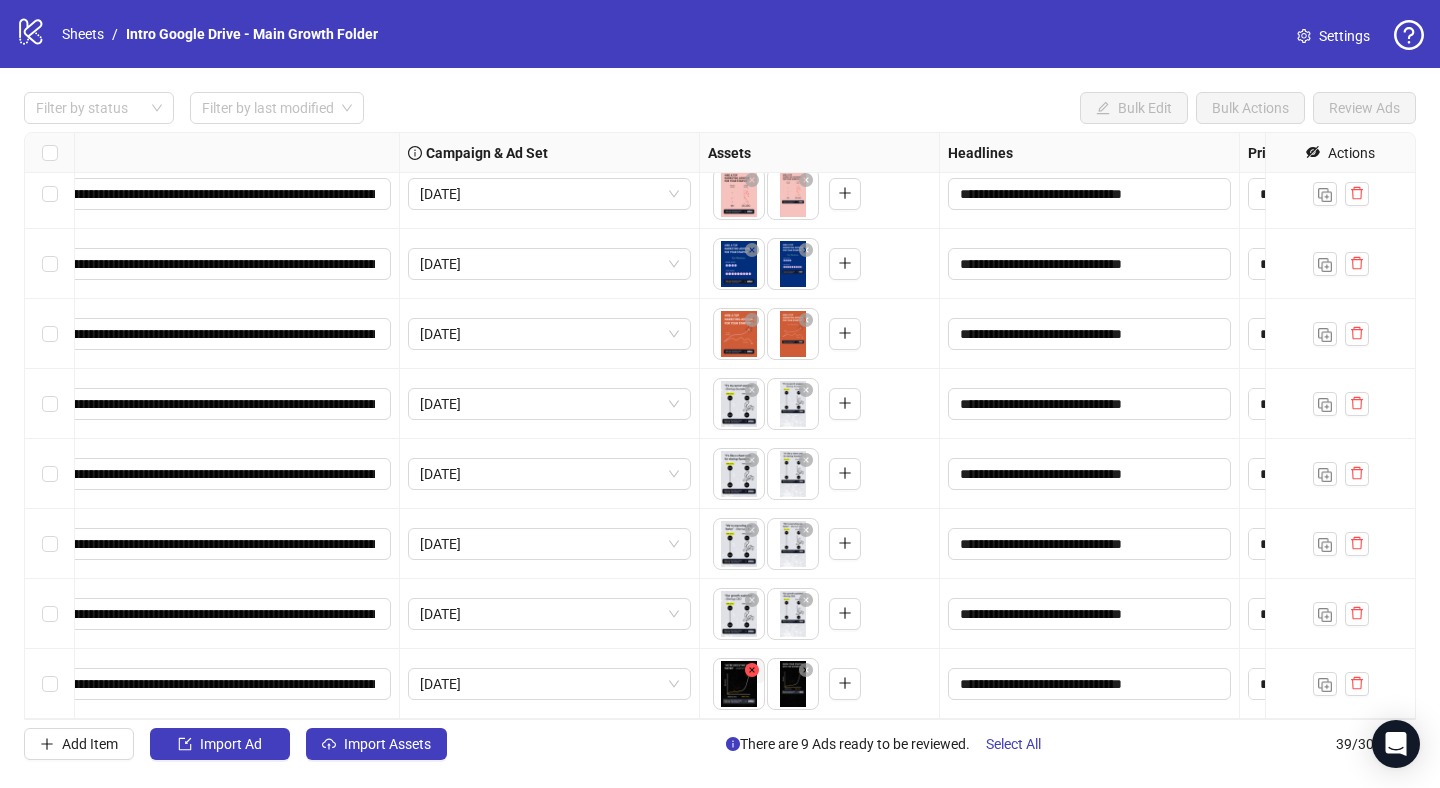 click 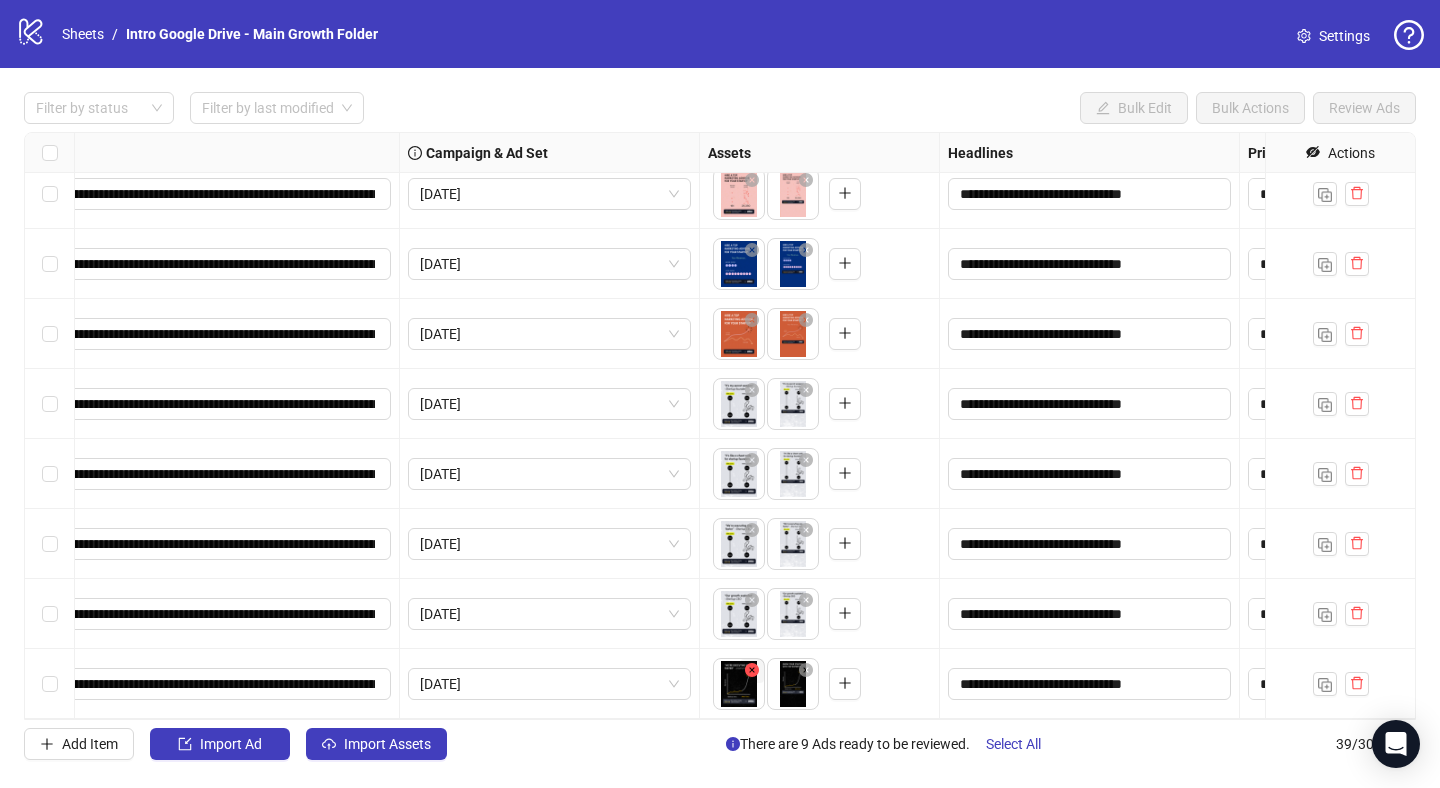 click 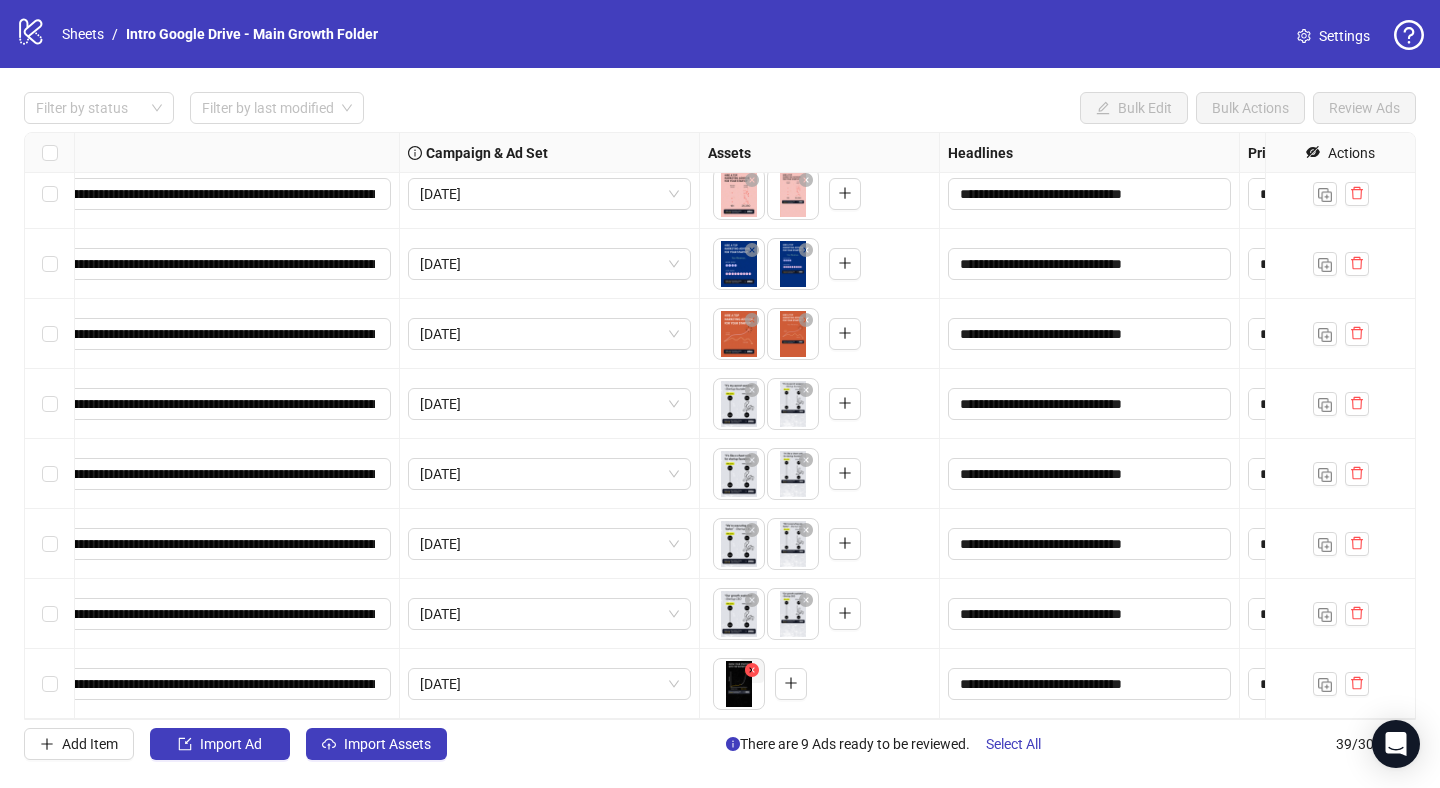 click 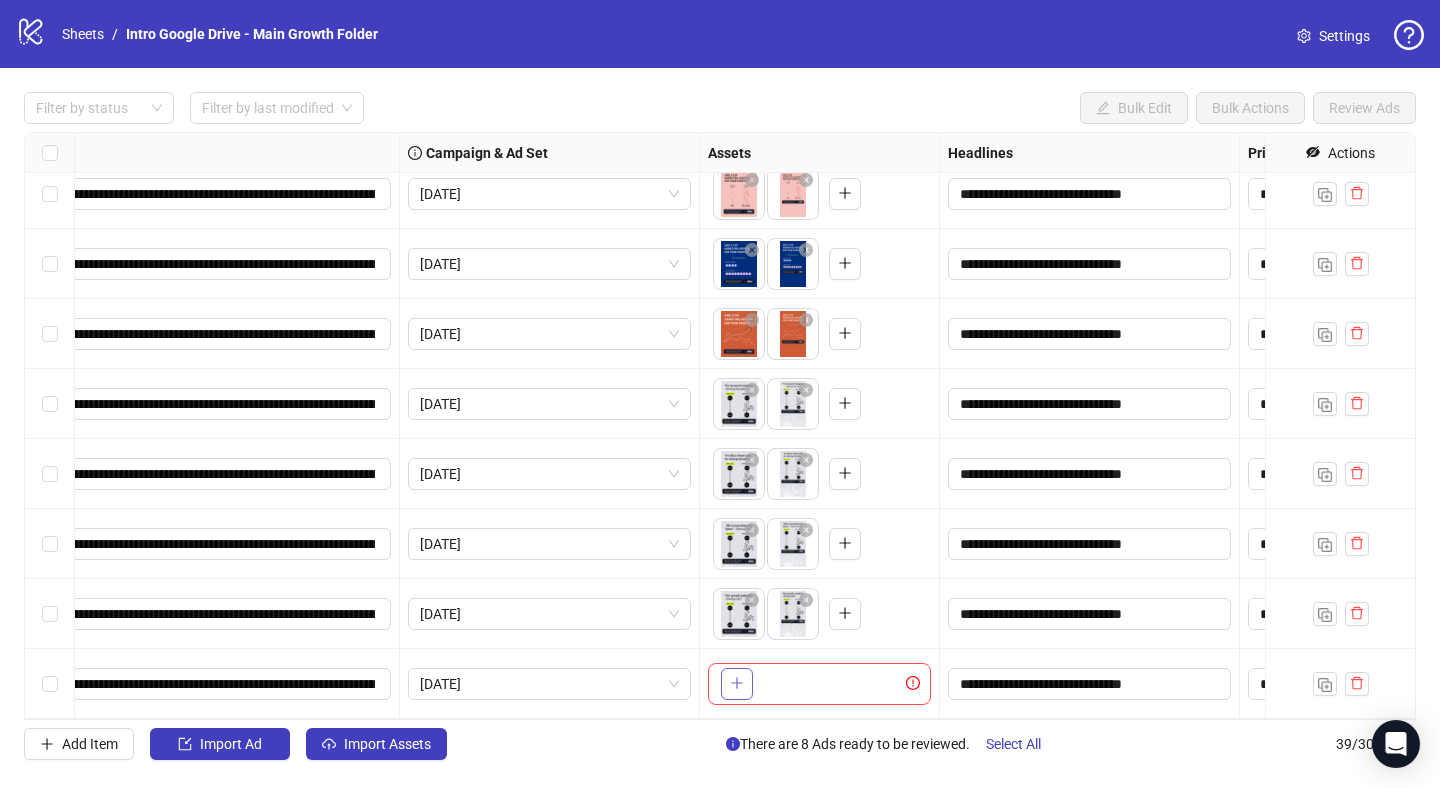 click at bounding box center [737, 684] 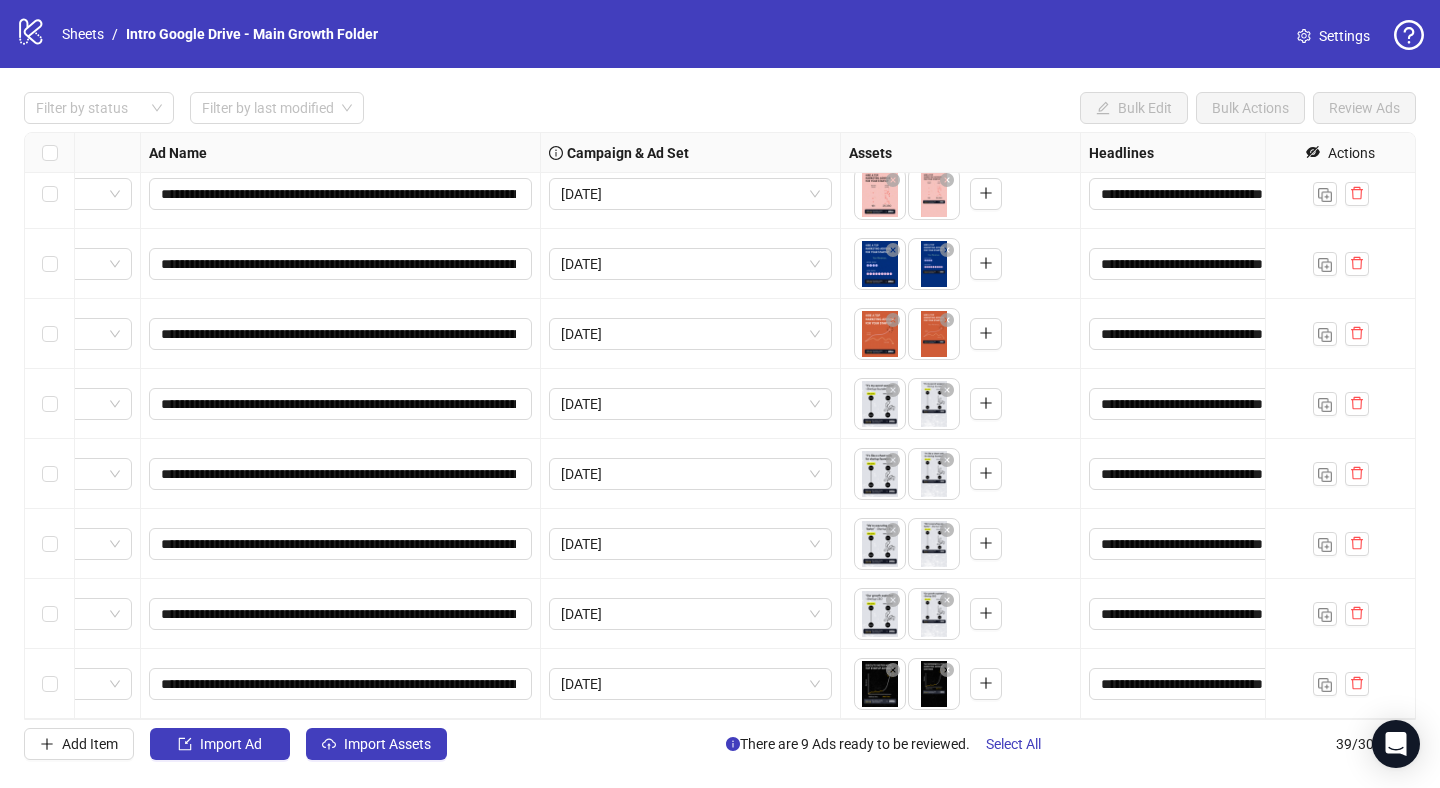 scroll, scrollTop: 2184, scrollLeft: 59, axis: both 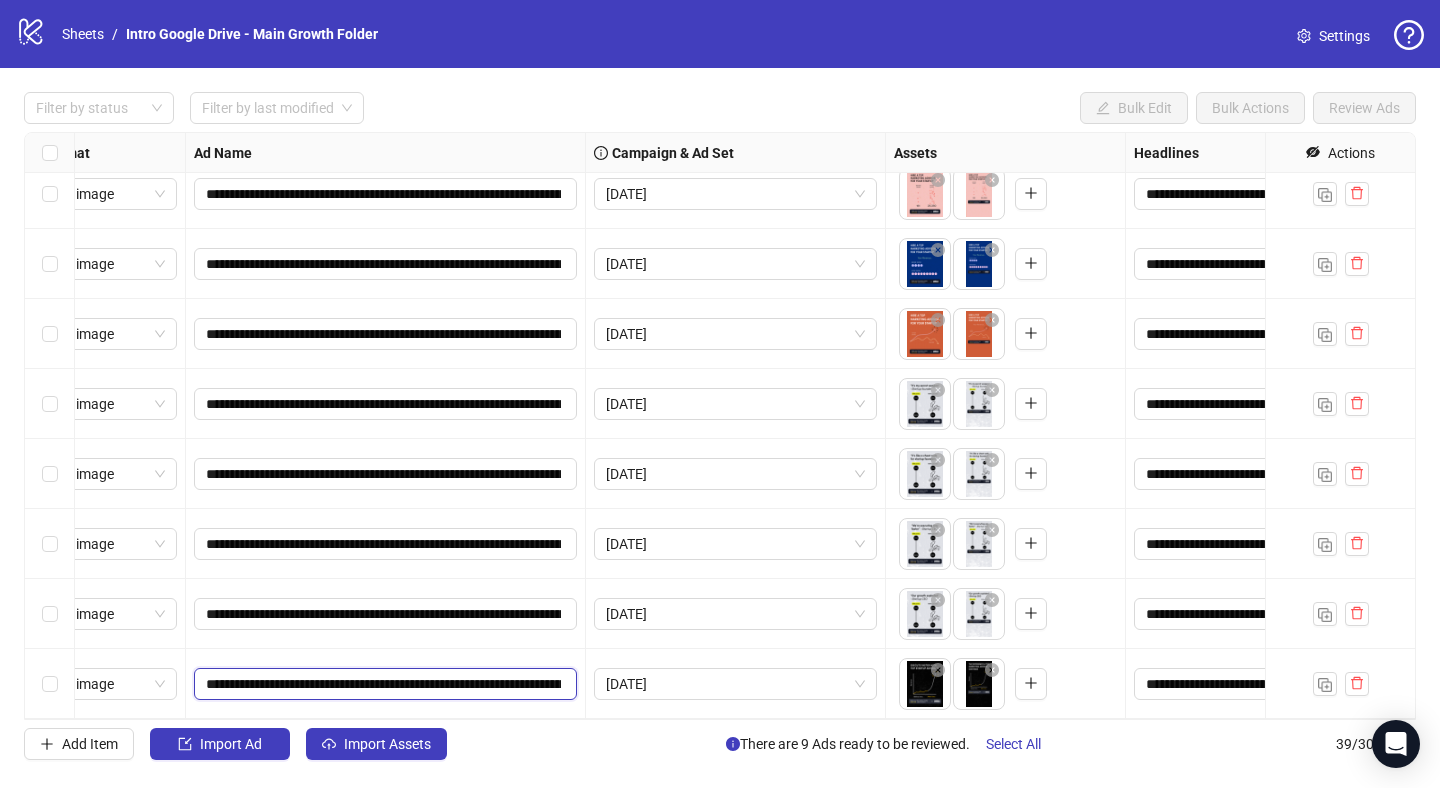 click on "**********" at bounding box center [383, 684] 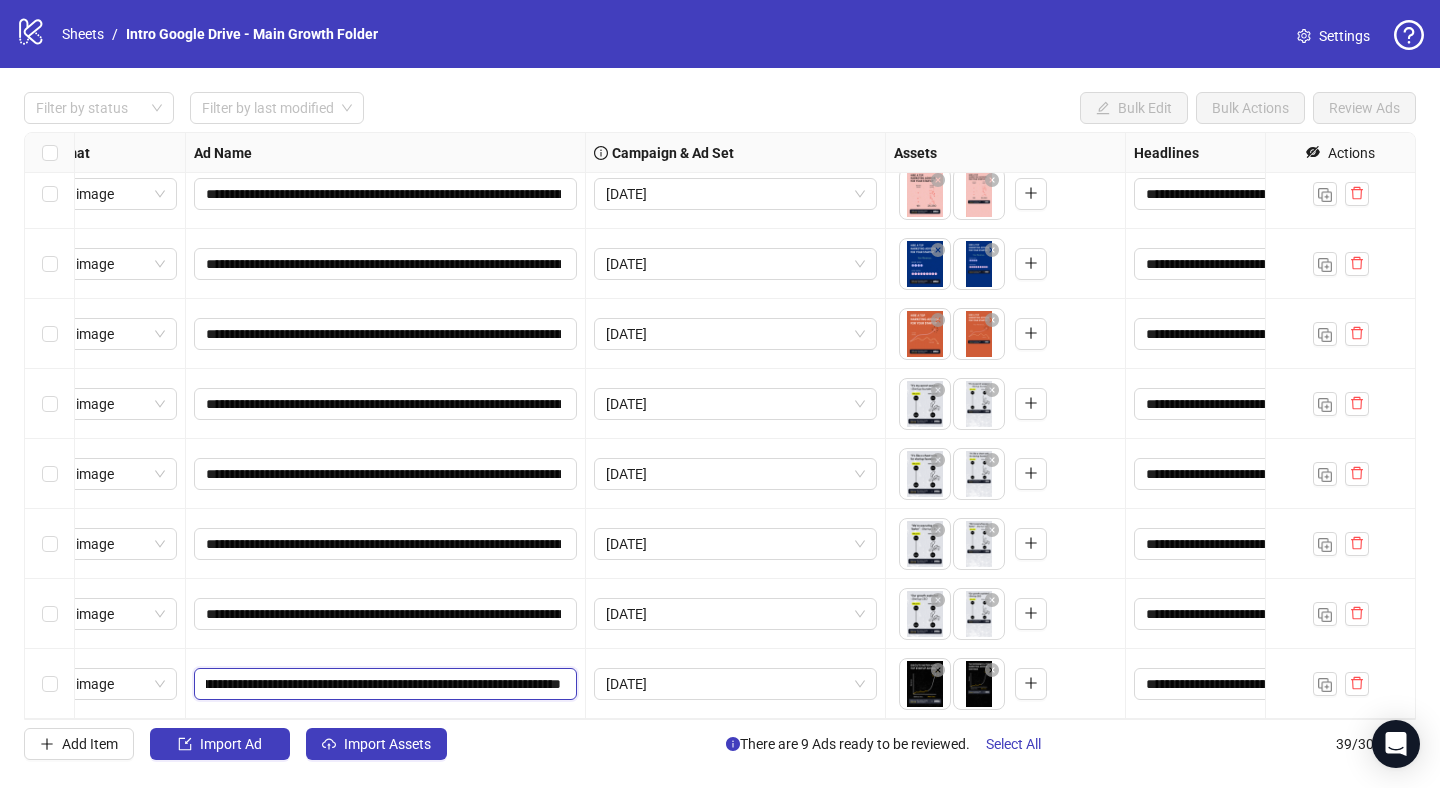 click on "**********" at bounding box center (383, 684) 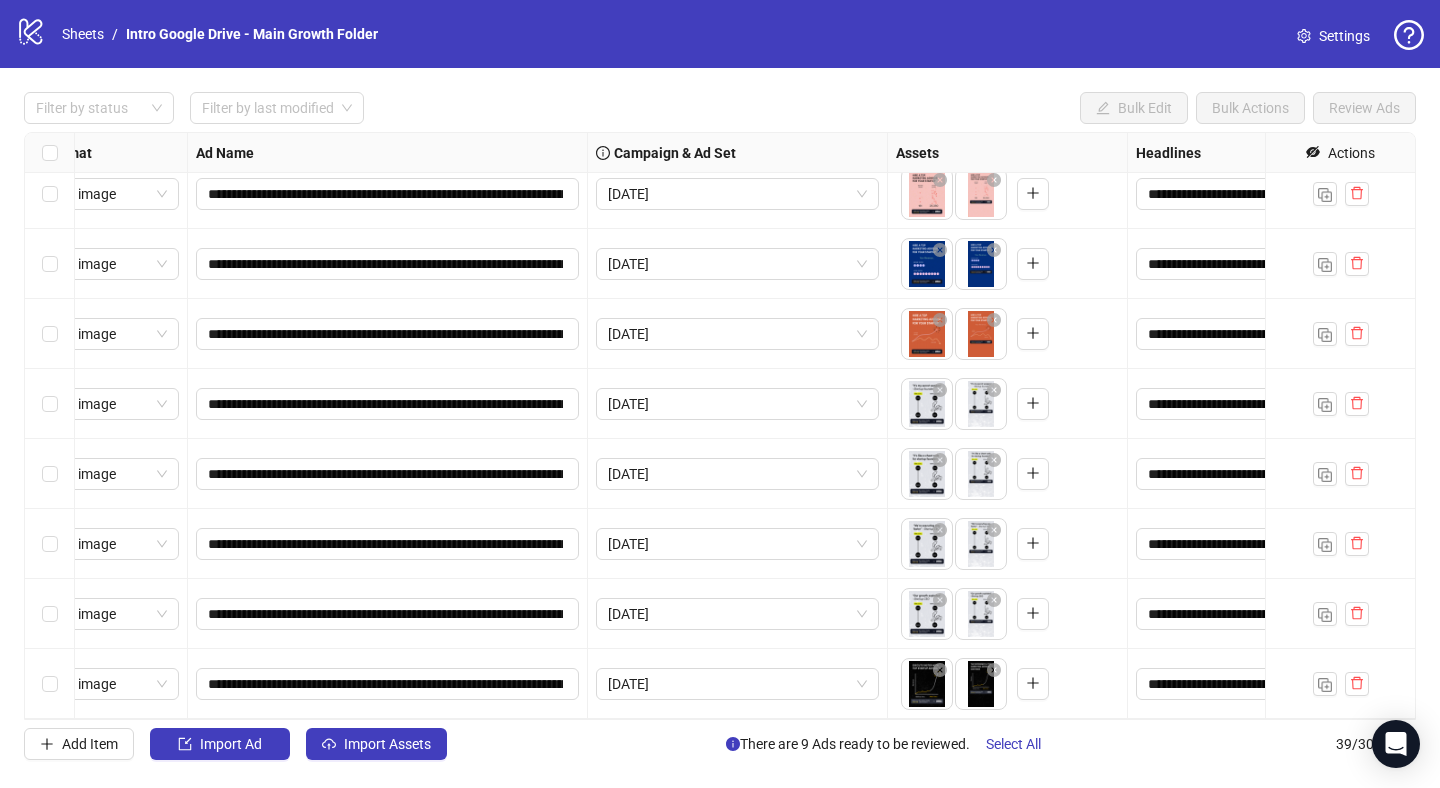 scroll, scrollTop: 2184, scrollLeft: 0, axis: vertical 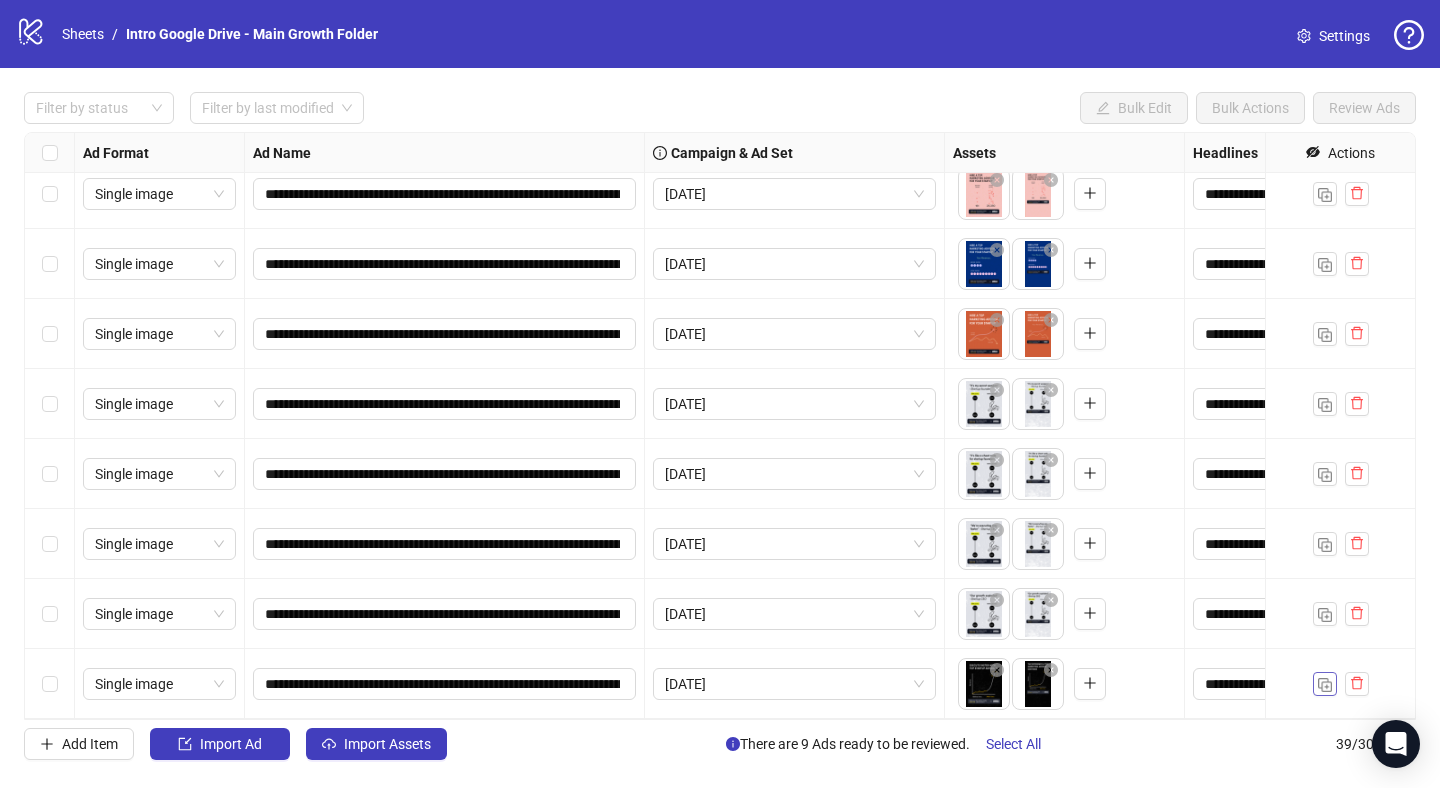 click at bounding box center [1325, 685] 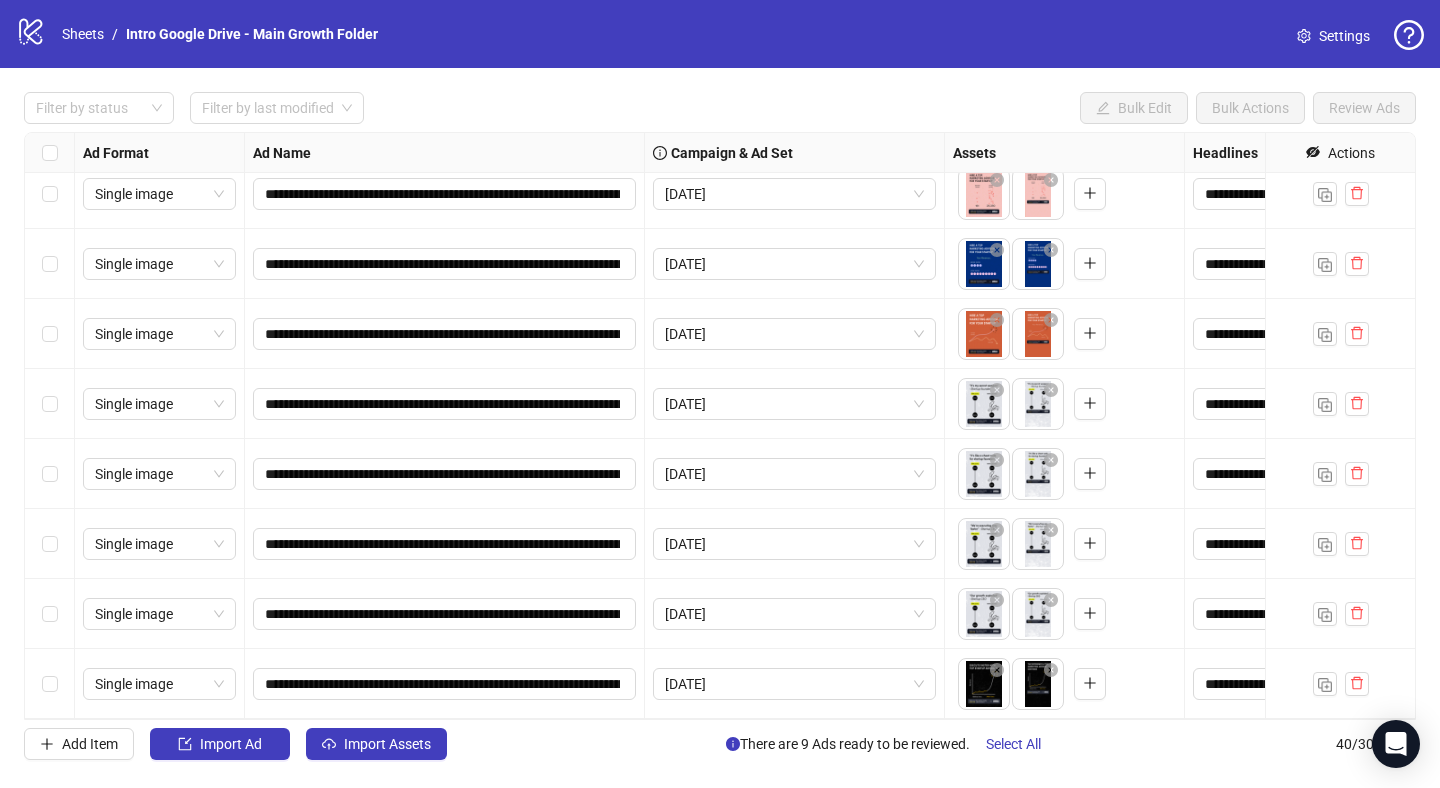 scroll, scrollTop: 2254, scrollLeft: 0, axis: vertical 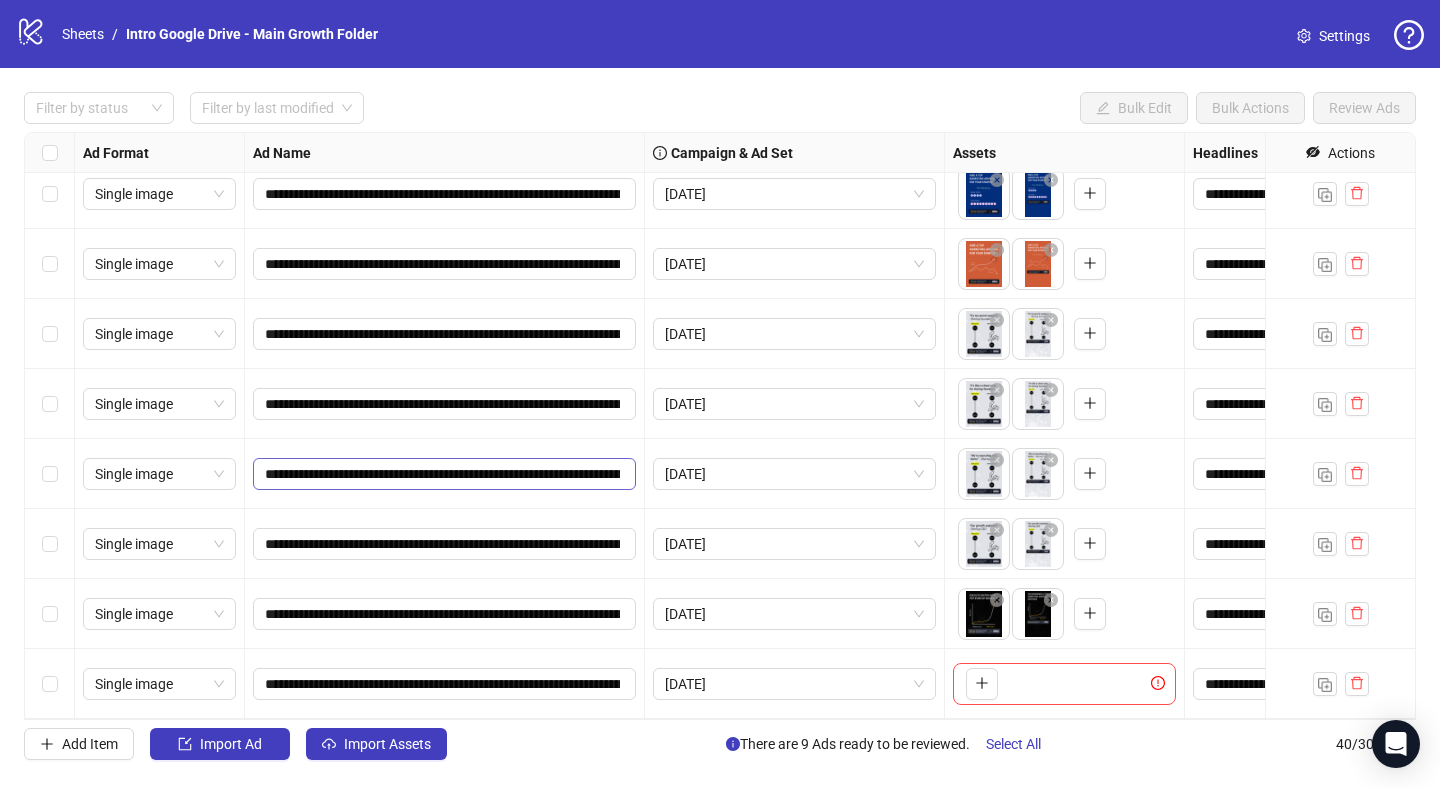 type 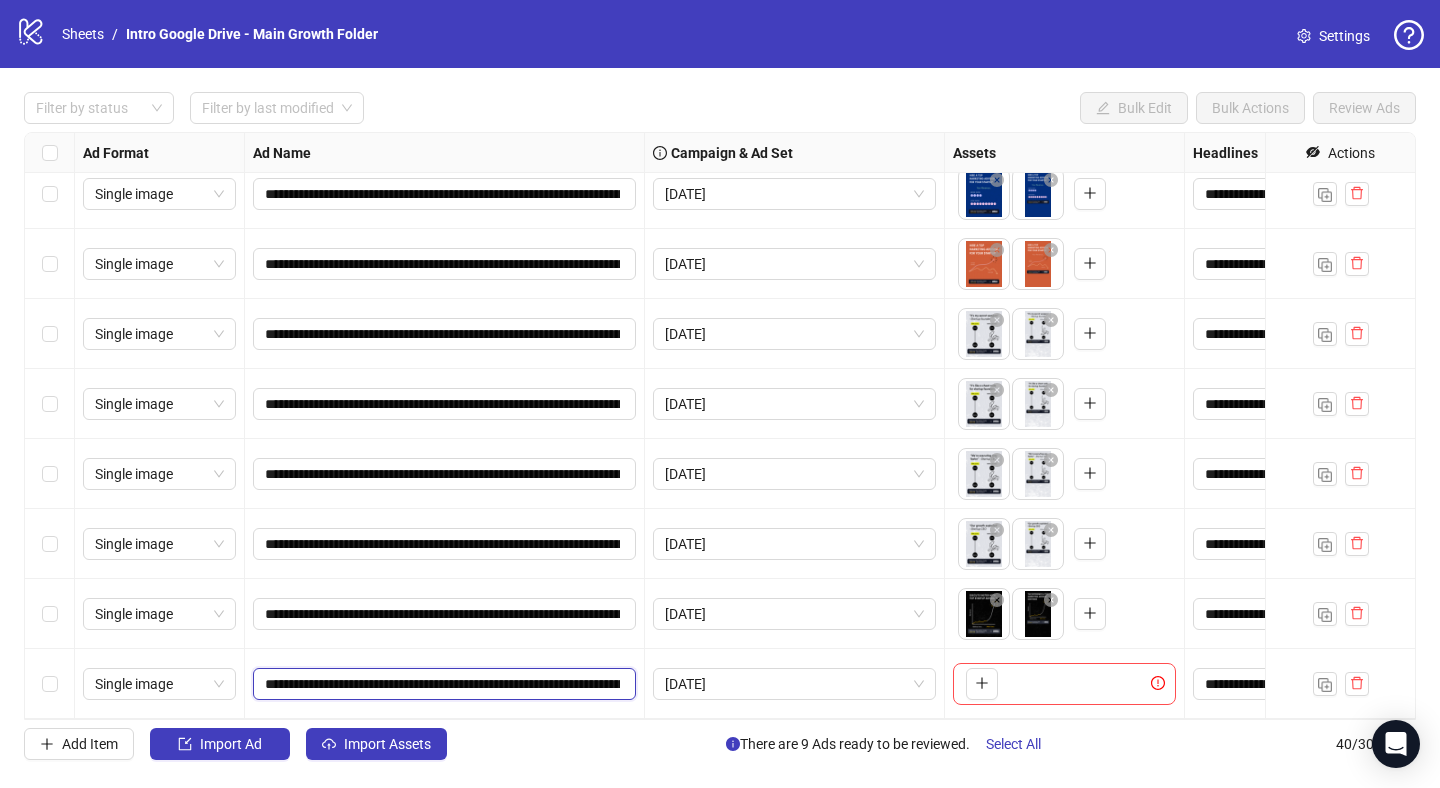 click on "**********" at bounding box center (442, 684) 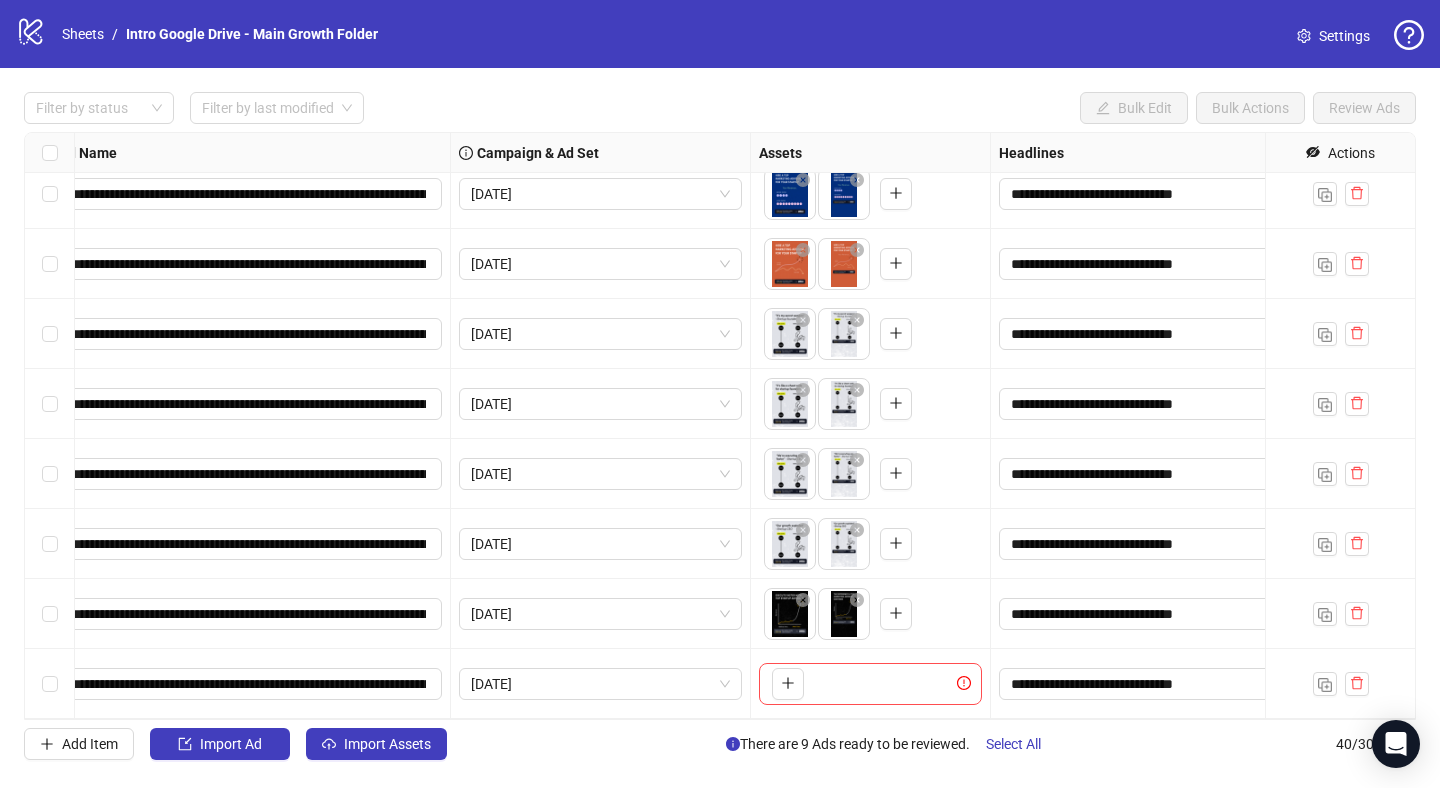 scroll, scrollTop: 2254, scrollLeft: 130, axis: both 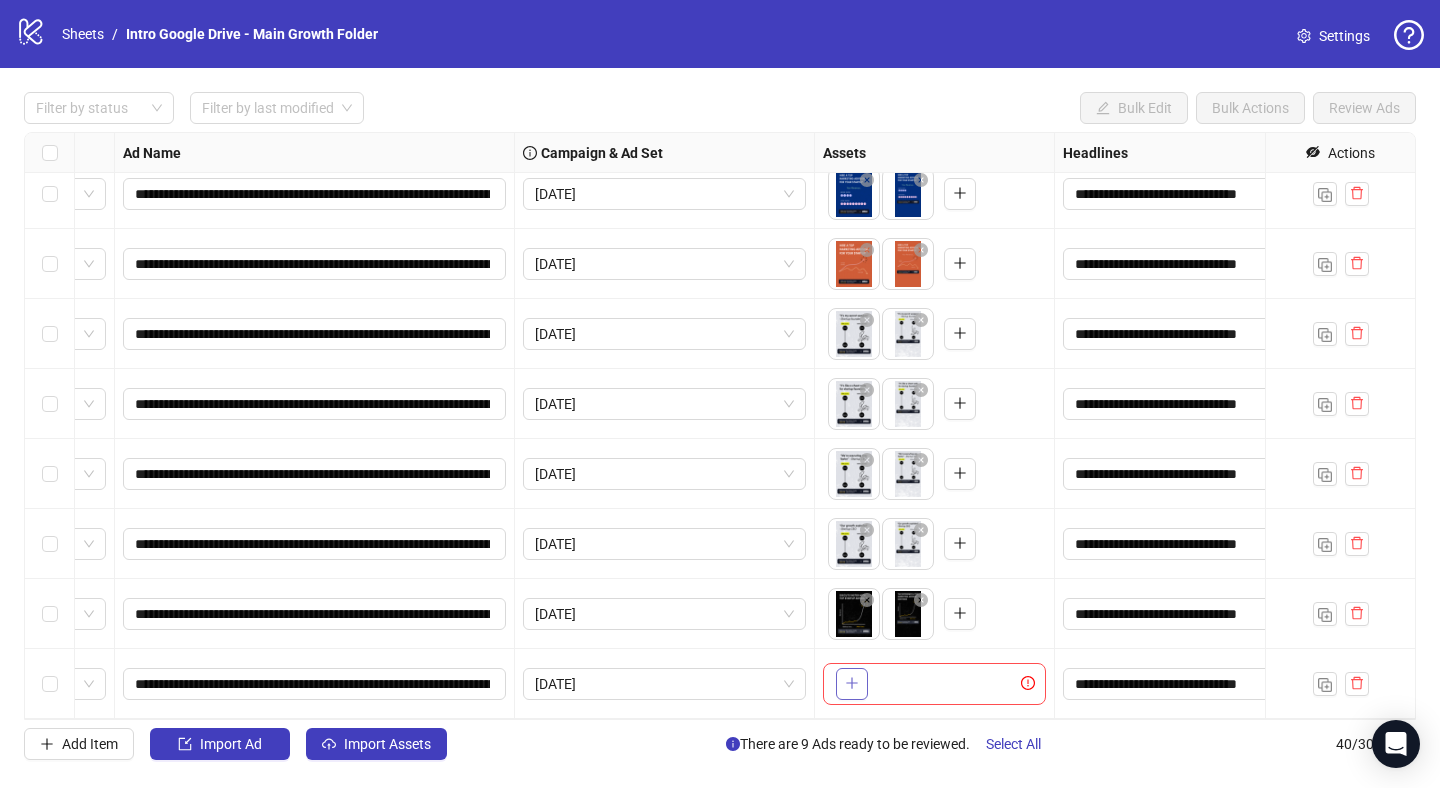 click at bounding box center (852, 684) 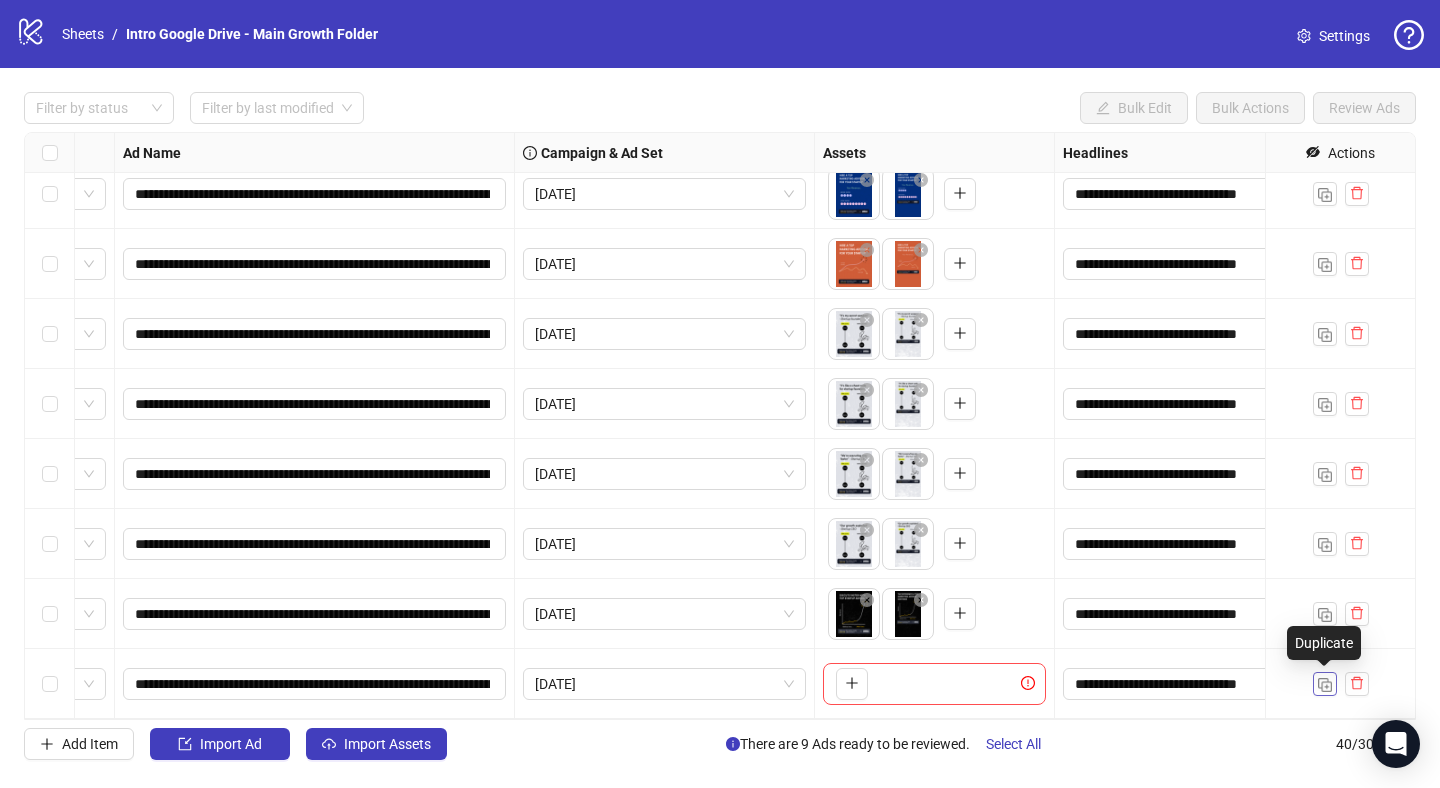 click at bounding box center (1325, 685) 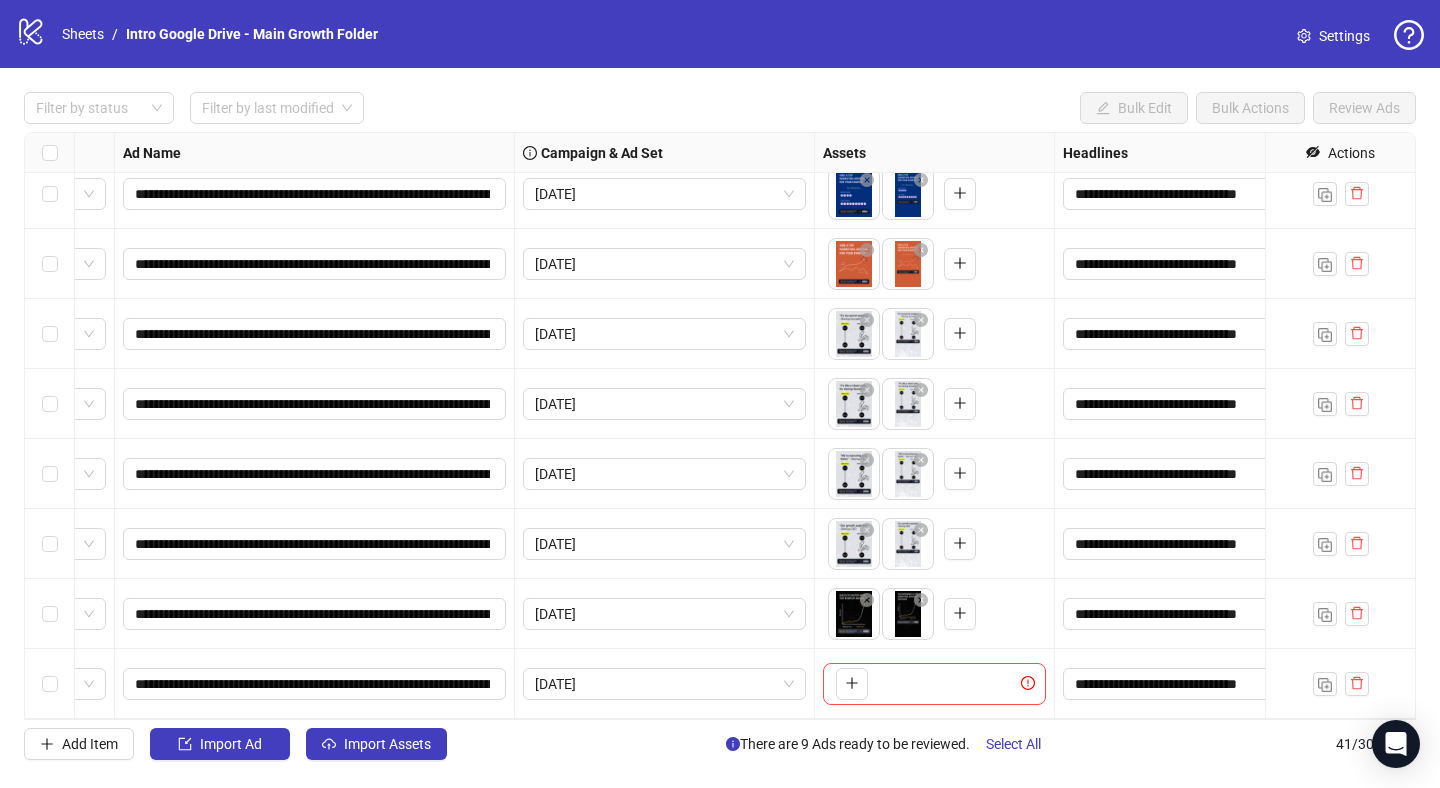 scroll, scrollTop: 2324, scrollLeft: 130, axis: both 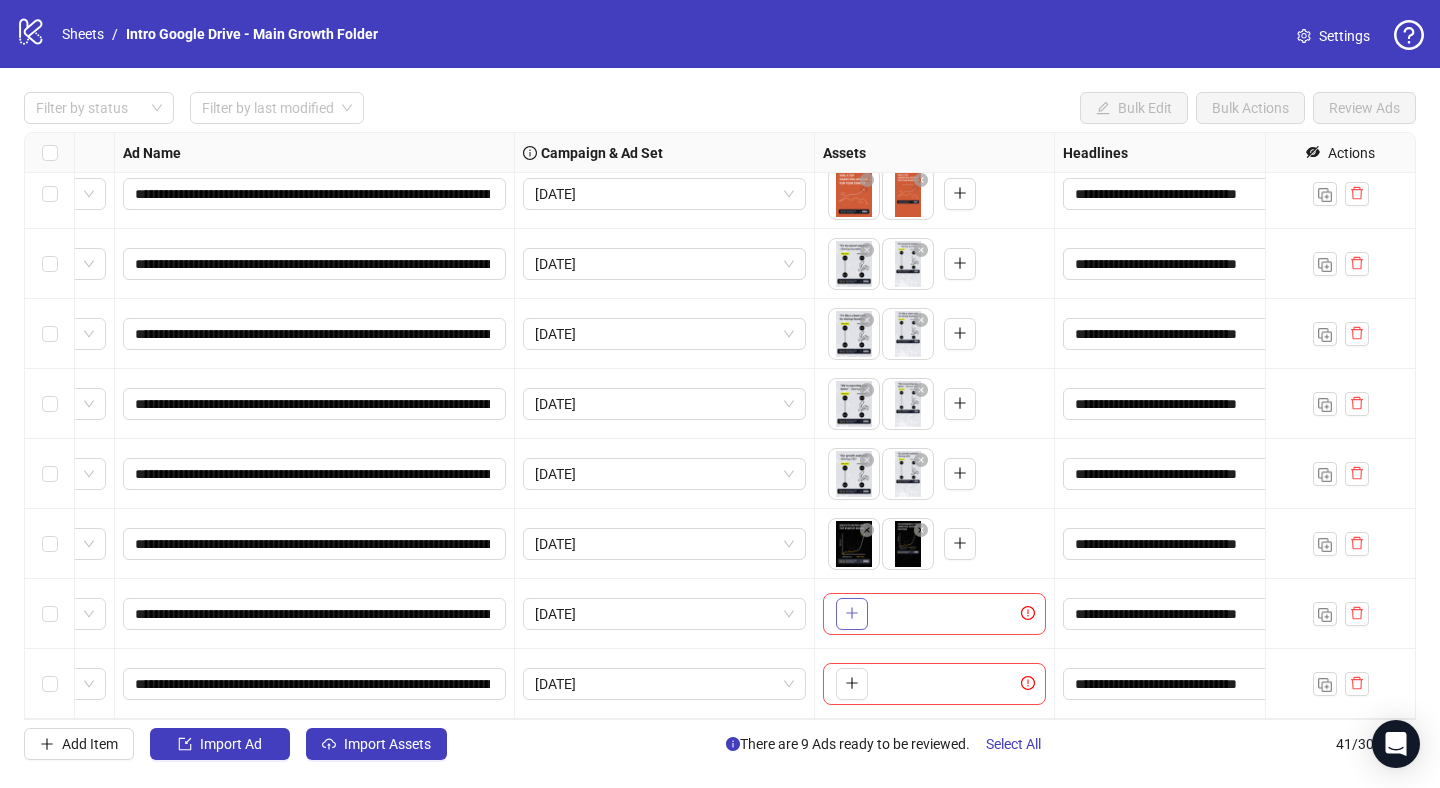 click 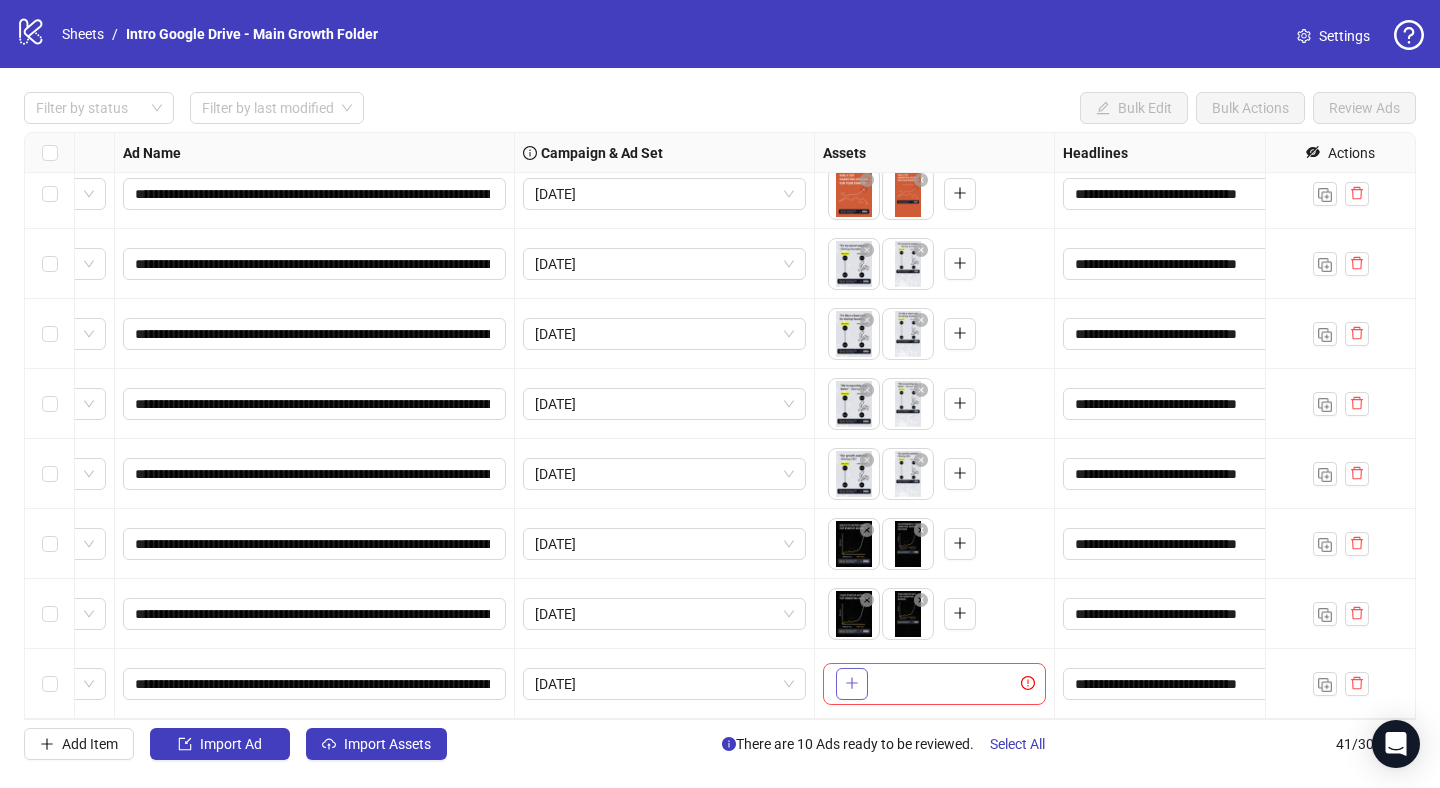 click 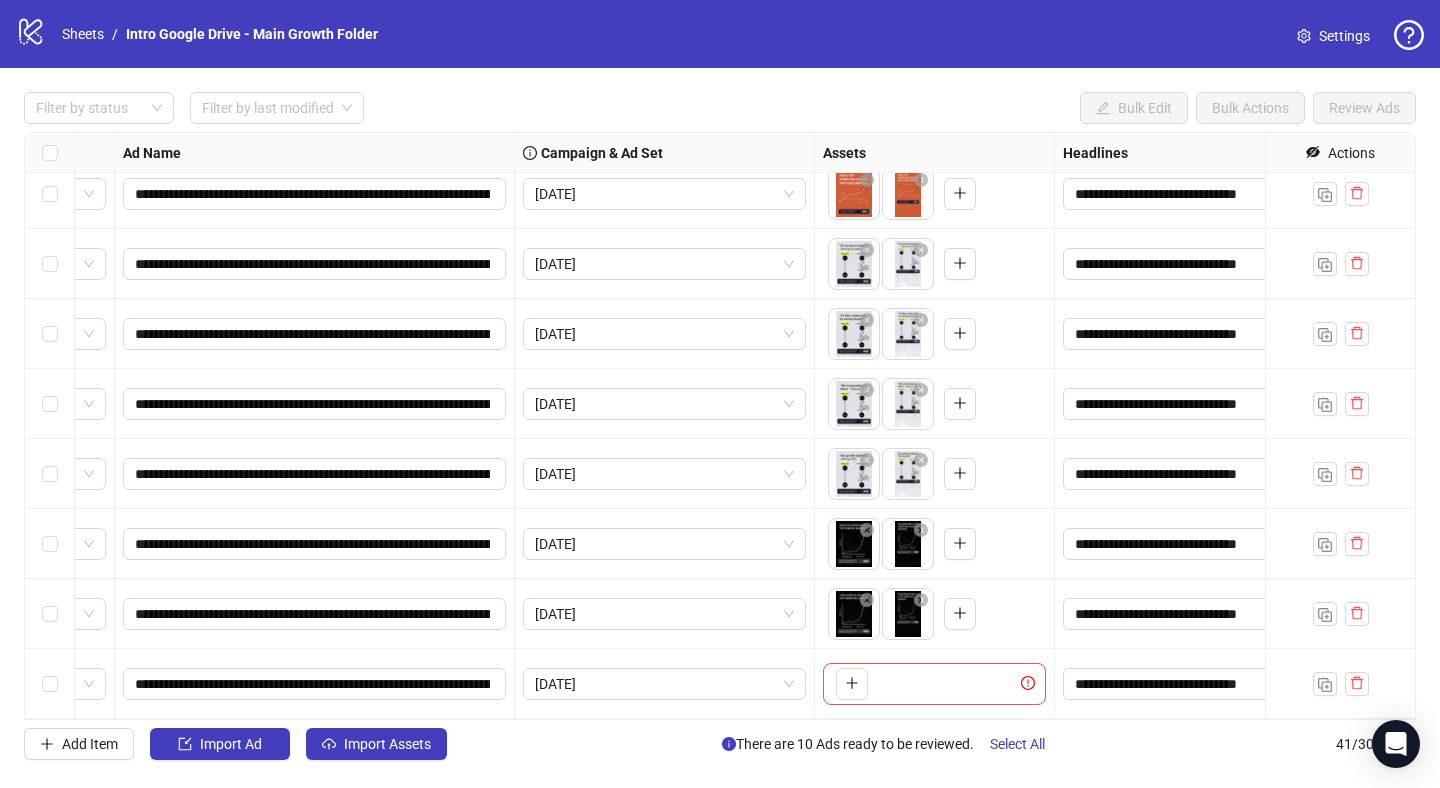 type 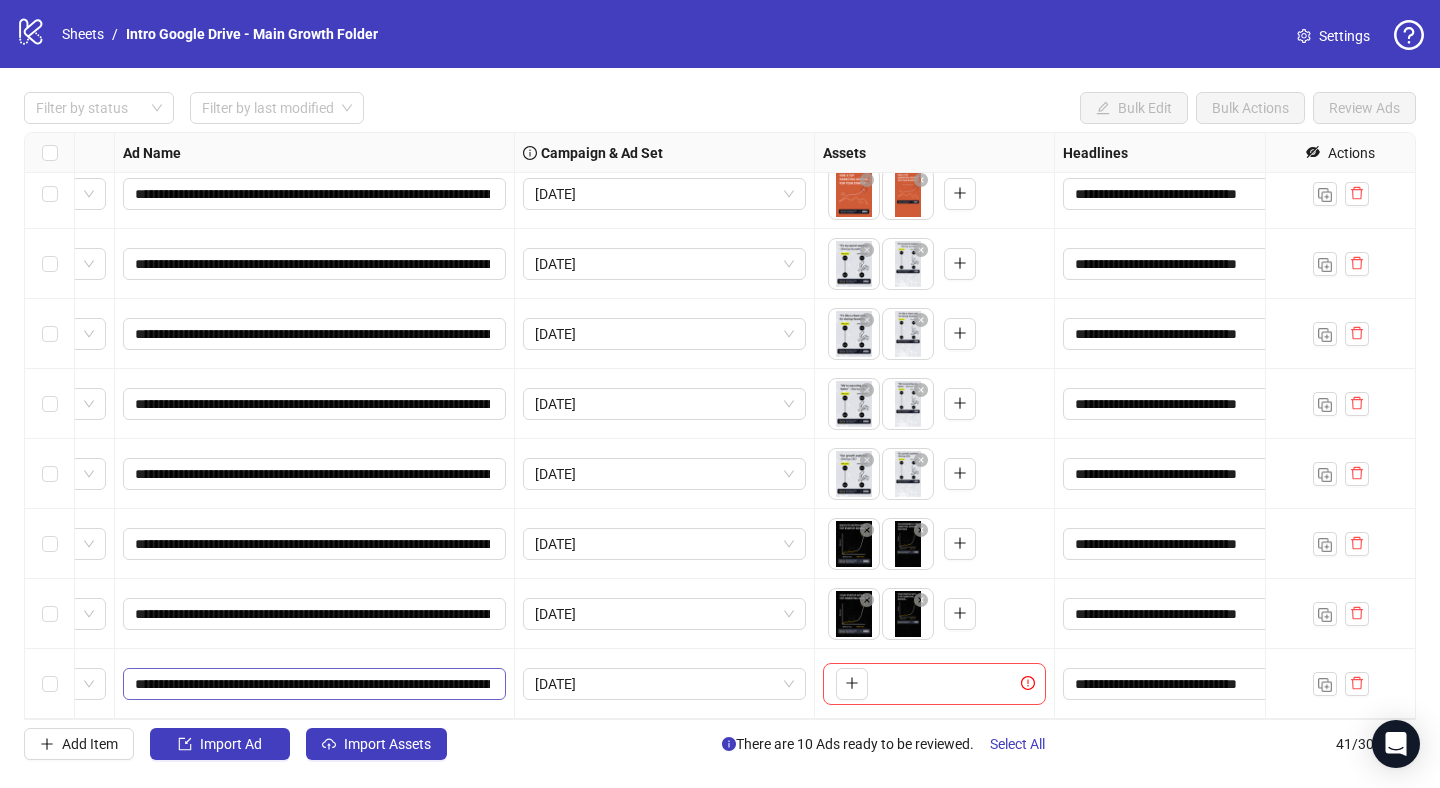 click on "**********" at bounding box center (314, 684) 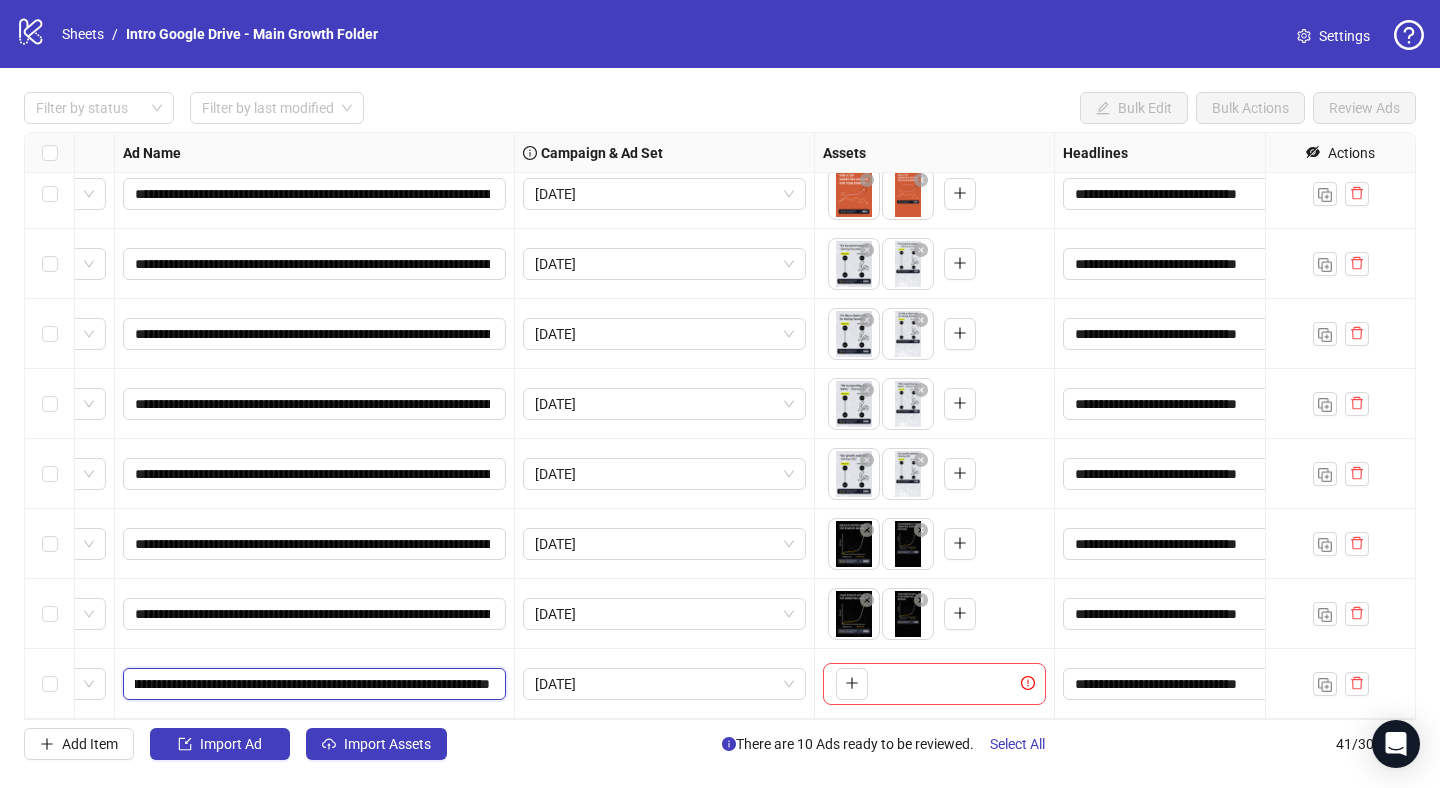 click on "**********" at bounding box center (312, 684) 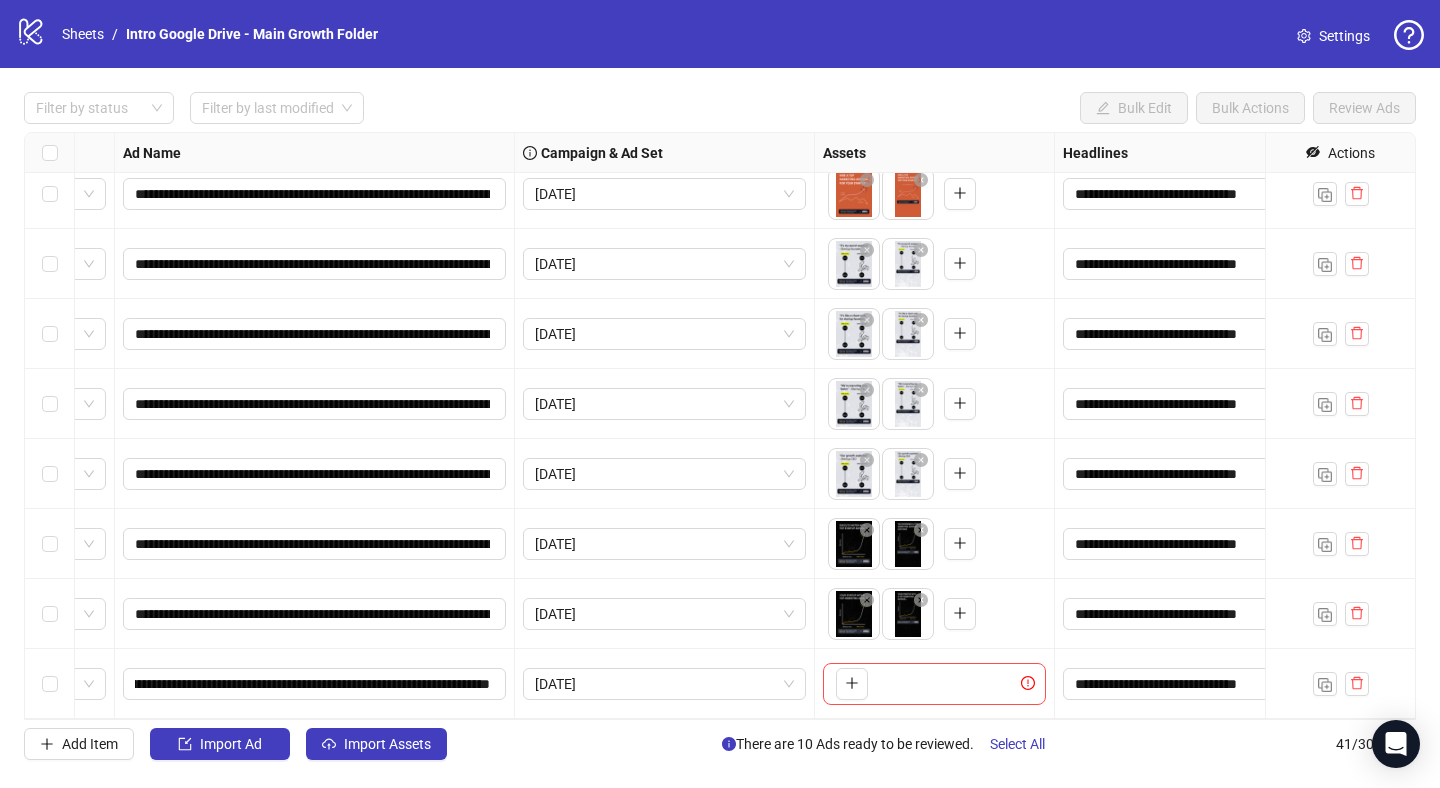 click on "To pick up a draggable item, press the space bar.
While dragging, use the arrow keys to move the item.
Press space again to drop the item in its new position, or press escape to cancel." at bounding box center (935, 684) 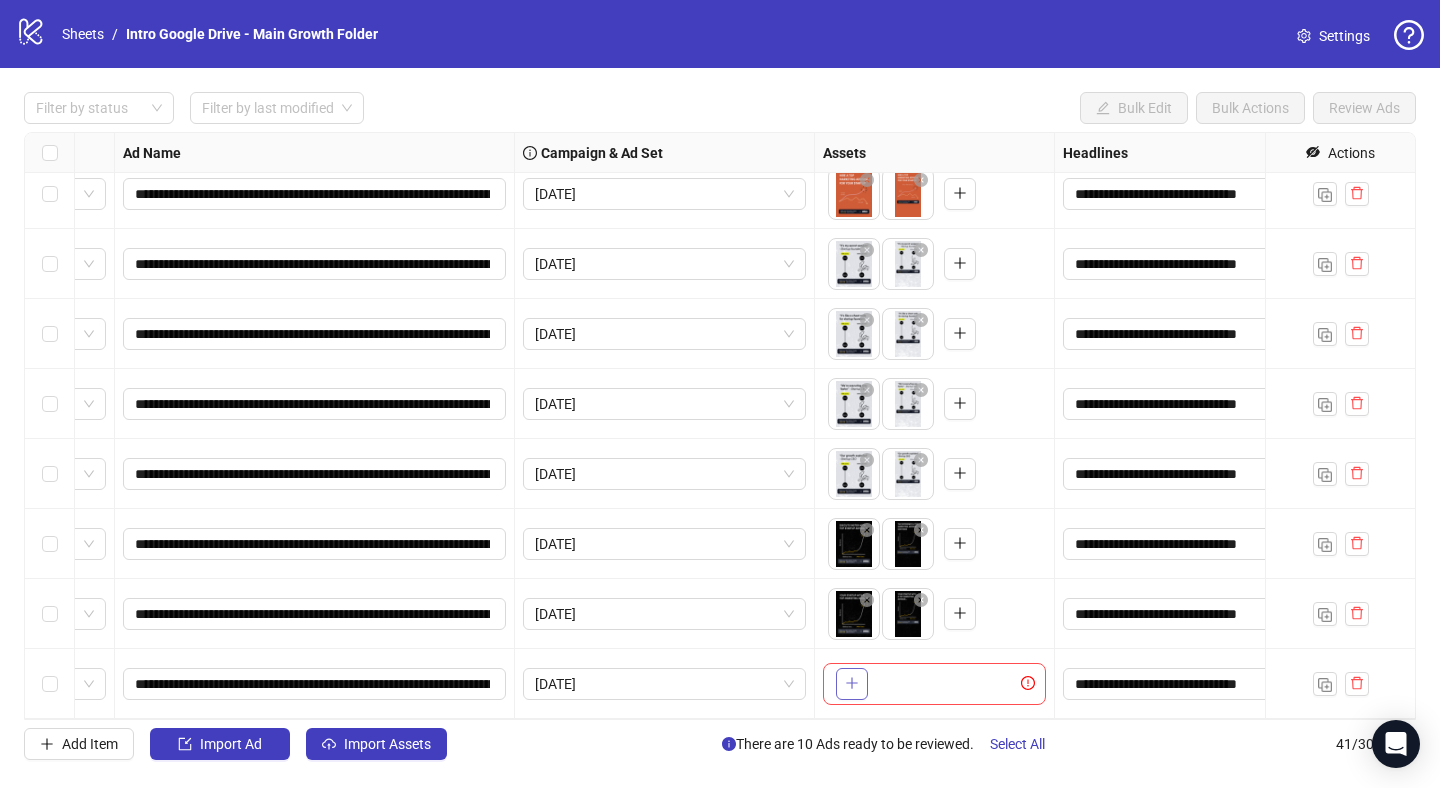 click 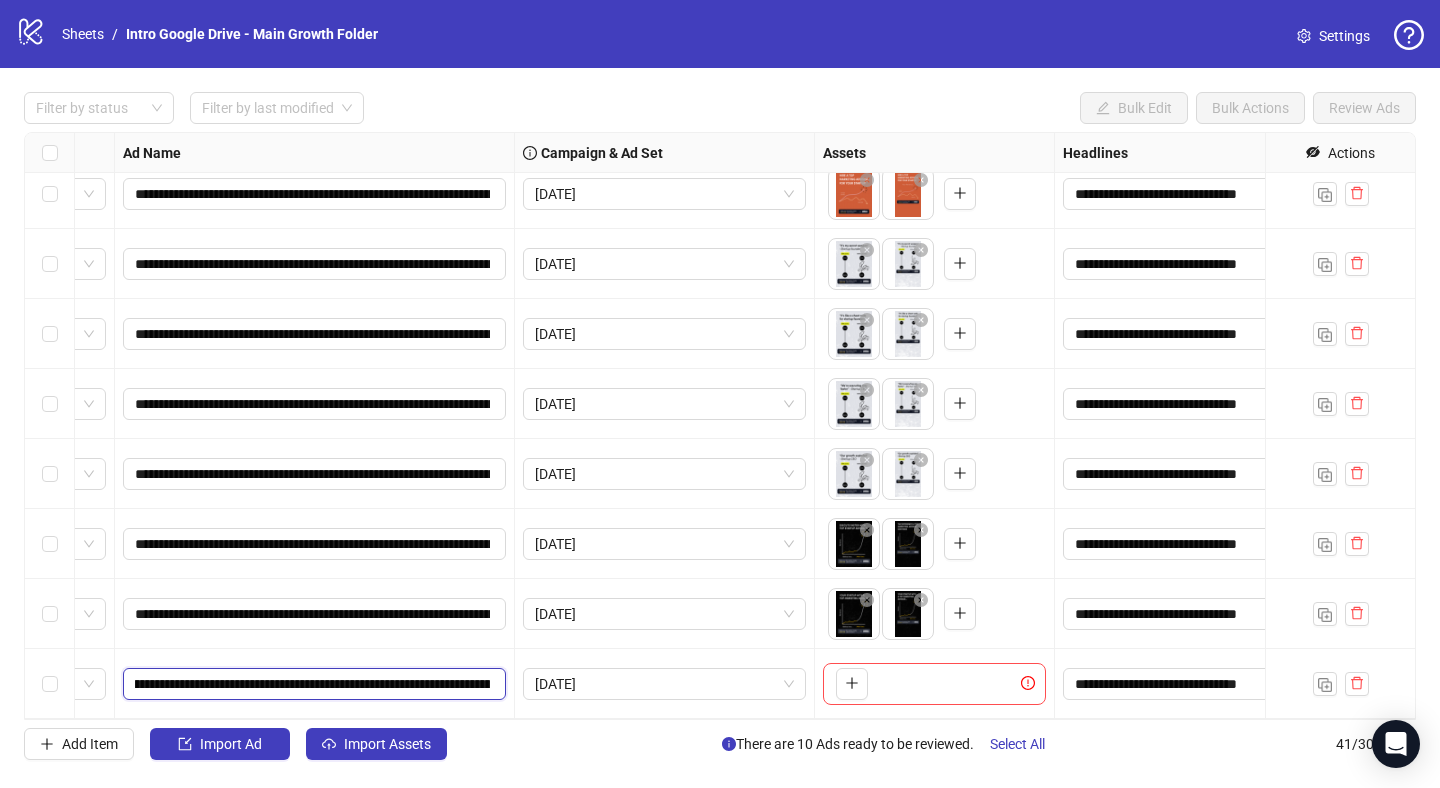 drag, startPoint x: 430, startPoint y: 680, endPoint x: 492, endPoint y: 680, distance: 62 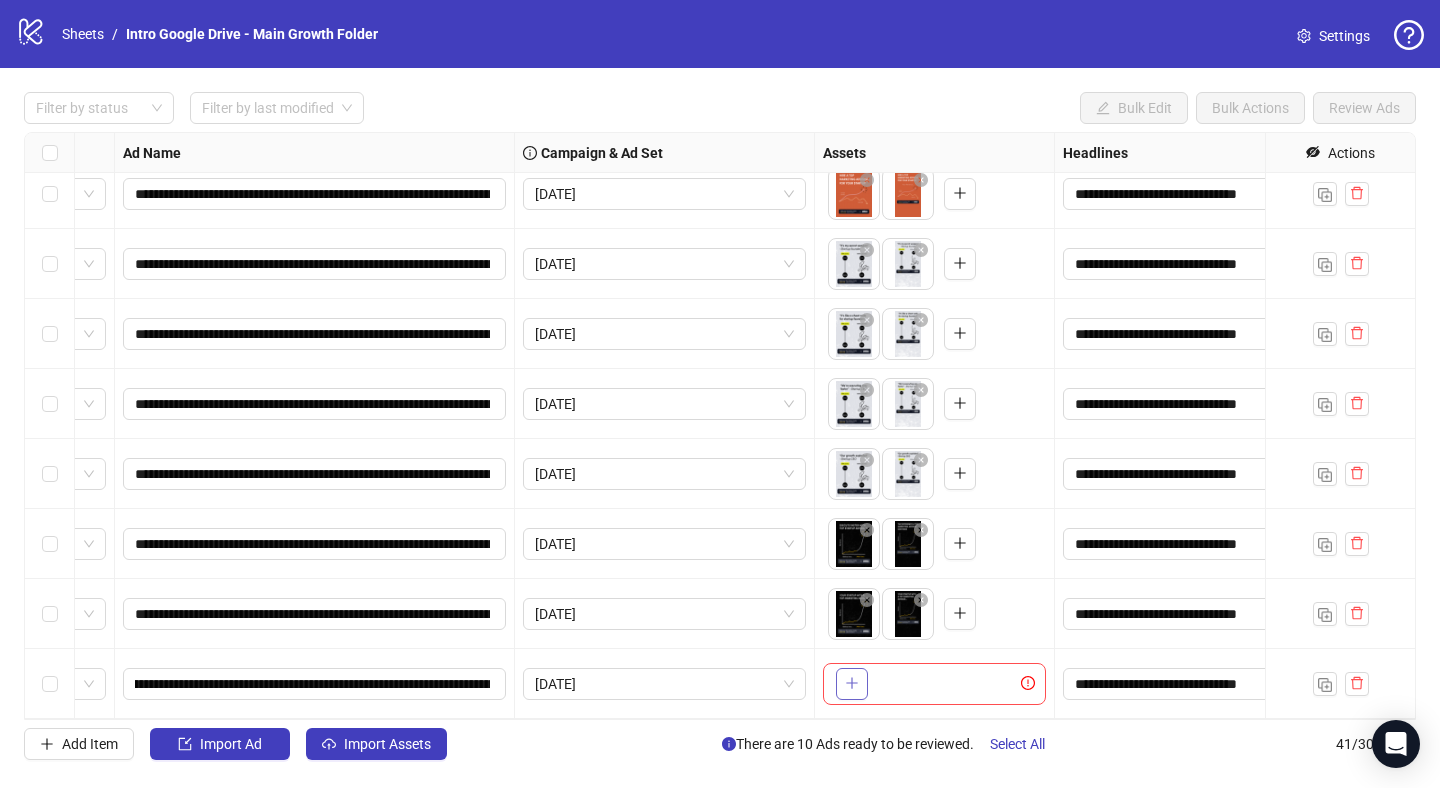 click 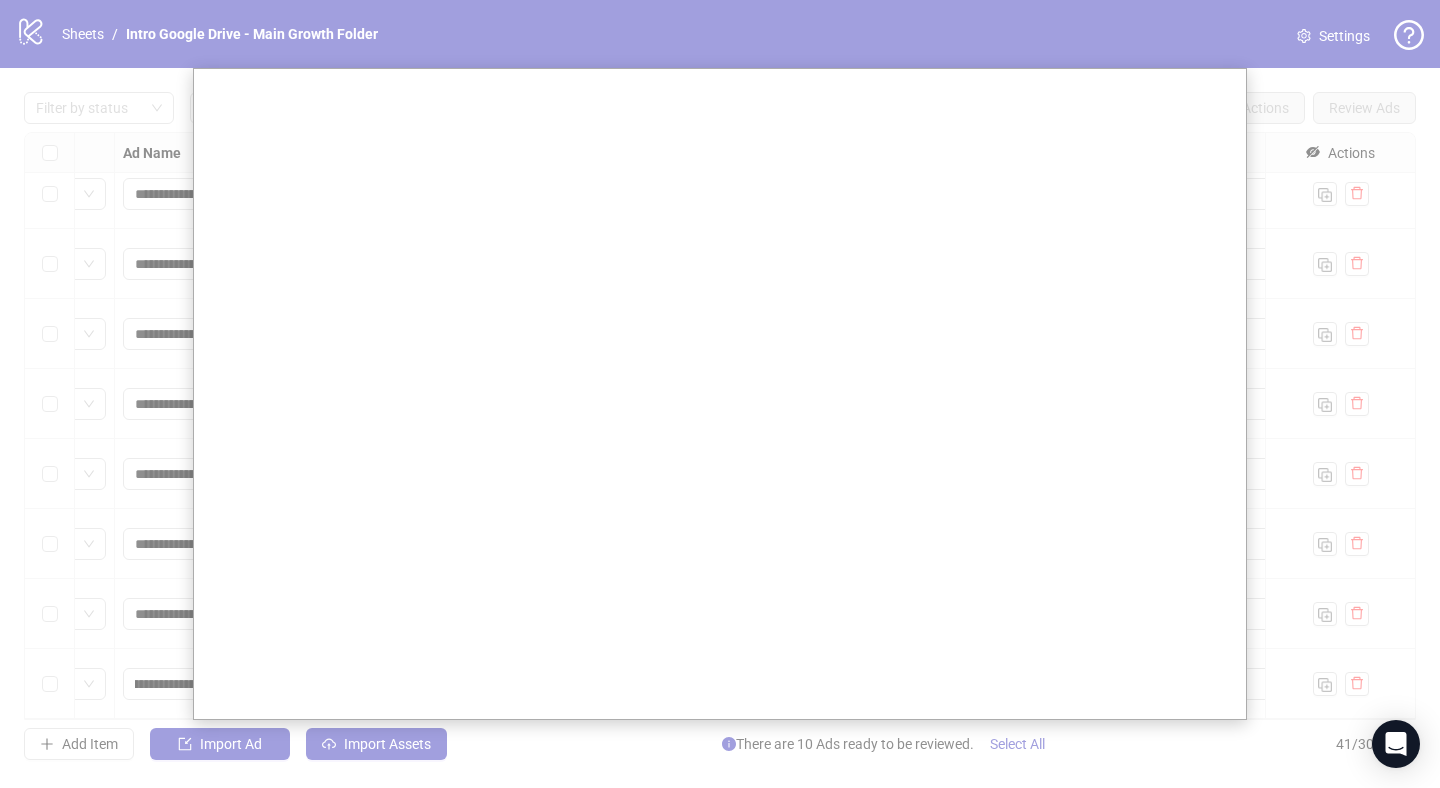 scroll, scrollTop: 0, scrollLeft: 0, axis: both 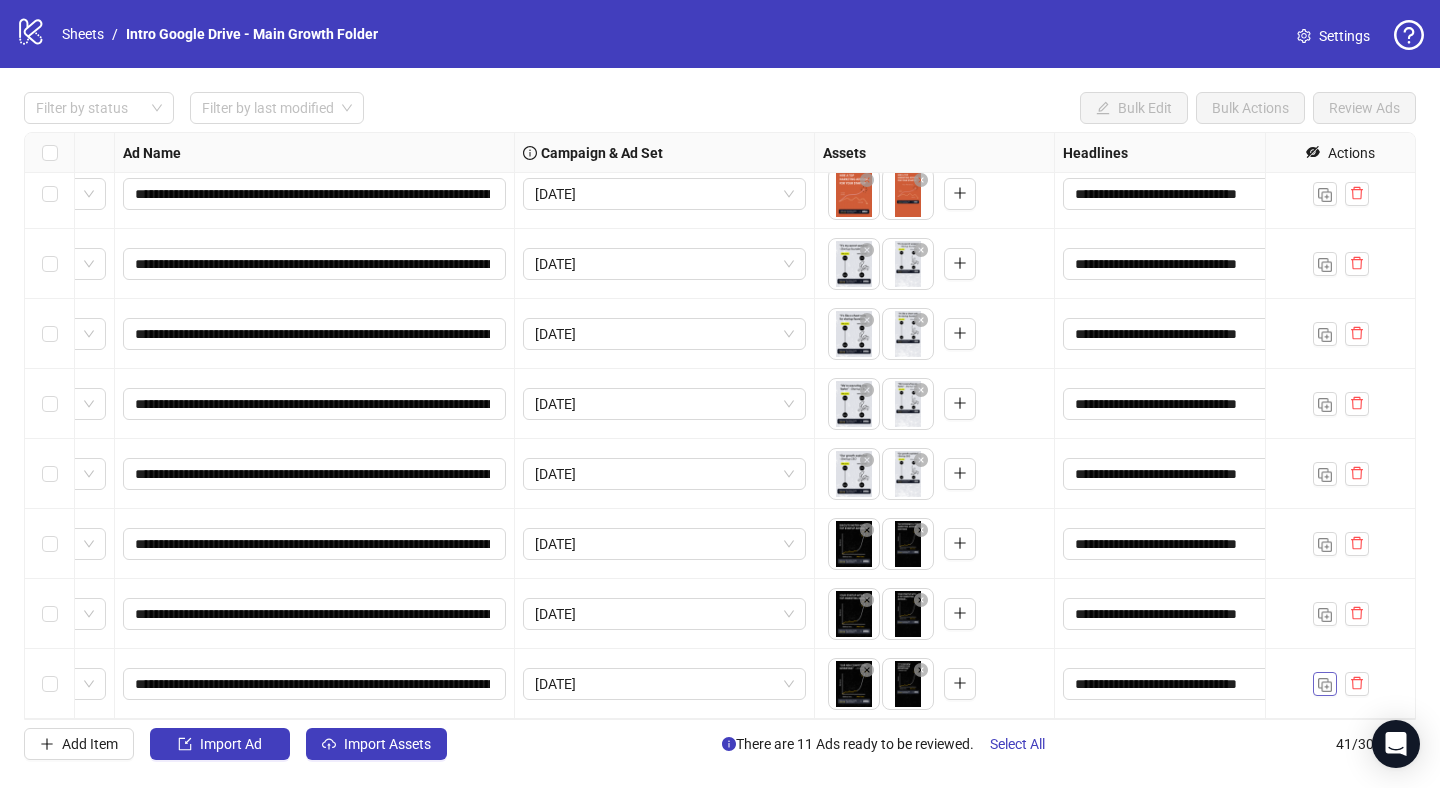 click at bounding box center (1325, 685) 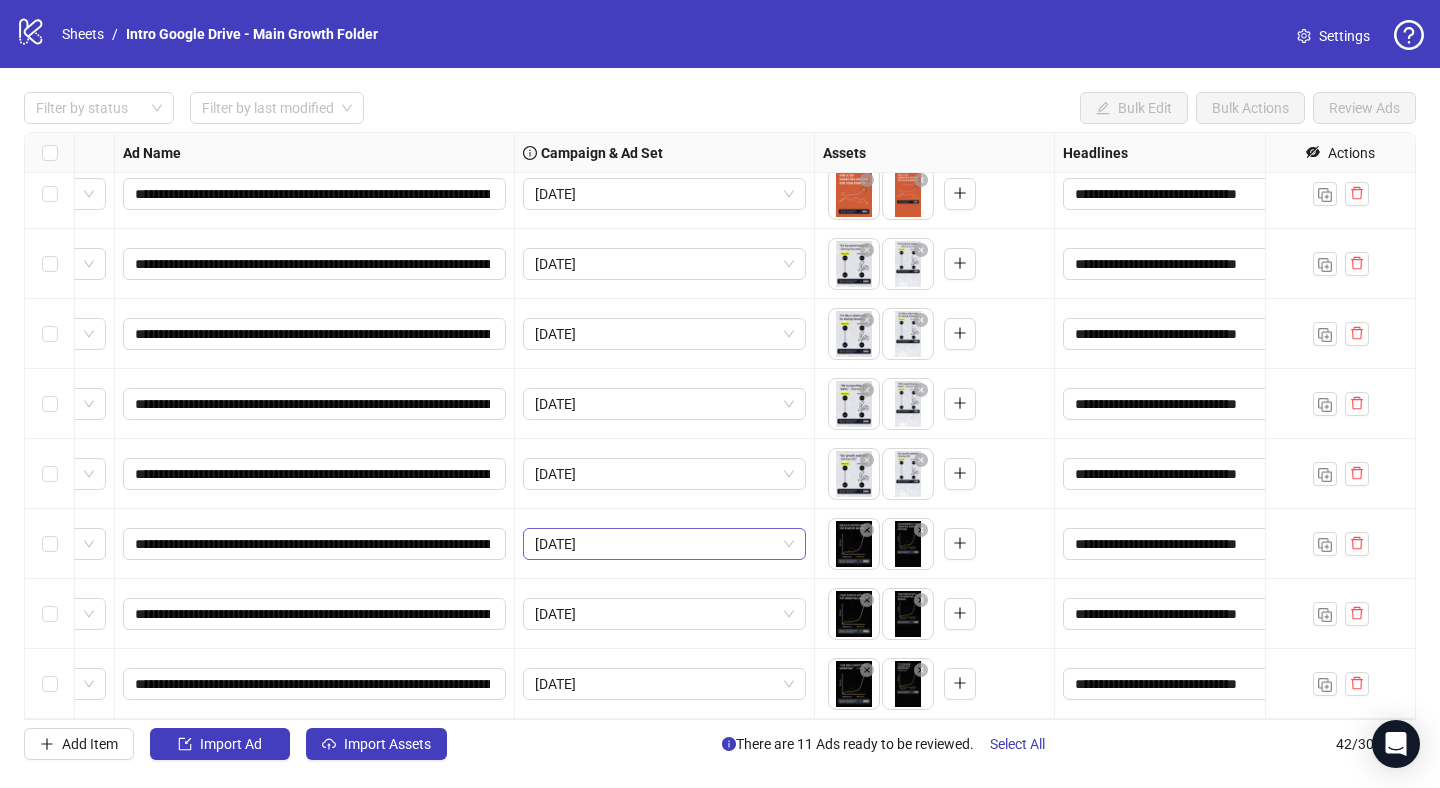 scroll, scrollTop: 2394, scrollLeft: 130, axis: both 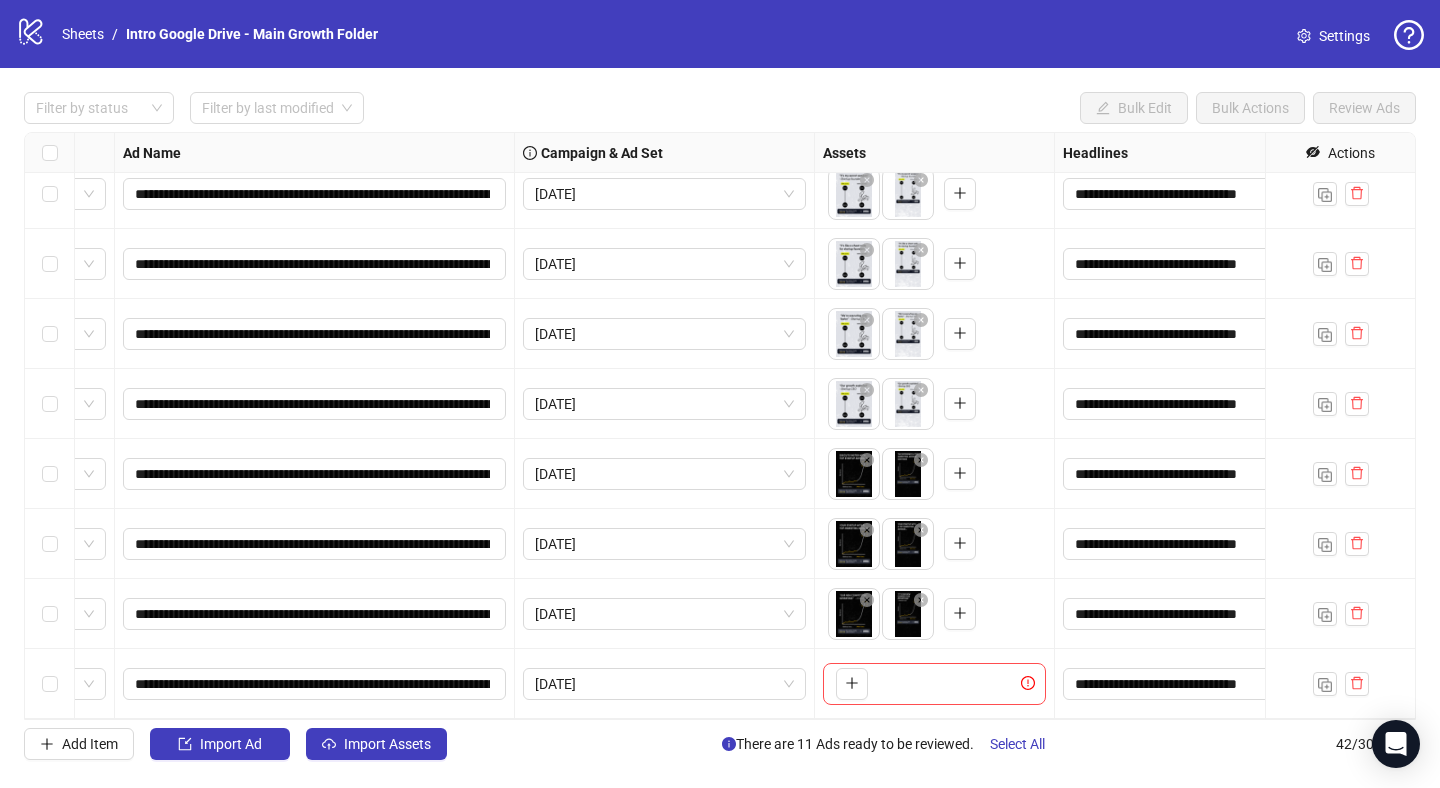 type 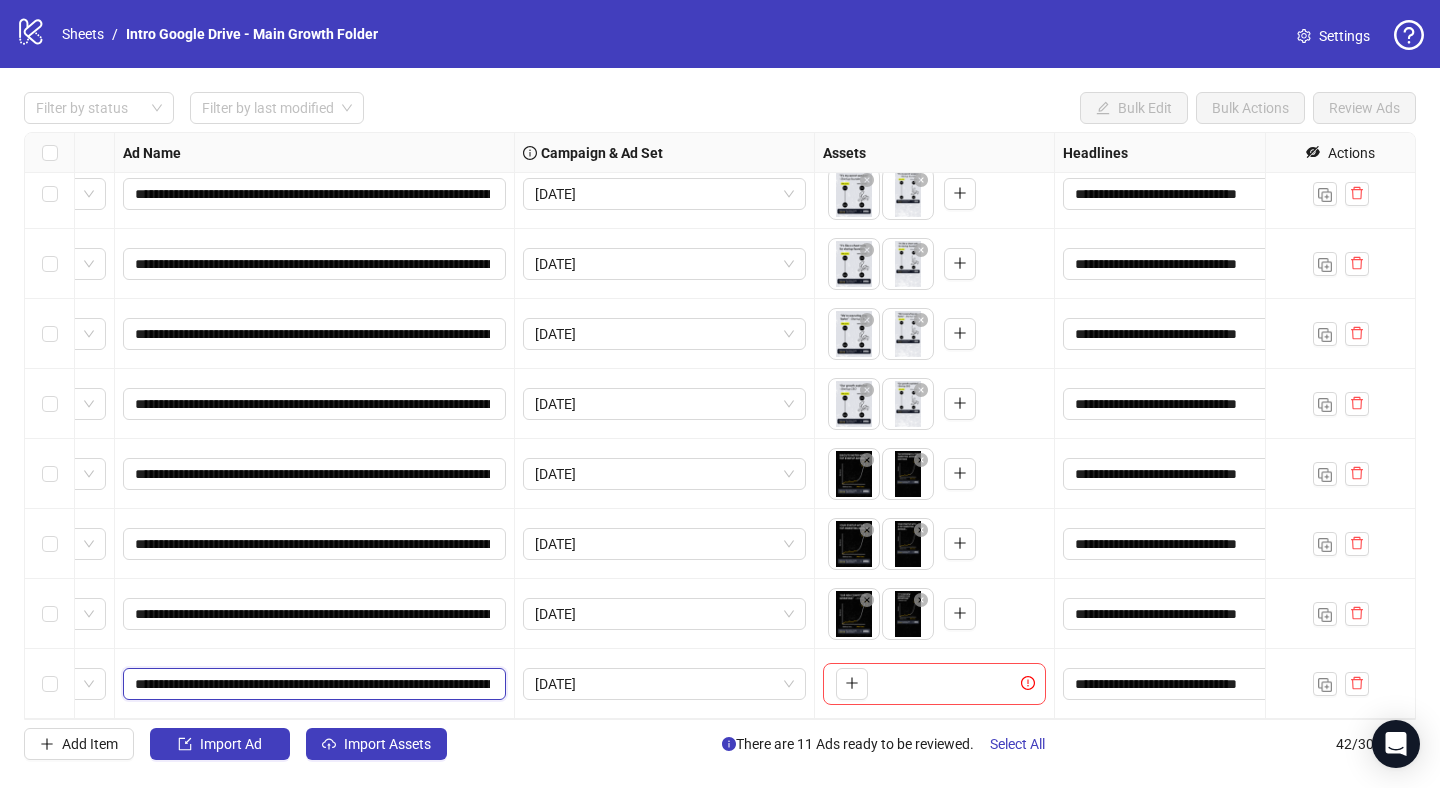 click on "**********" at bounding box center (312, 684) 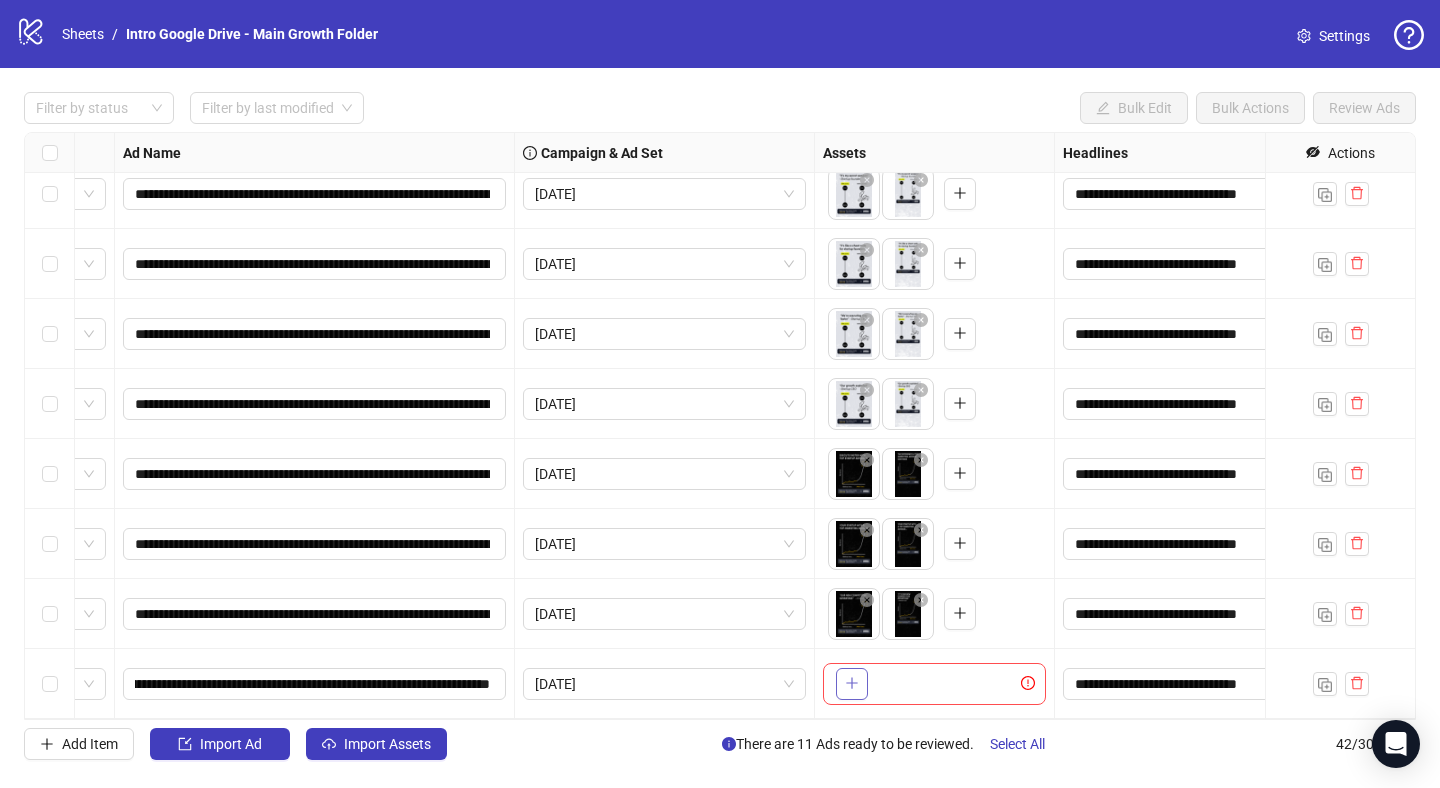 click at bounding box center [852, 684] 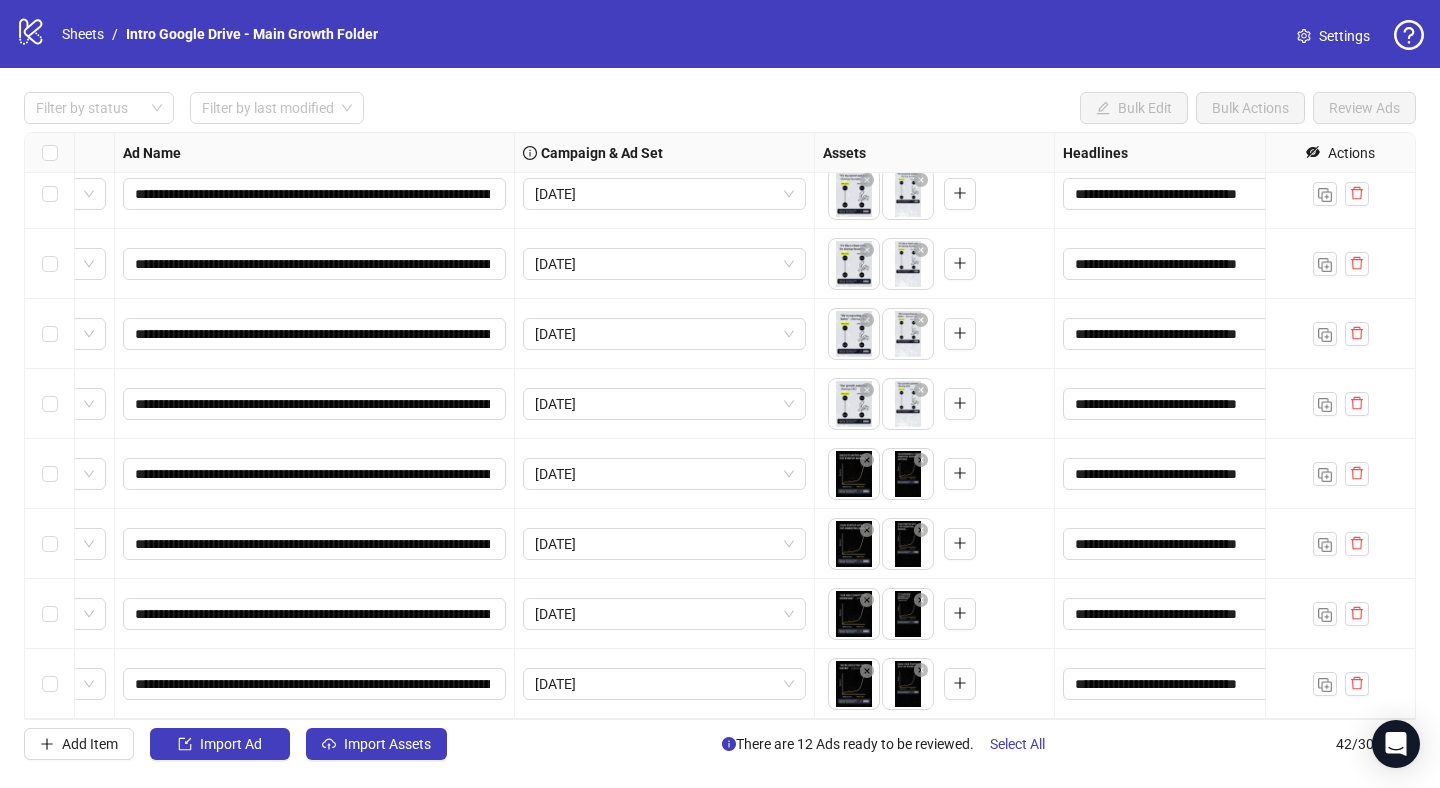 drag, startPoint x: 906, startPoint y: 696, endPoint x: 860, endPoint y: 697, distance: 46.010868 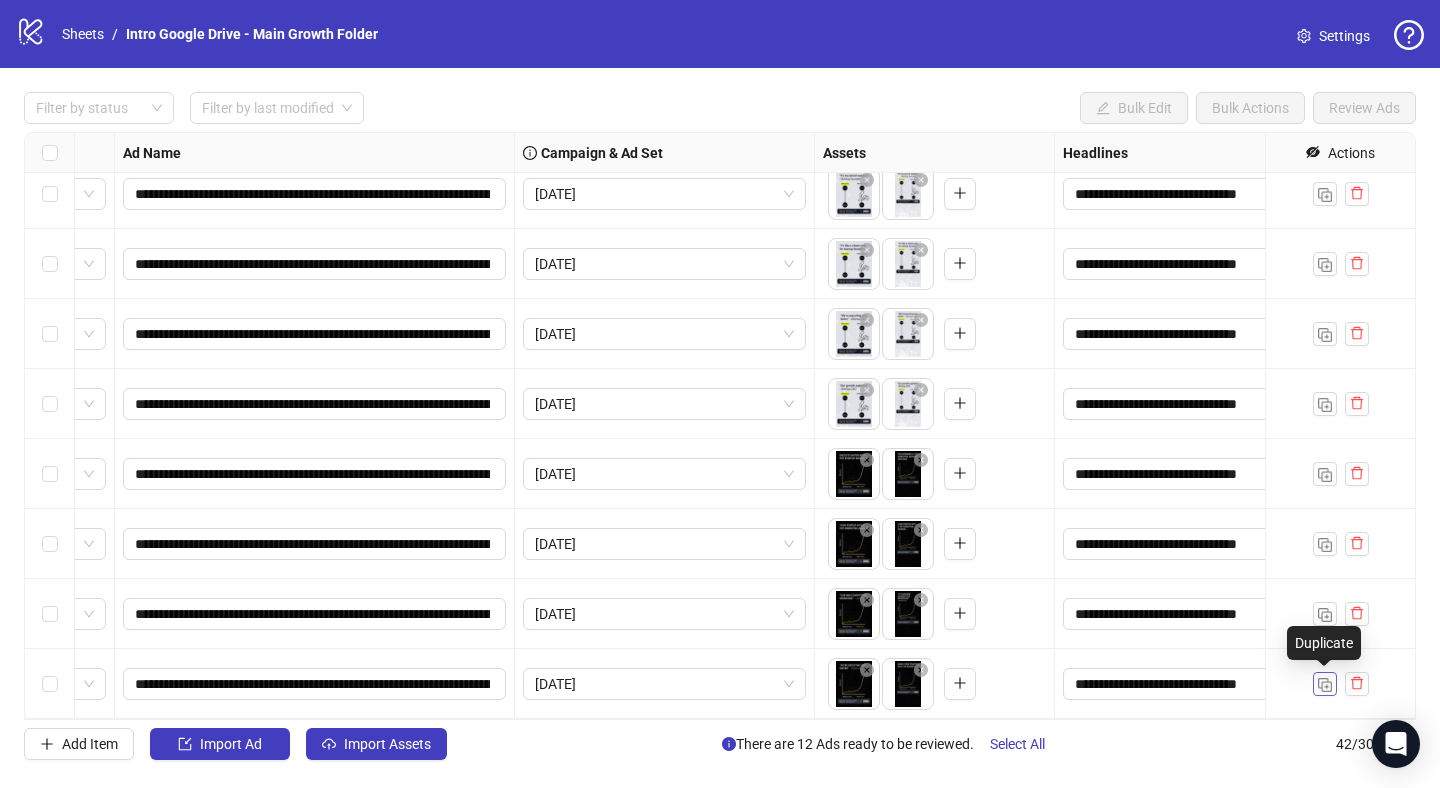 click at bounding box center [1325, 685] 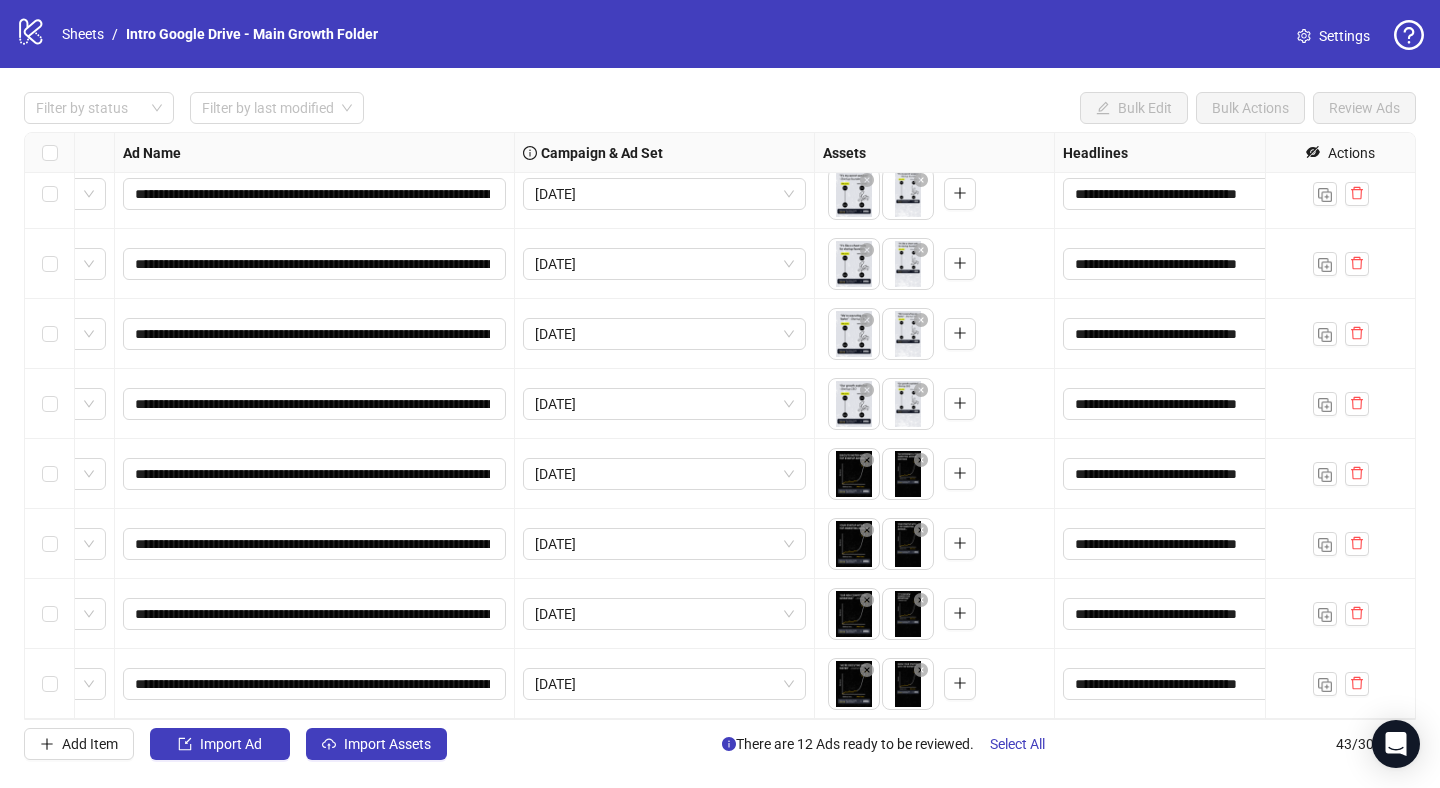 scroll, scrollTop: 2464, scrollLeft: 130, axis: both 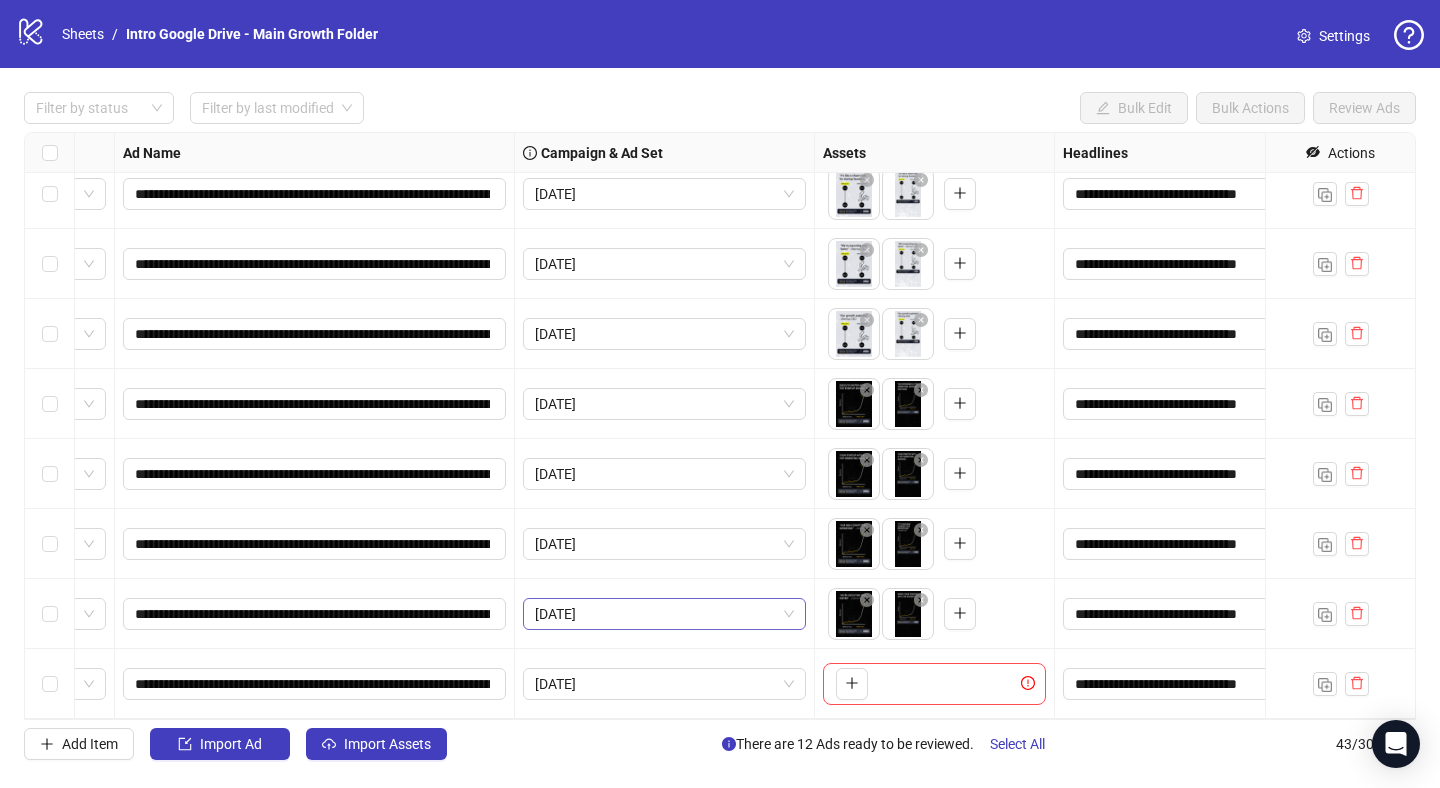 type 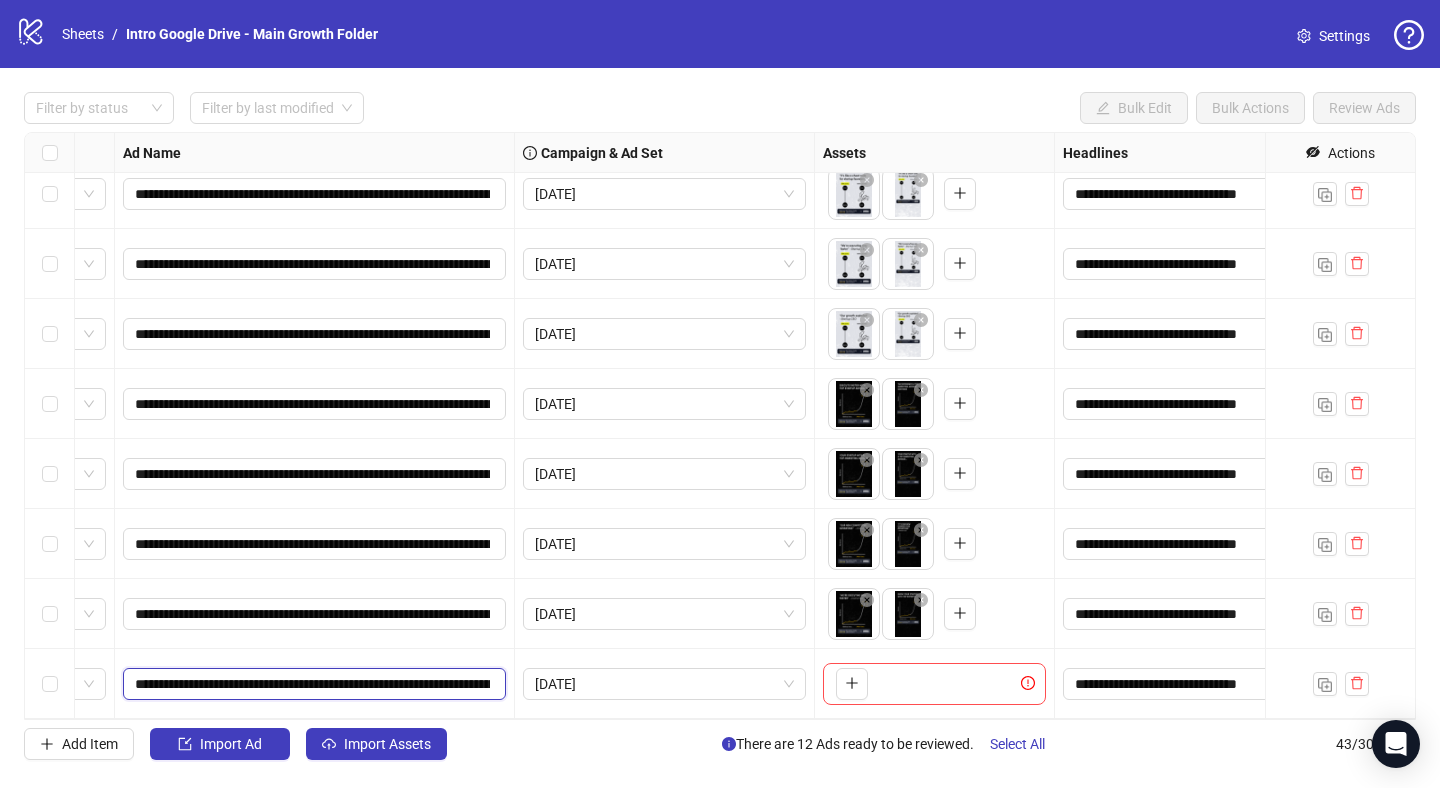 click on "**********" at bounding box center [312, 684] 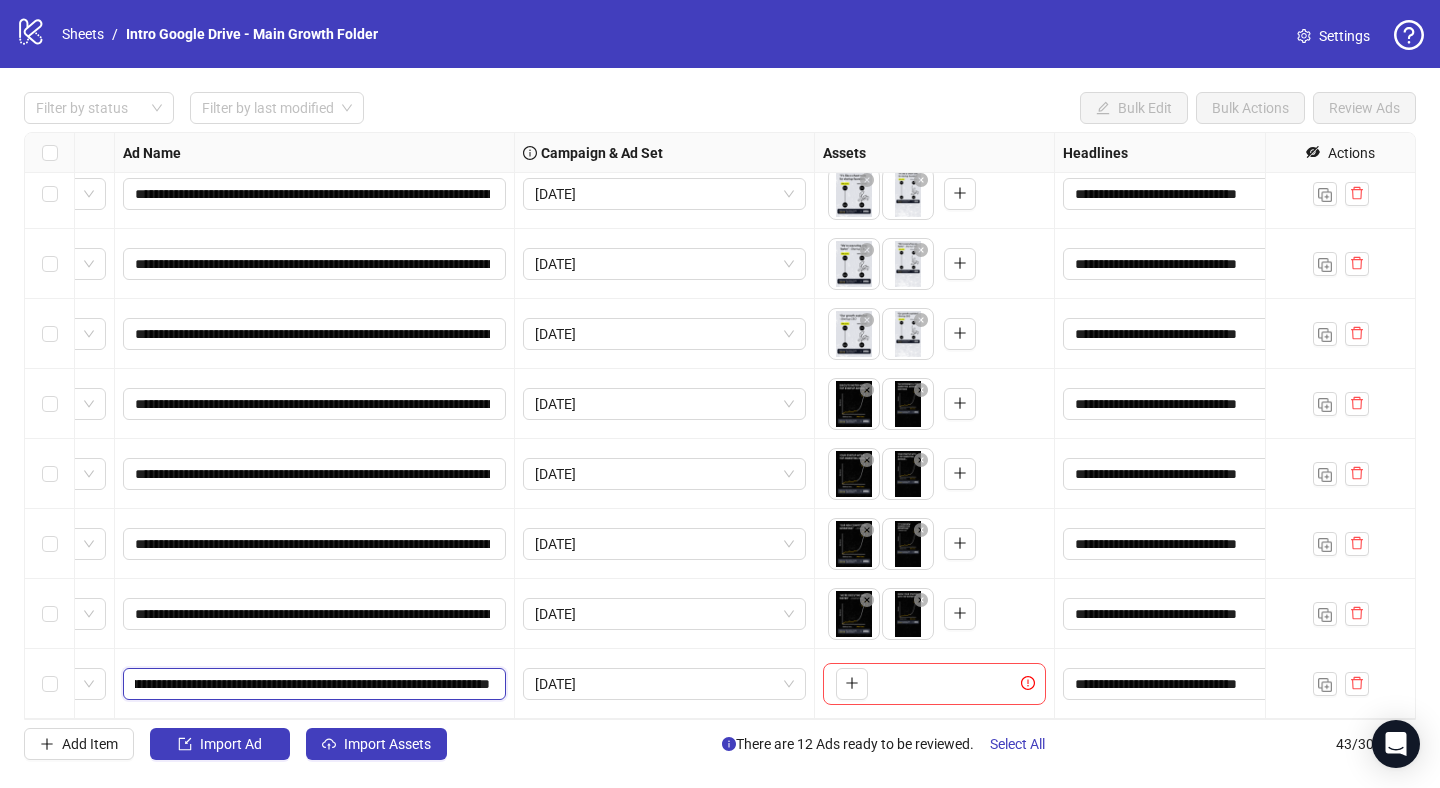 click on "**********" at bounding box center (312, 684) 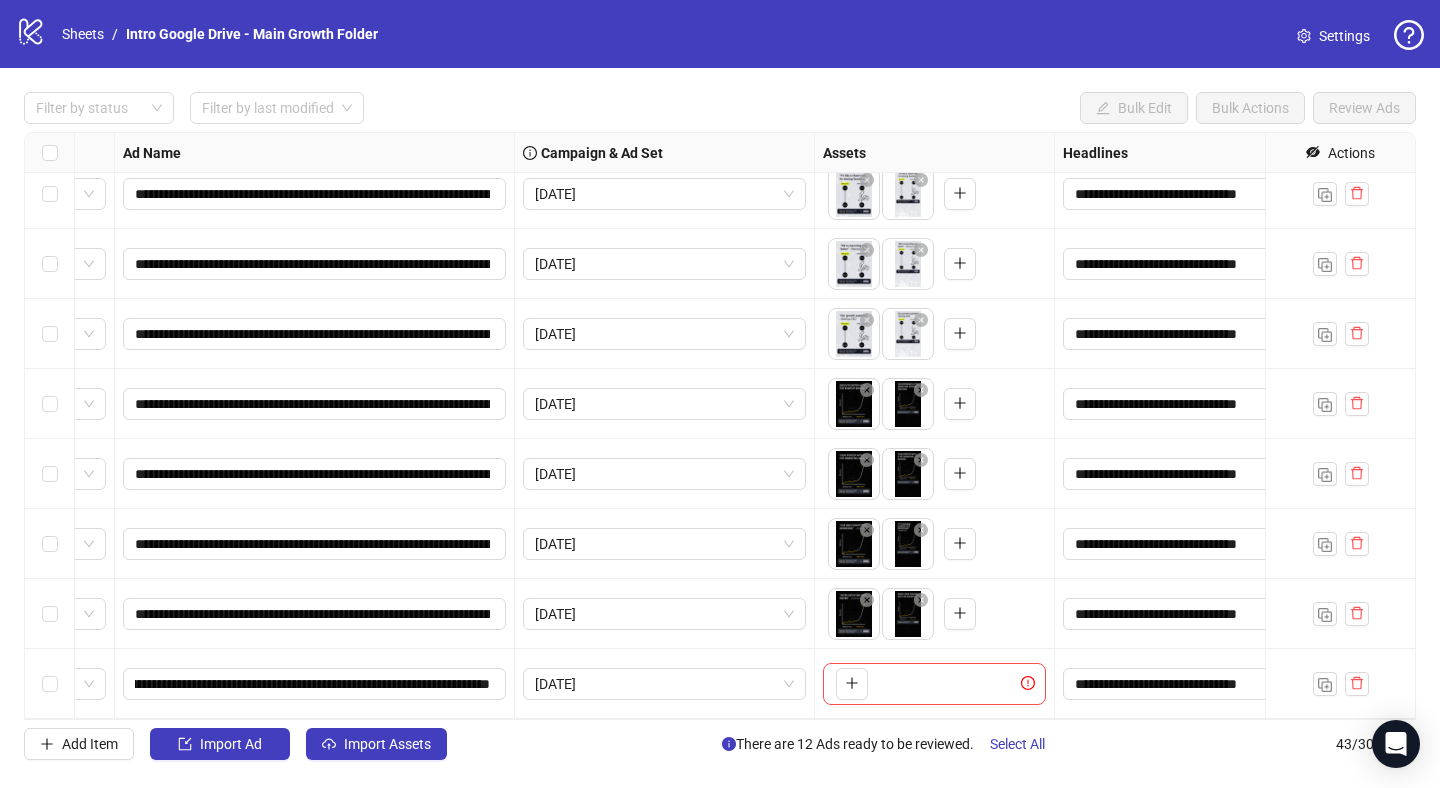 click on "**********" at bounding box center (315, 614) 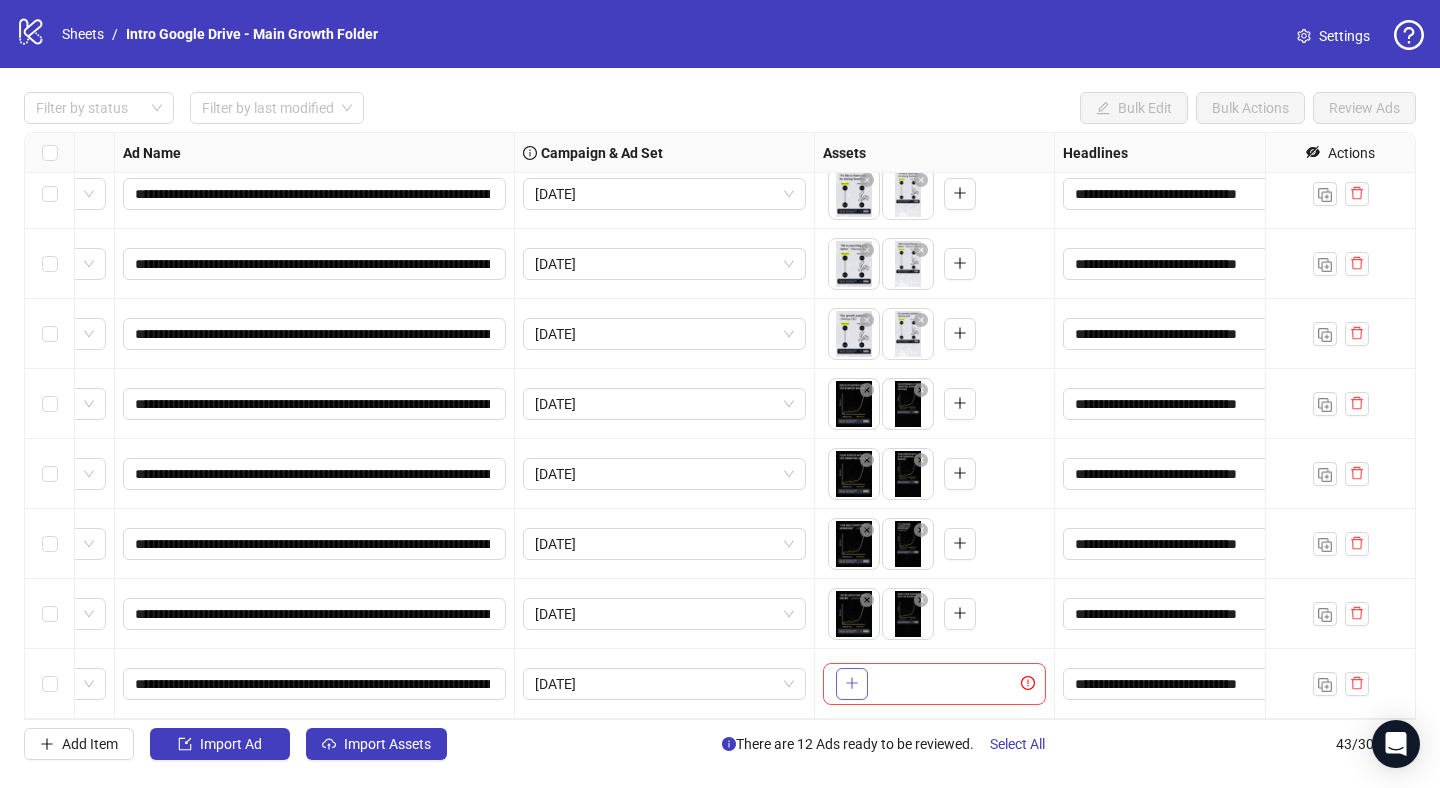click 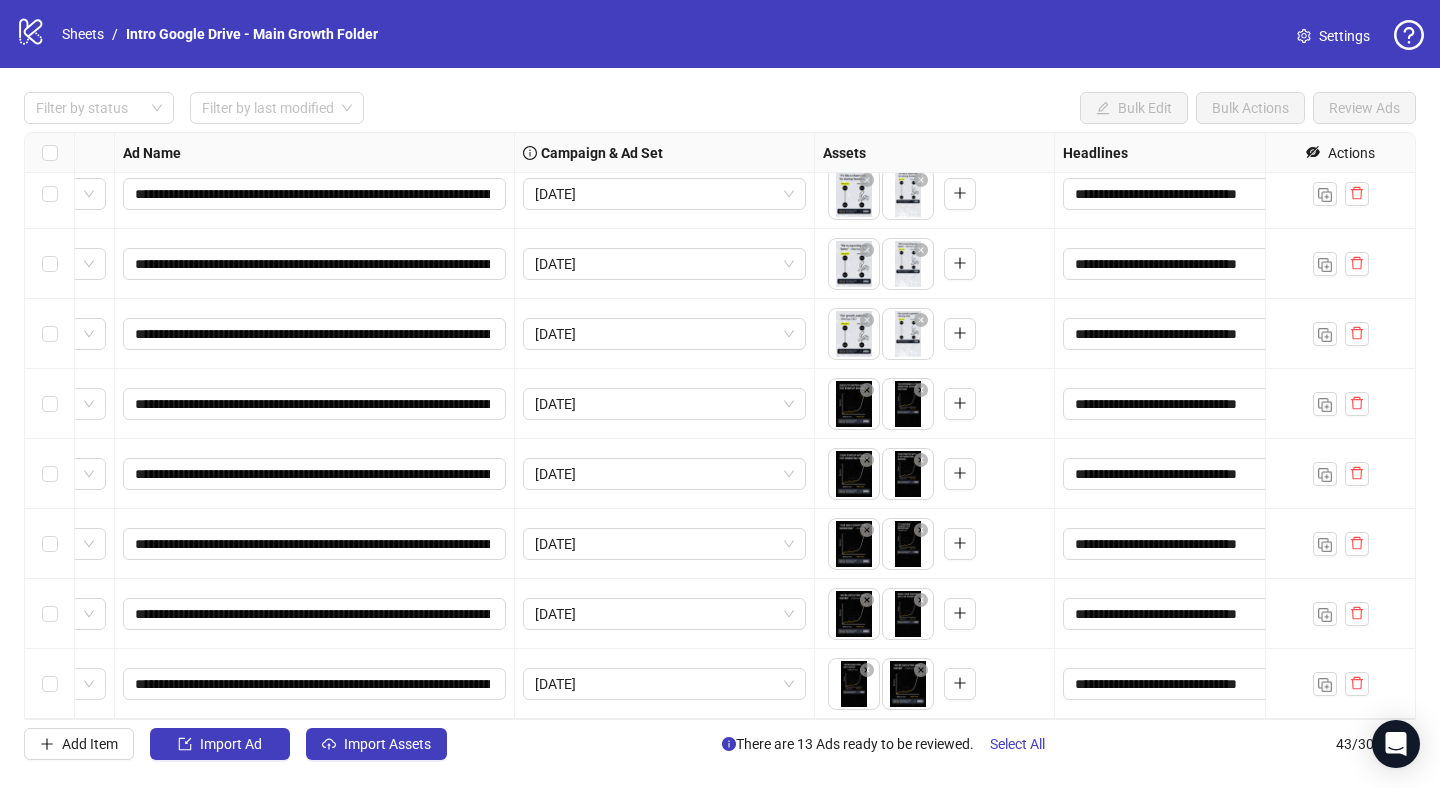 type 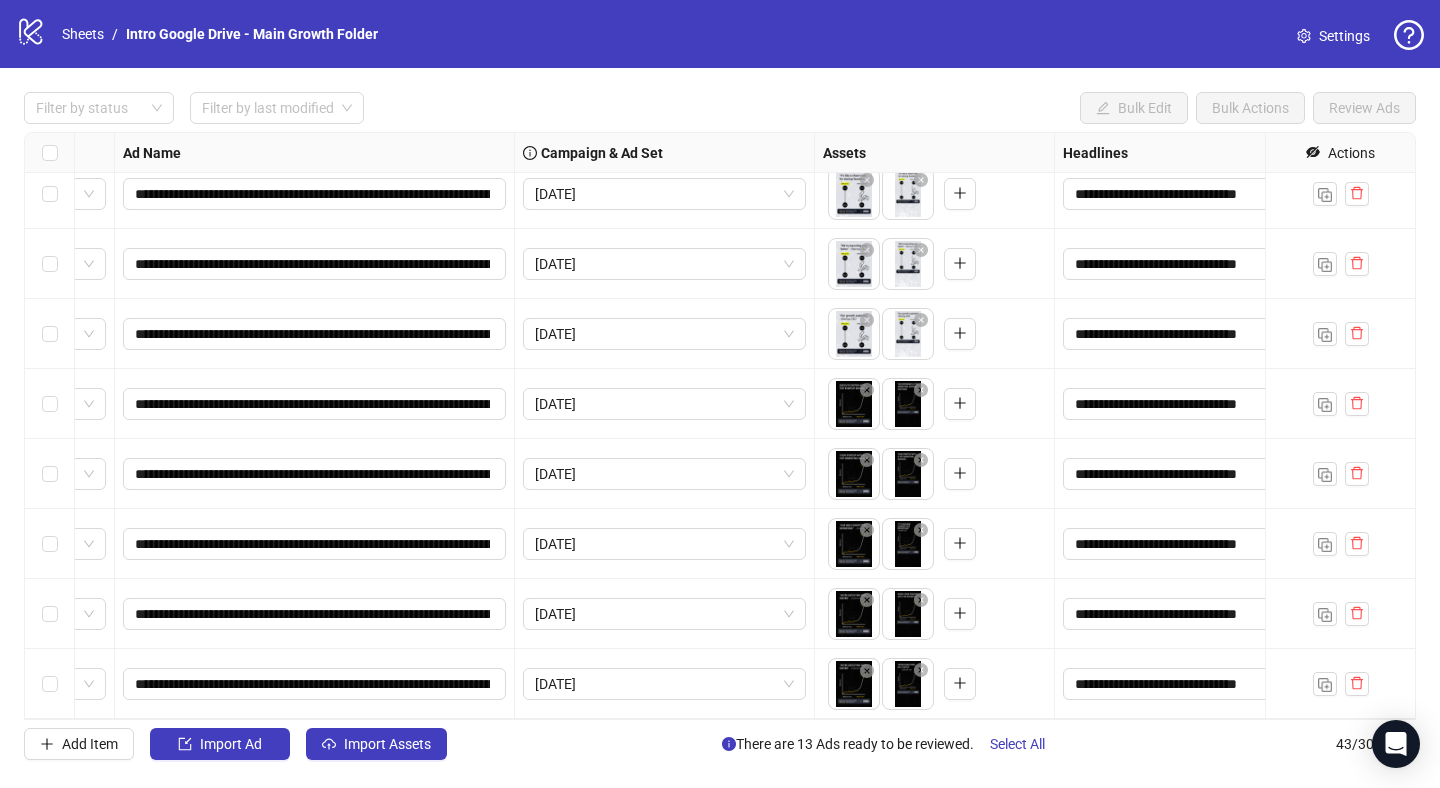 drag, startPoint x: 901, startPoint y: 695, endPoint x: 859, endPoint y: 689, distance: 42.426407 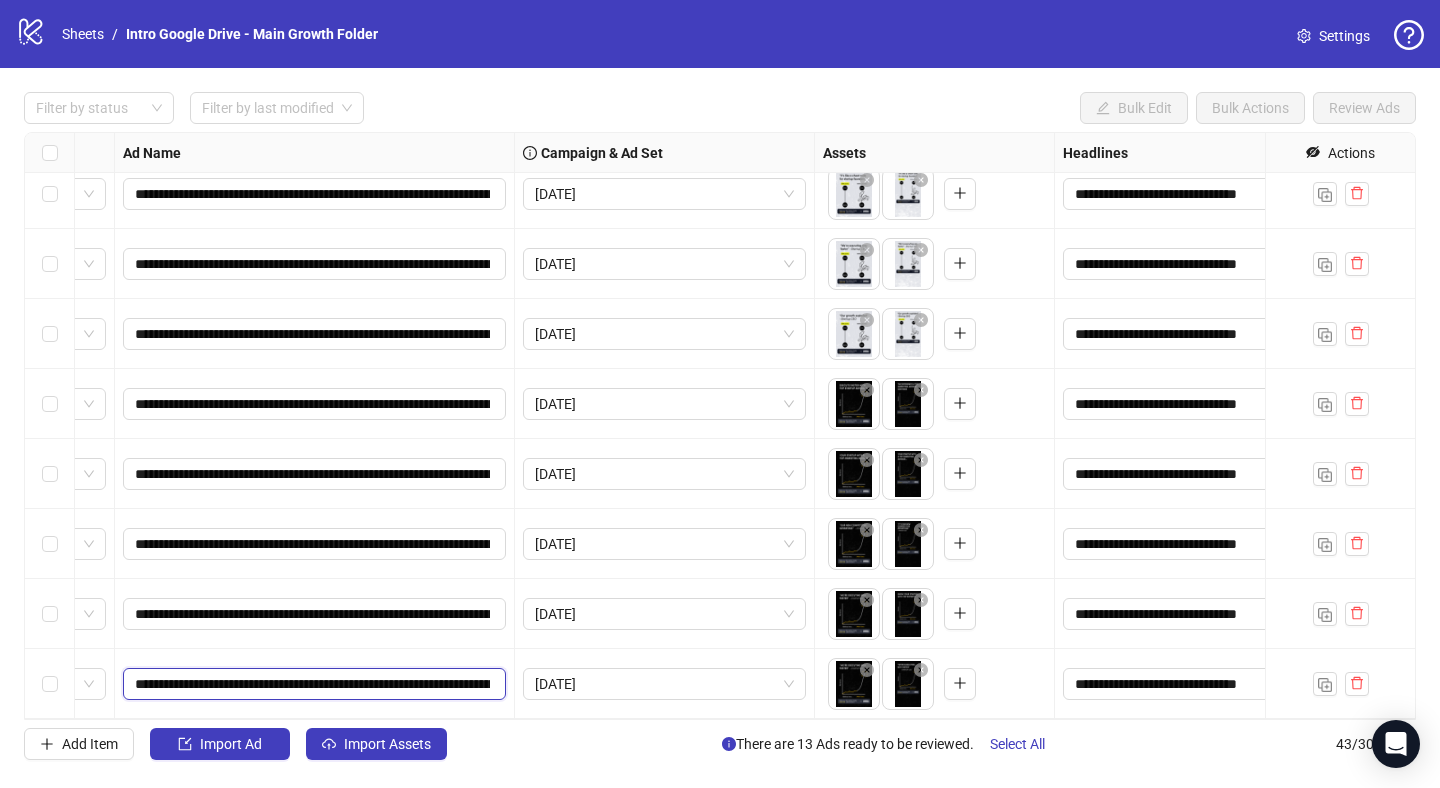 click on "**********" at bounding box center [312, 684] 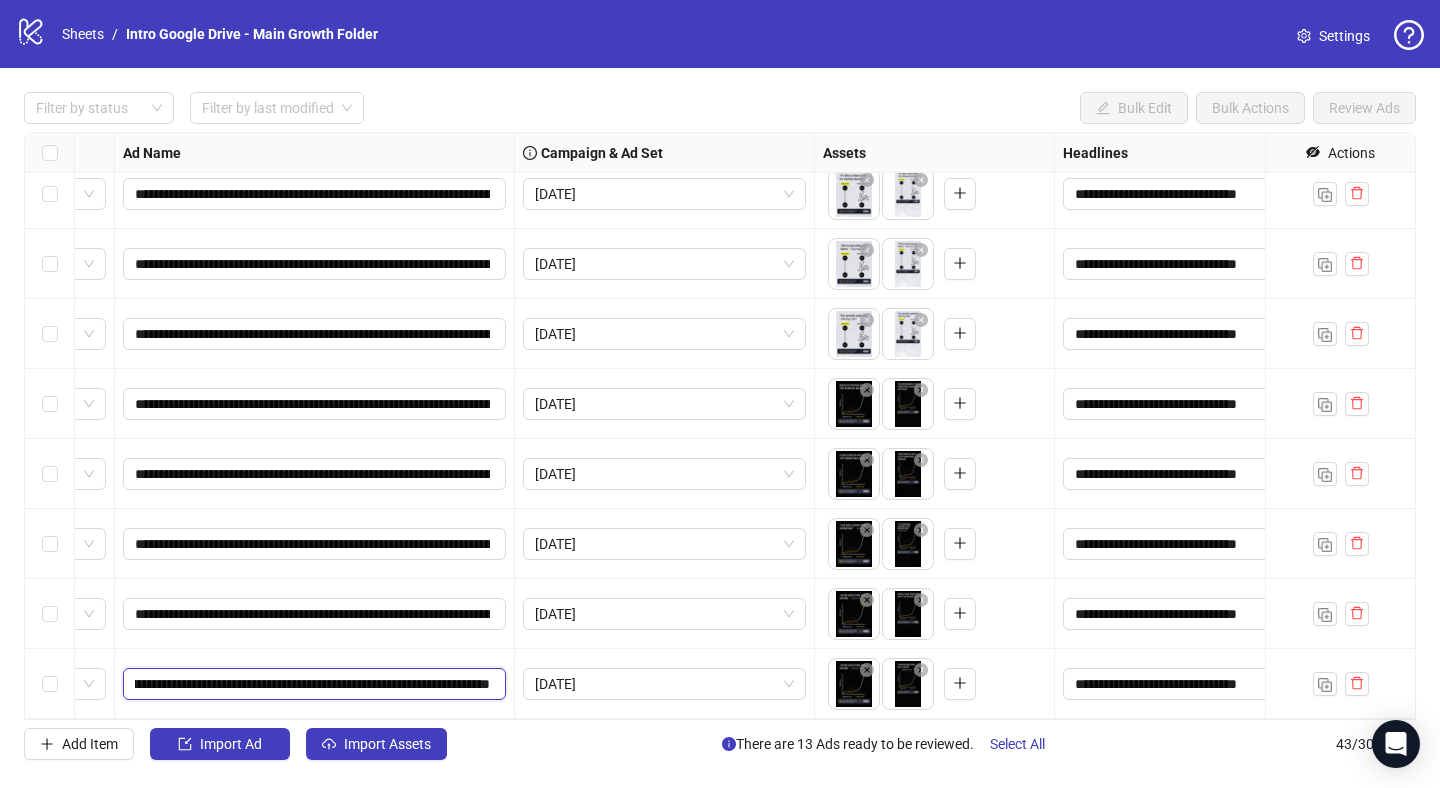 click on "**********" at bounding box center (312, 684) 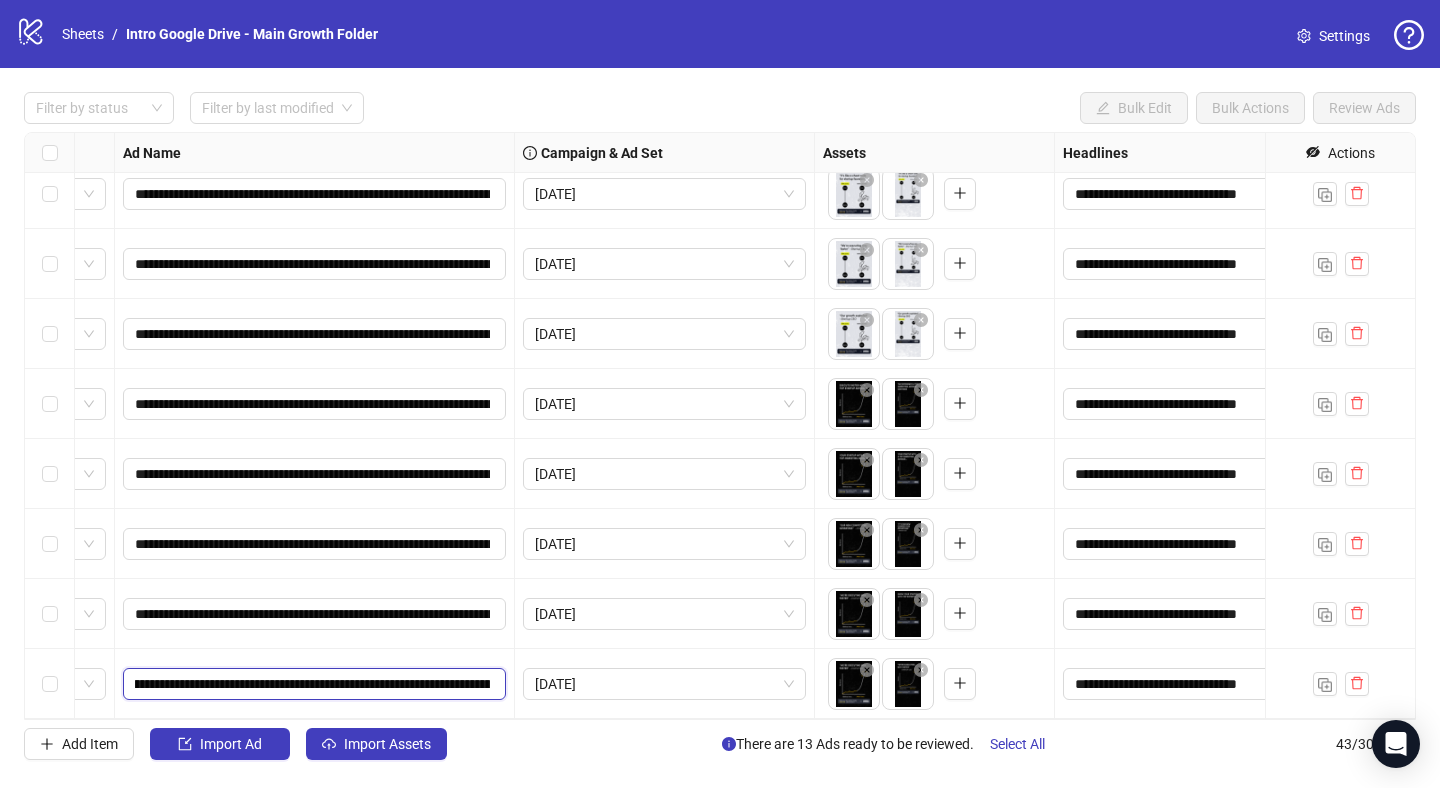 scroll, scrollTop: 0, scrollLeft: 0, axis: both 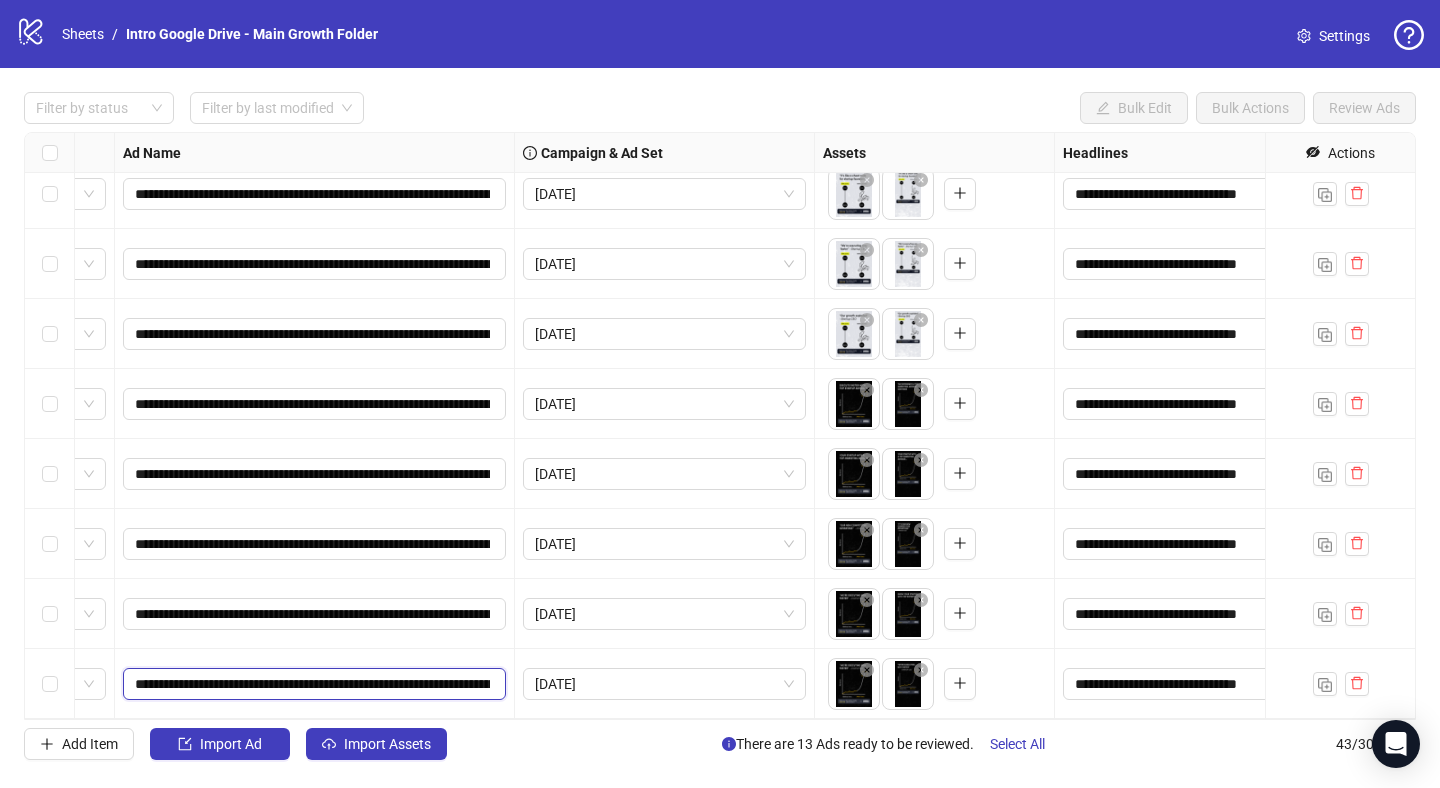 drag, startPoint x: 211, startPoint y: 685, endPoint x: 118, endPoint y: 685, distance: 93 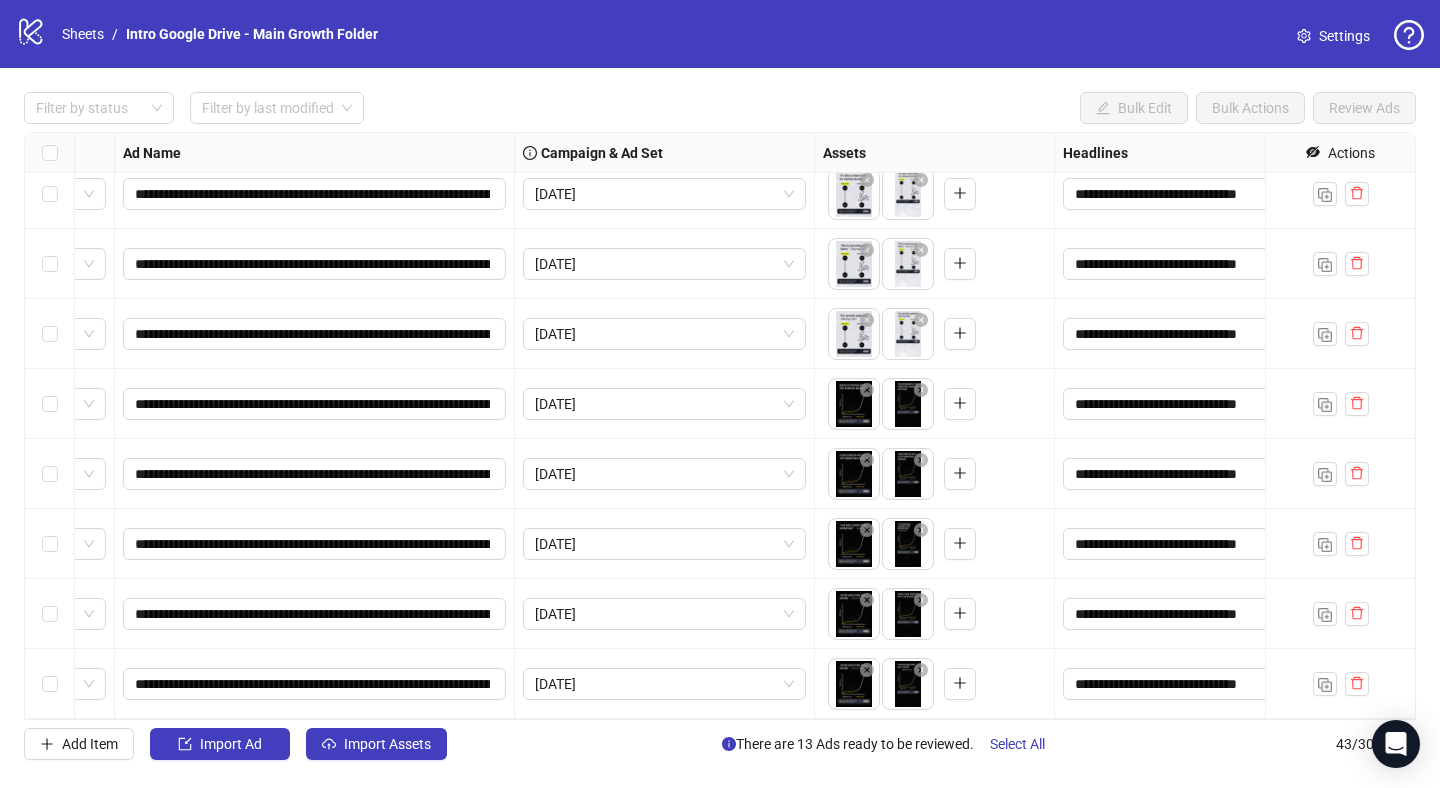 click on "**********" at bounding box center (315, 684) 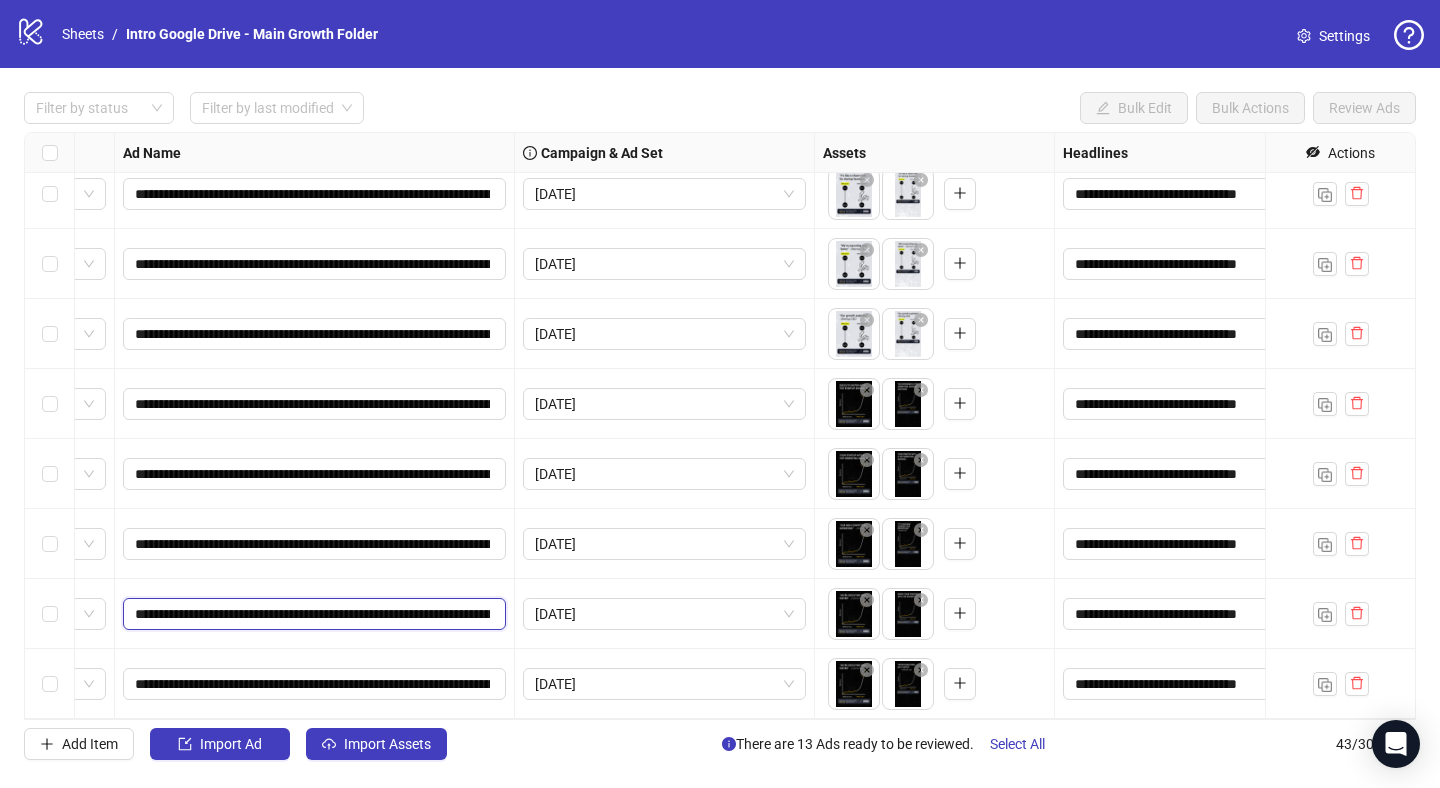 click on "**********" at bounding box center [312, 614] 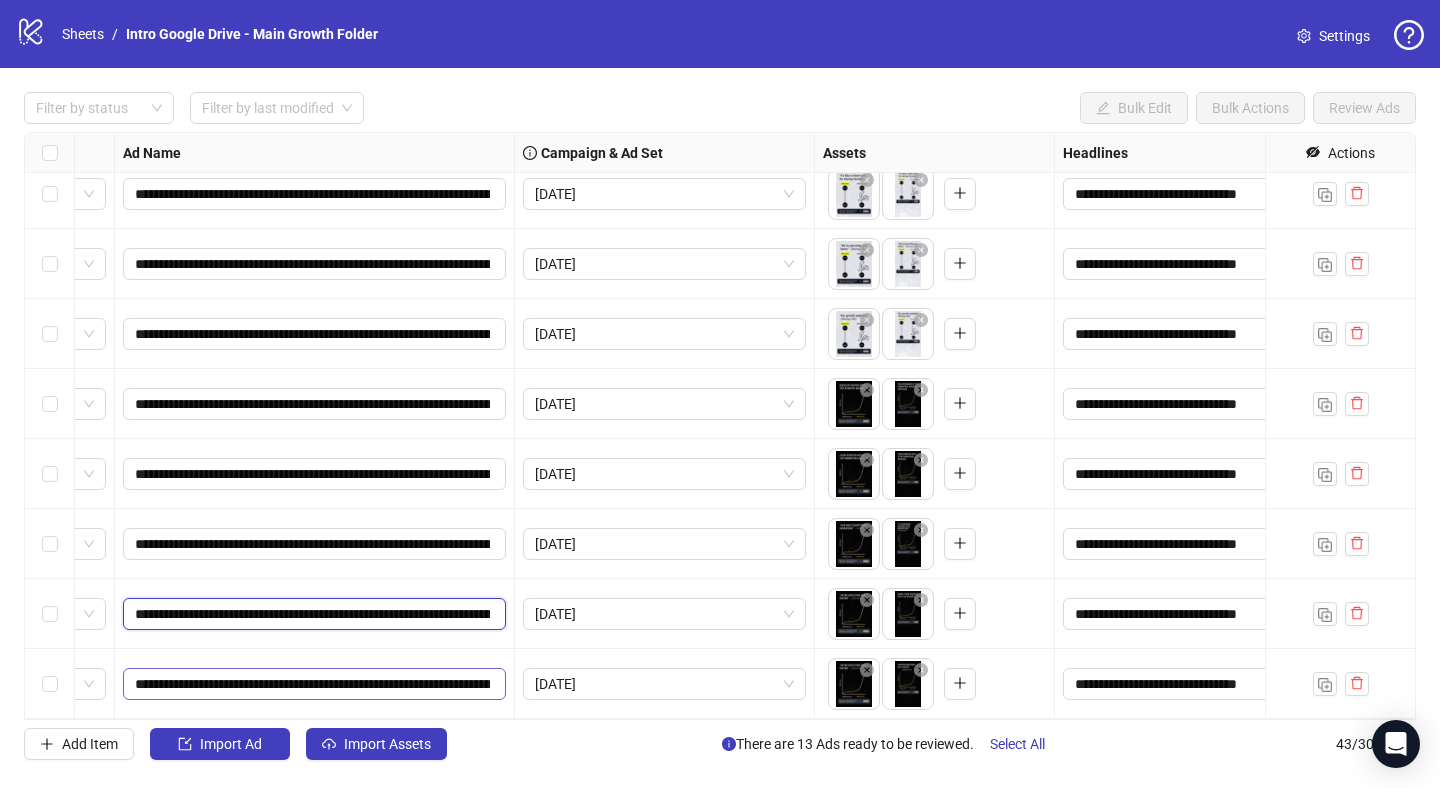 type on "**********" 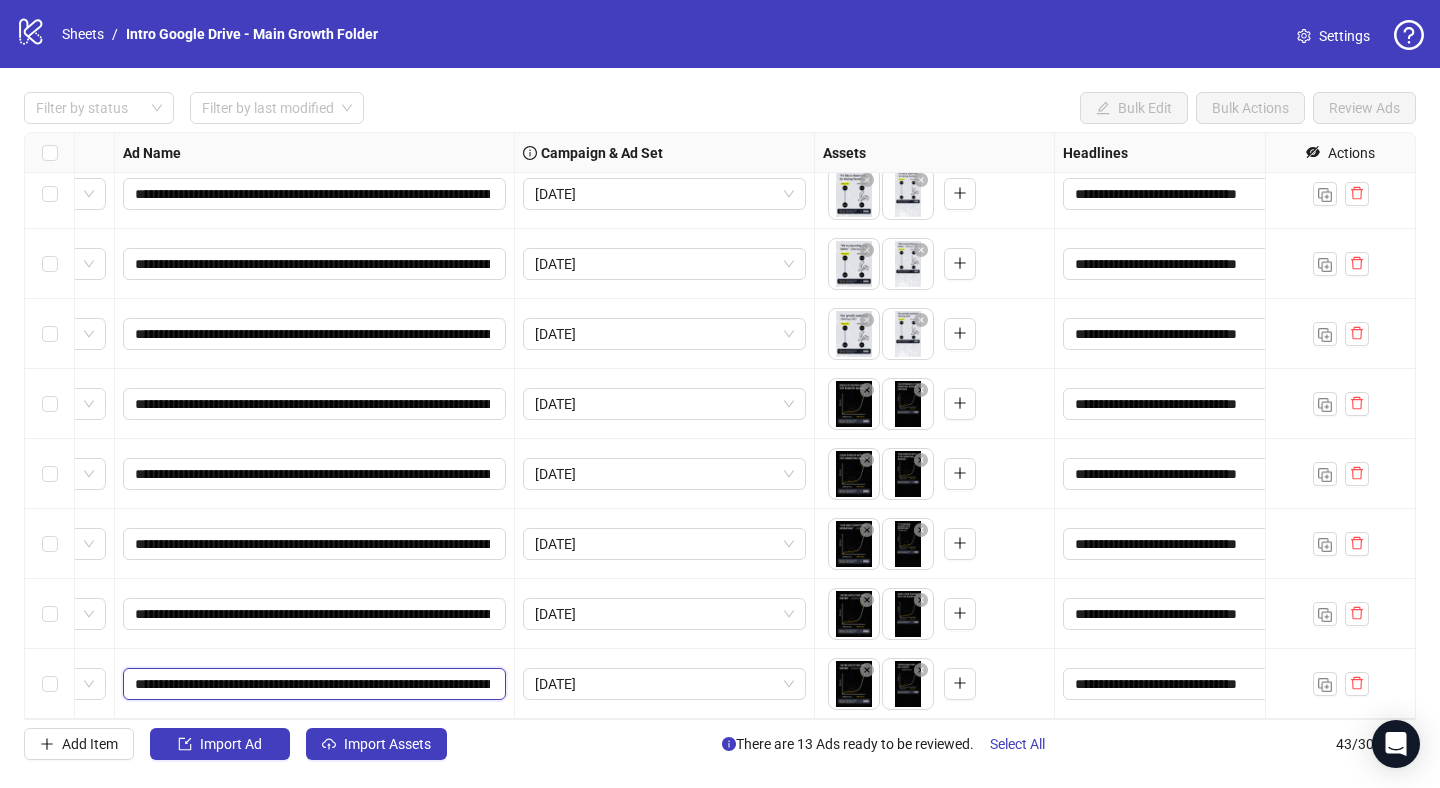 click on "**********" at bounding box center (312, 684) 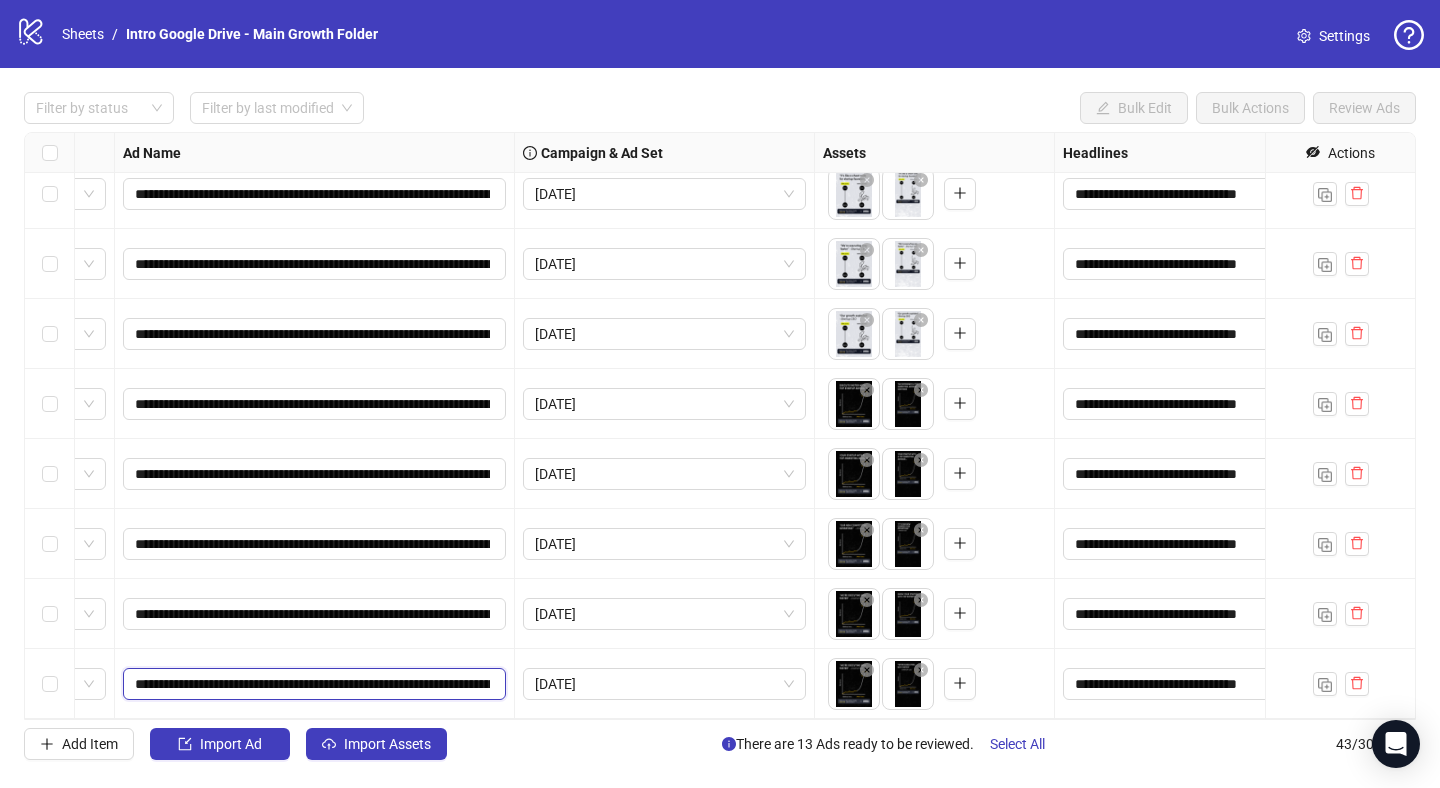 type on "**********" 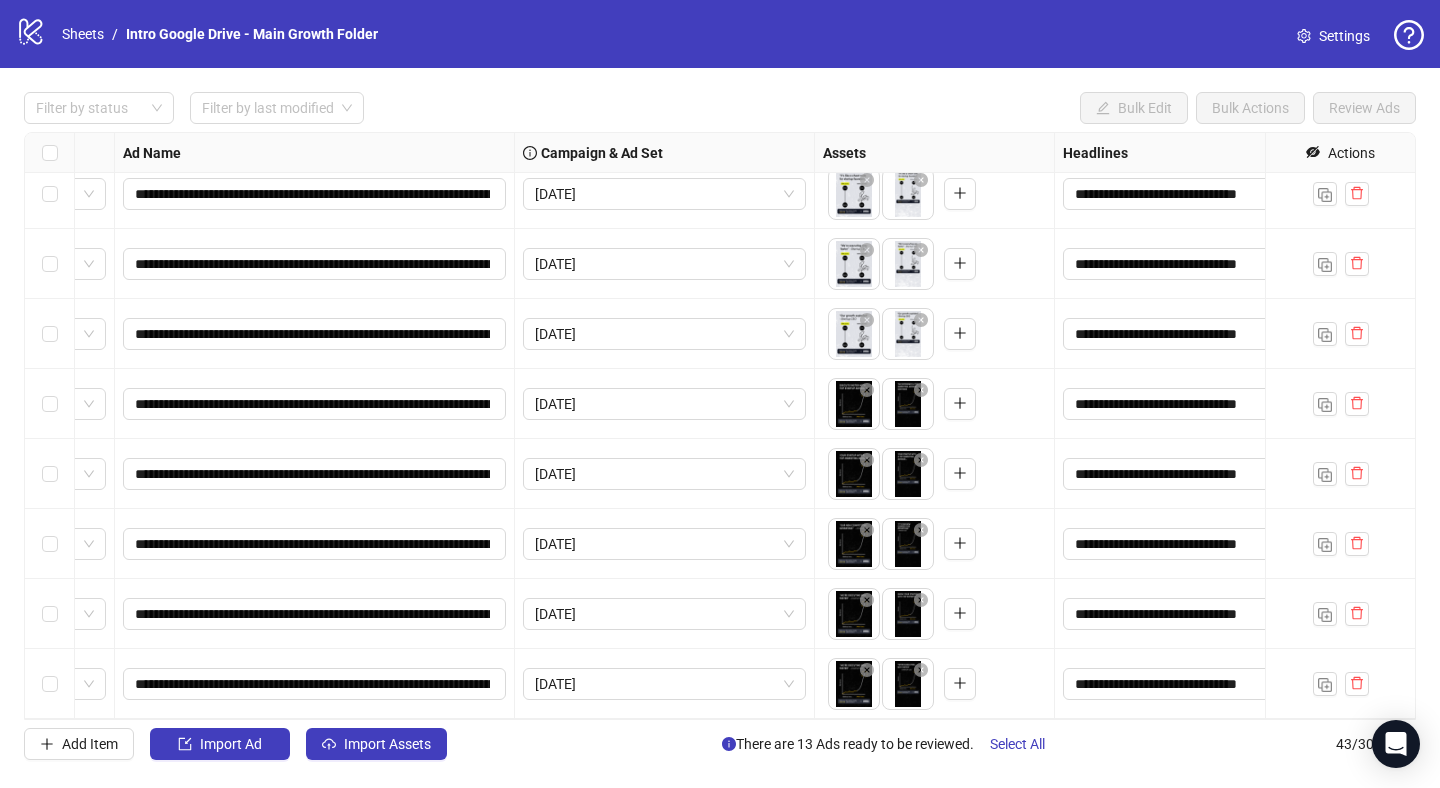 click on "**********" at bounding box center (315, 614) 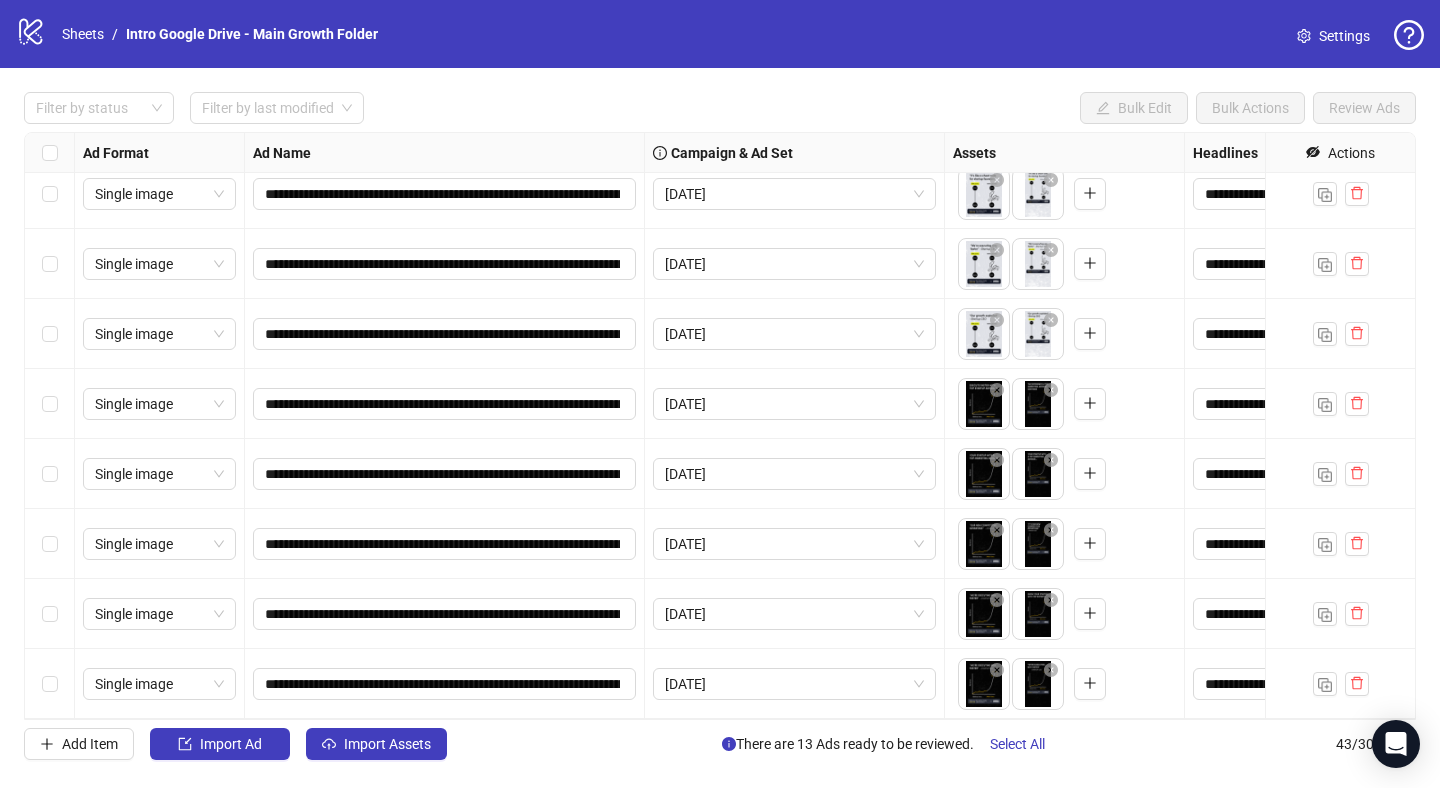scroll, scrollTop: 2342, scrollLeft: 0, axis: vertical 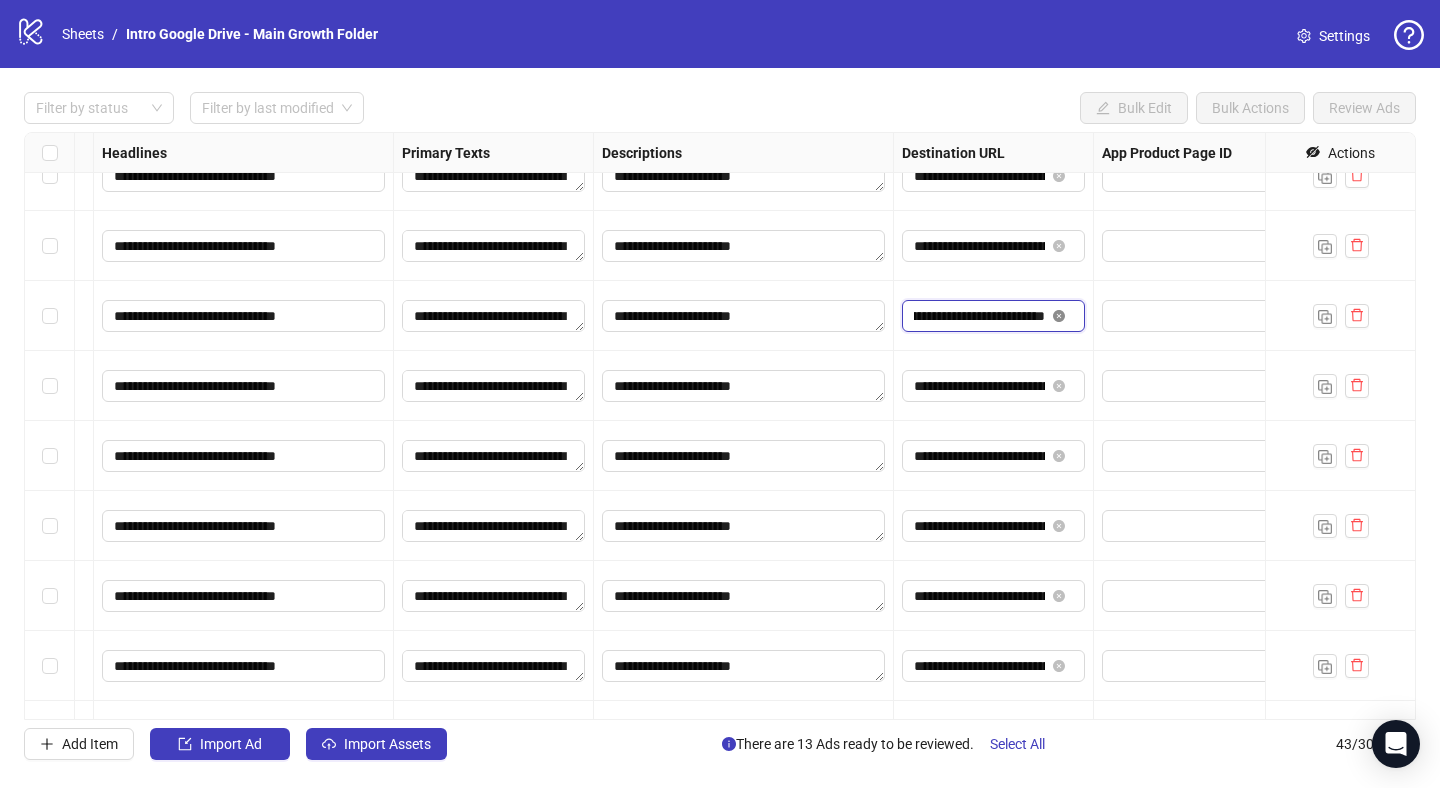 drag, startPoint x: 1024, startPoint y: 320, endPoint x: 1055, endPoint y: 320, distance: 31 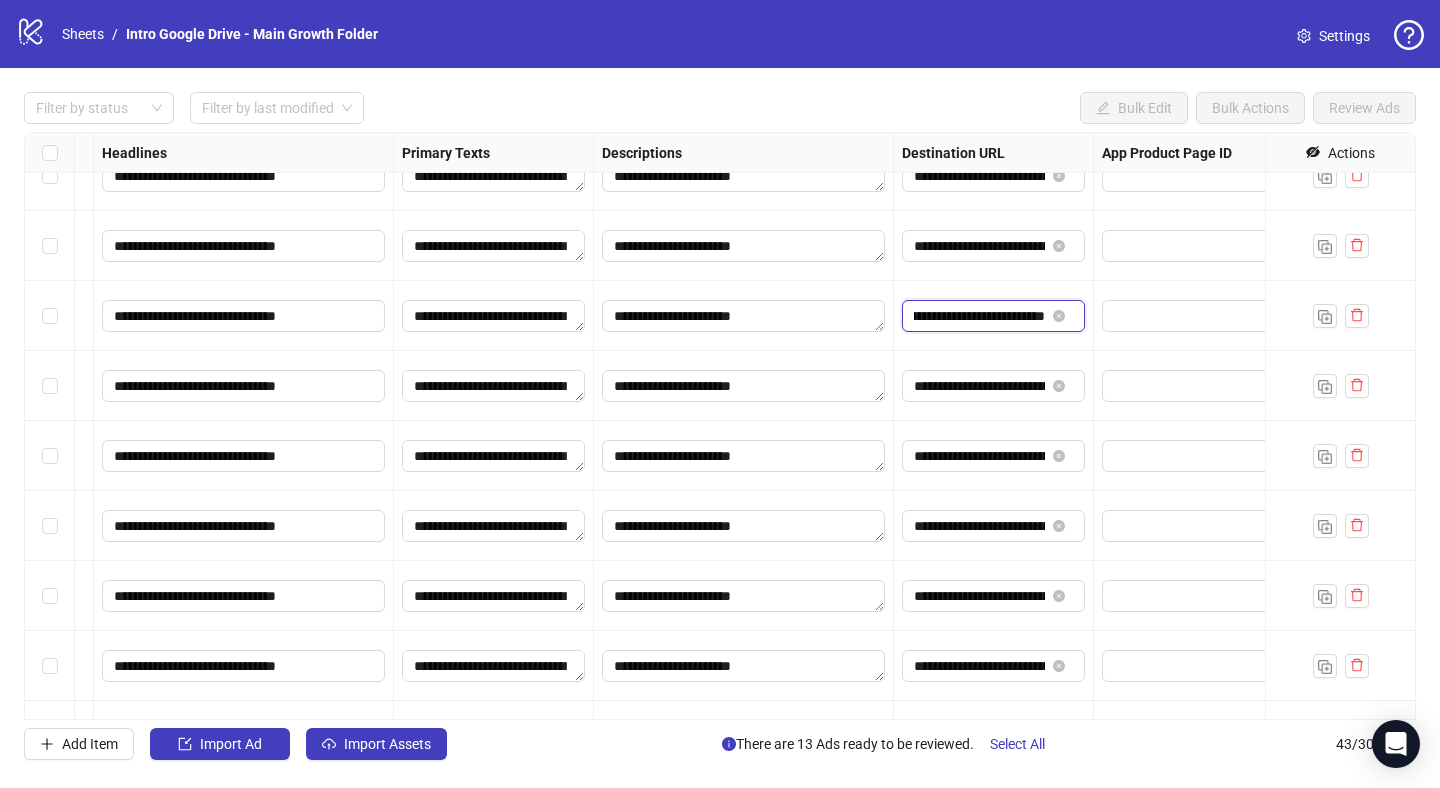 scroll, scrollTop: 2464, scrollLeft: 1091, axis: both 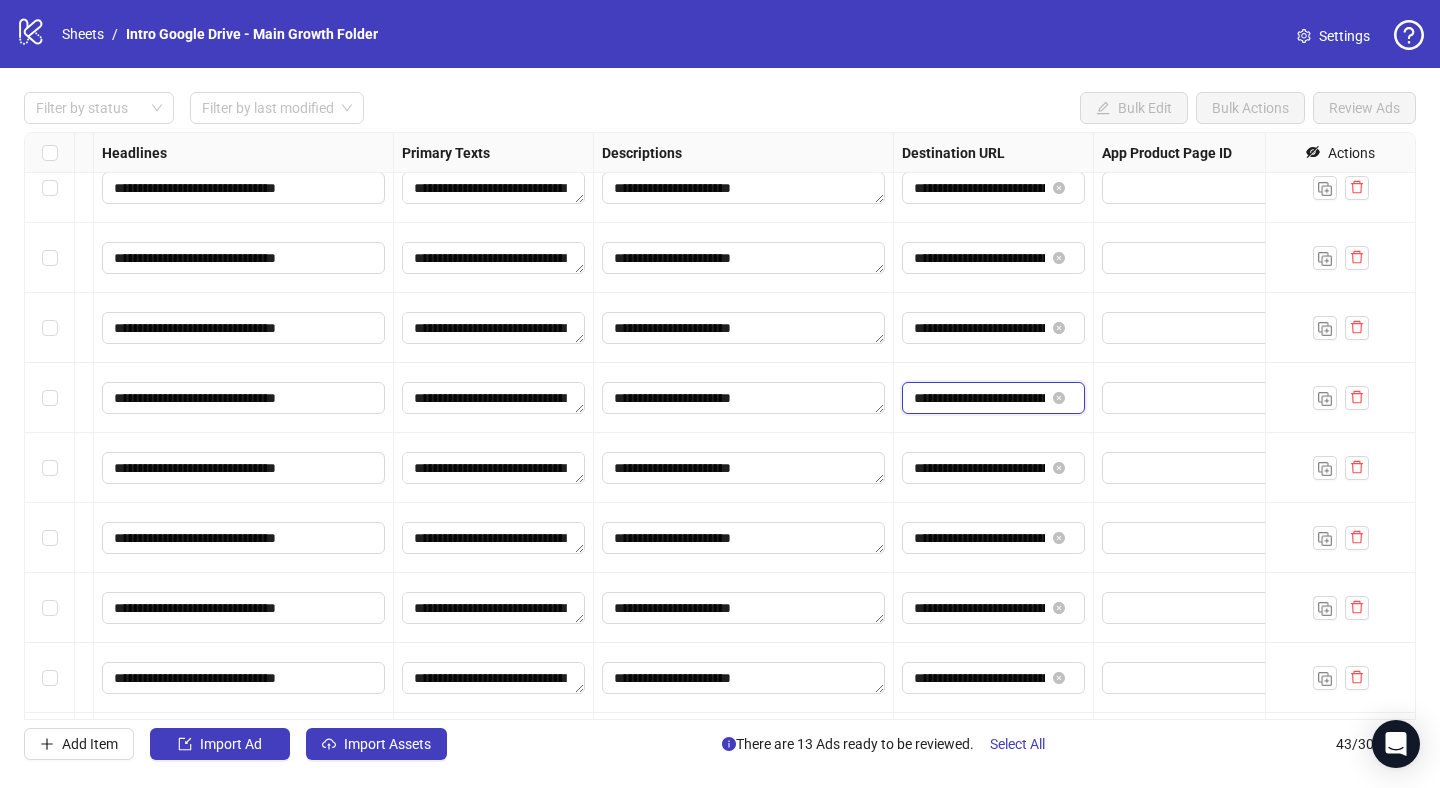 click on "**********" at bounding box center [979, 398] 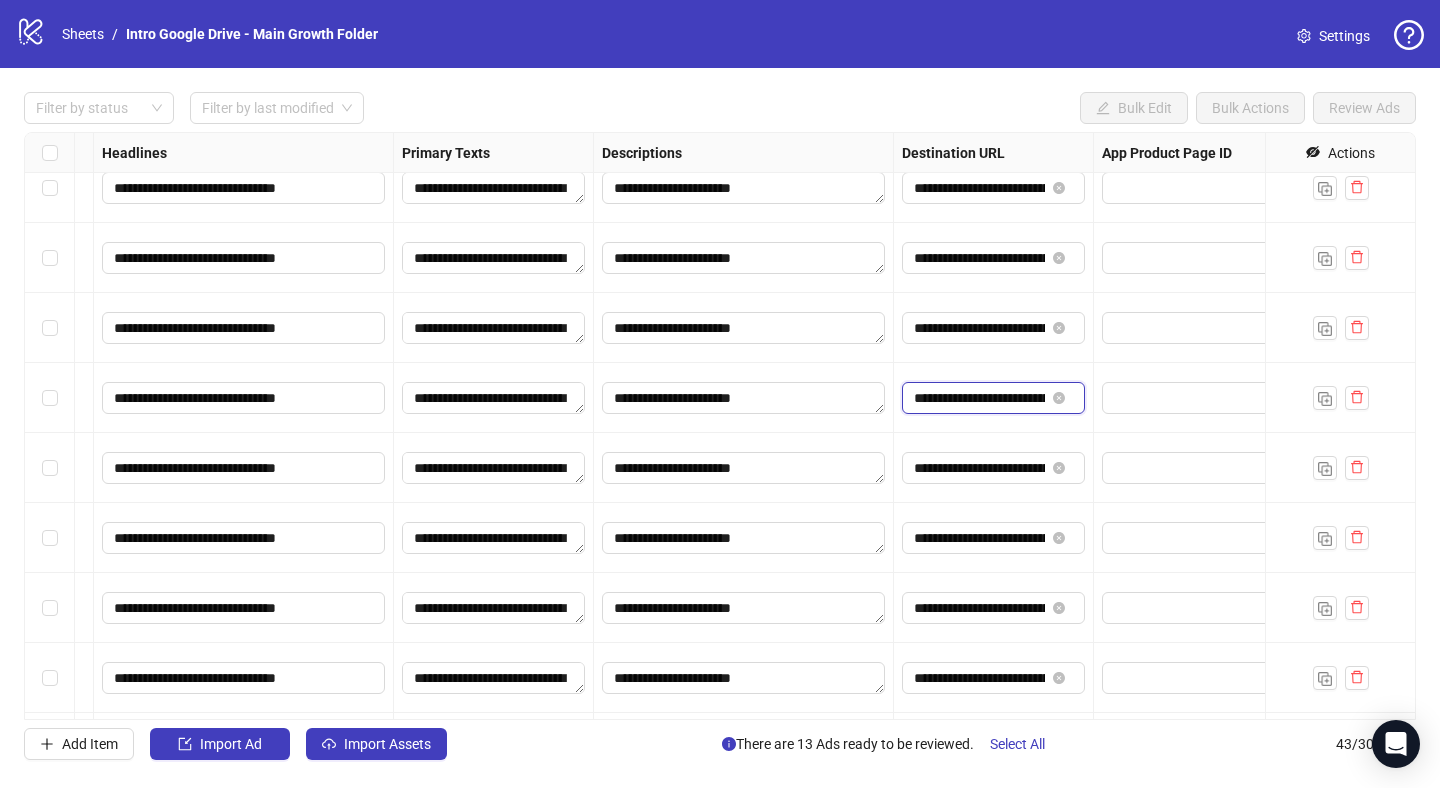 paste 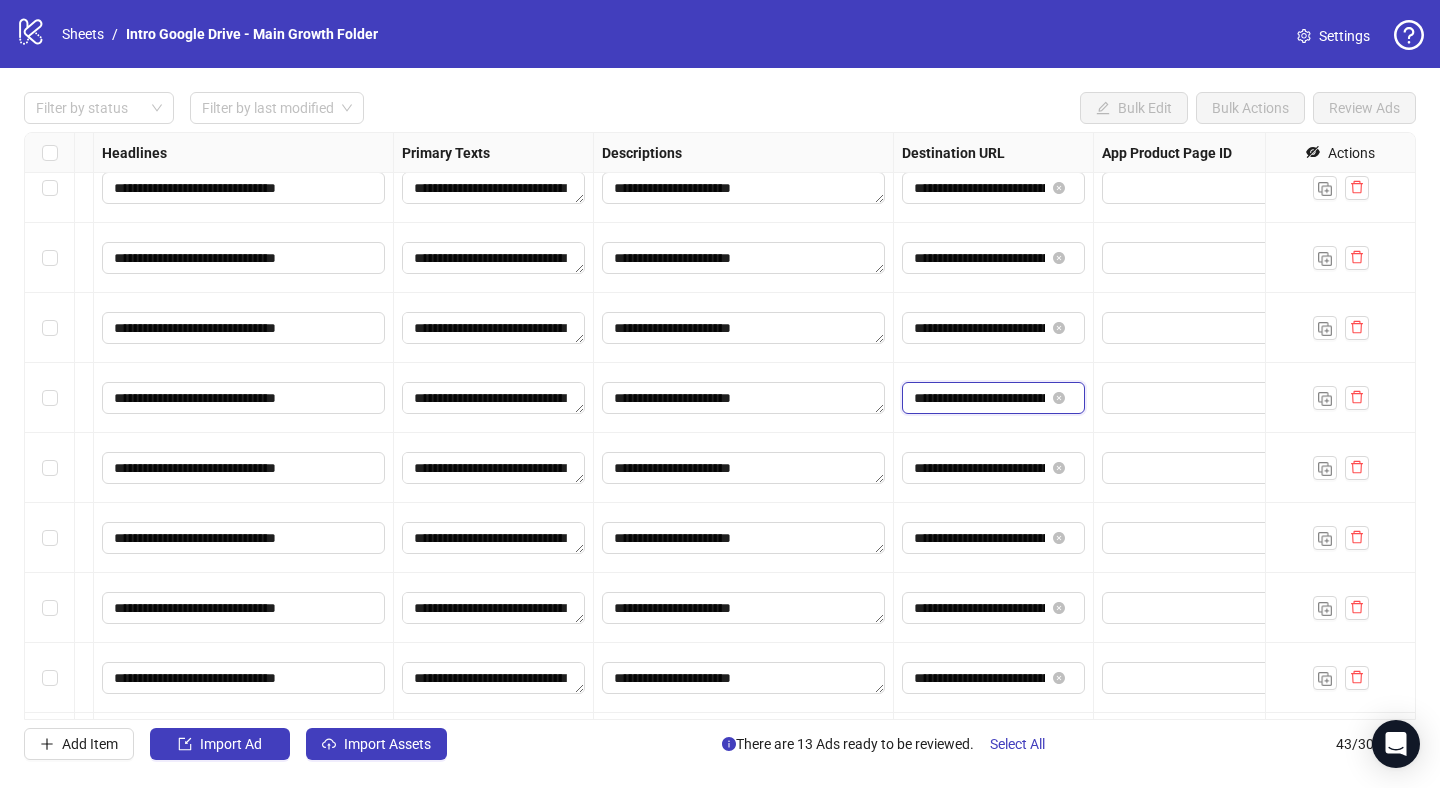 scroll, scrollTop: 0, scrollLeft: 44, axis: horizontal 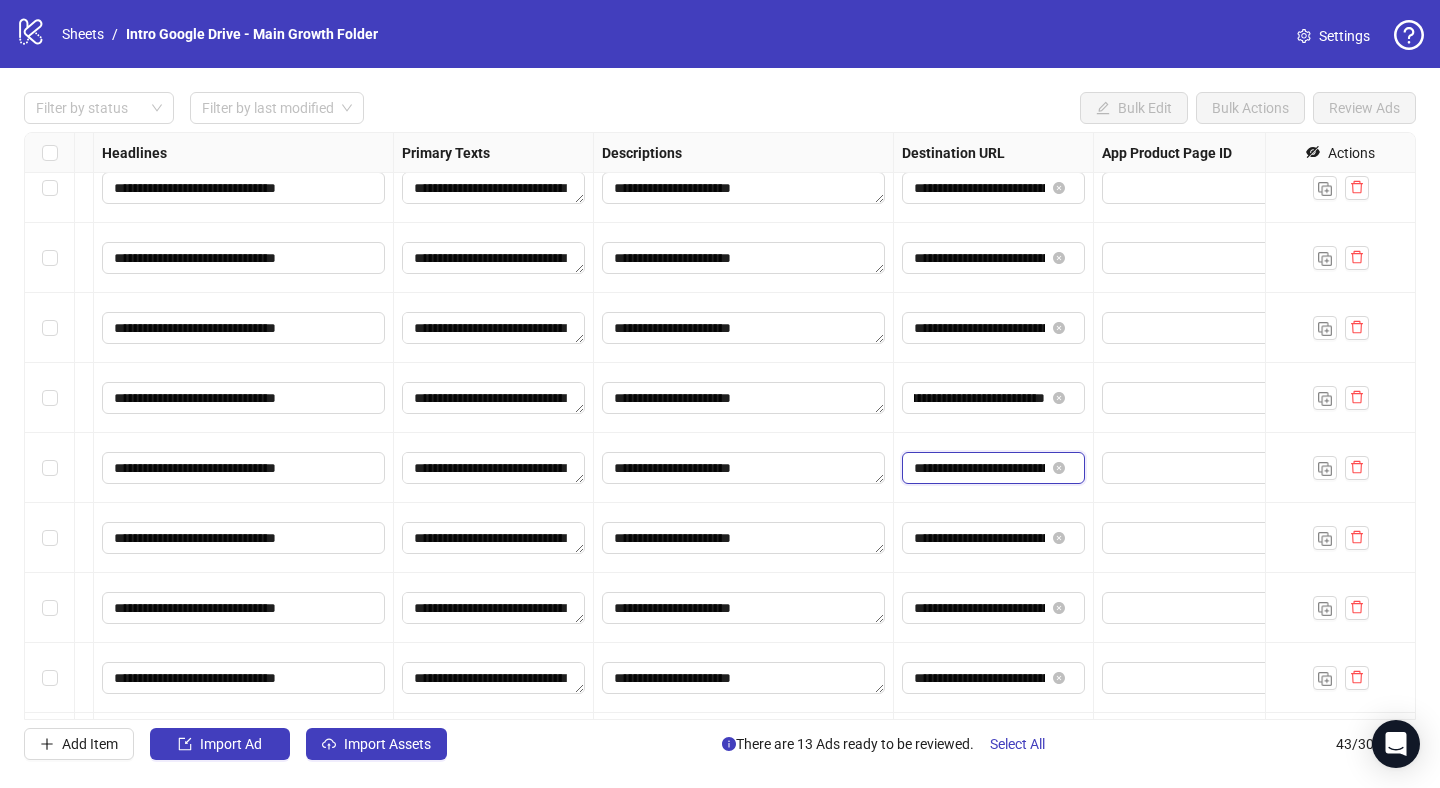 click on "**********" at bounding box center (979, 468) 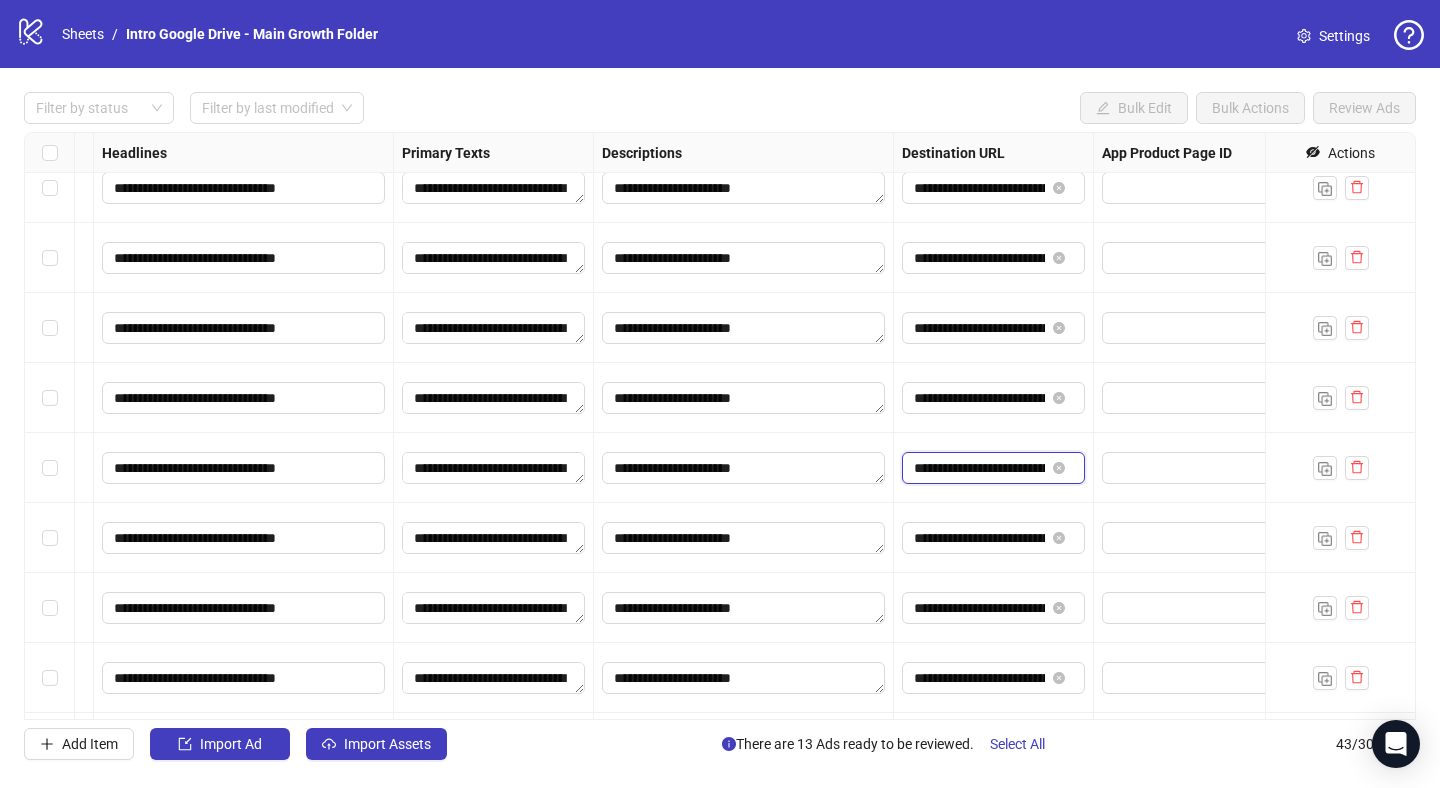 paste 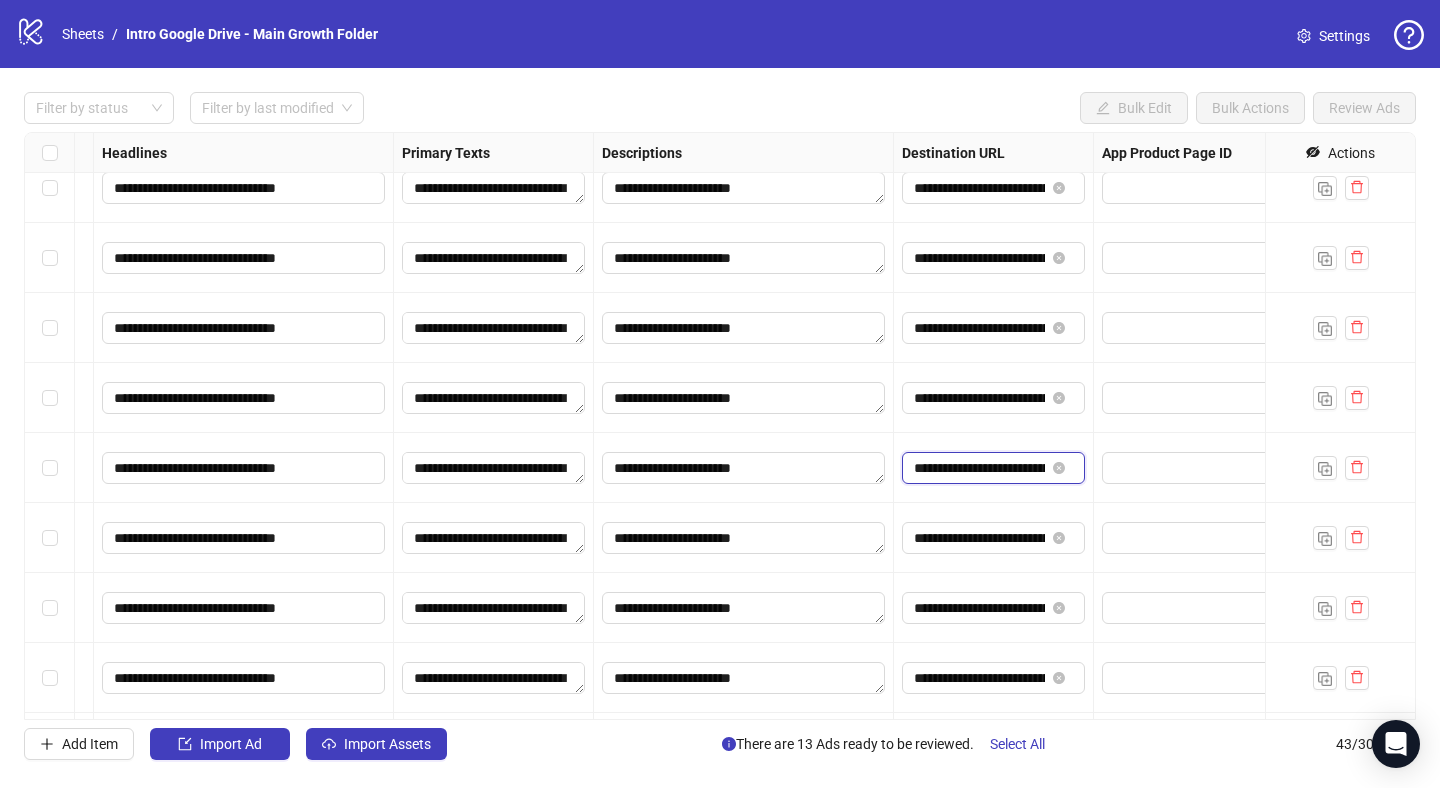 scroll, scrollTop: 0, scrollLeft: 44, axis: horizontal 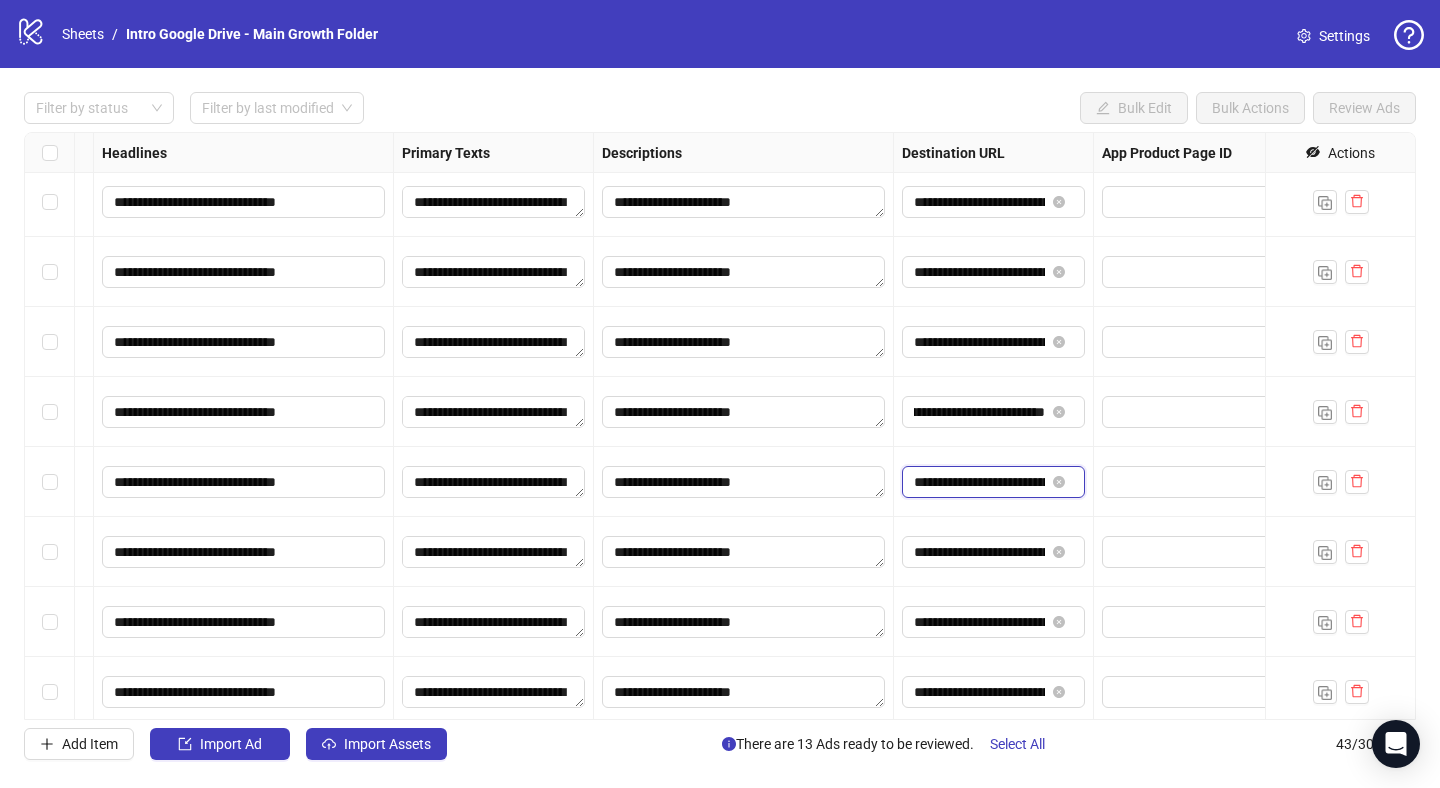click on "**********" at bounding box center (979, 482) 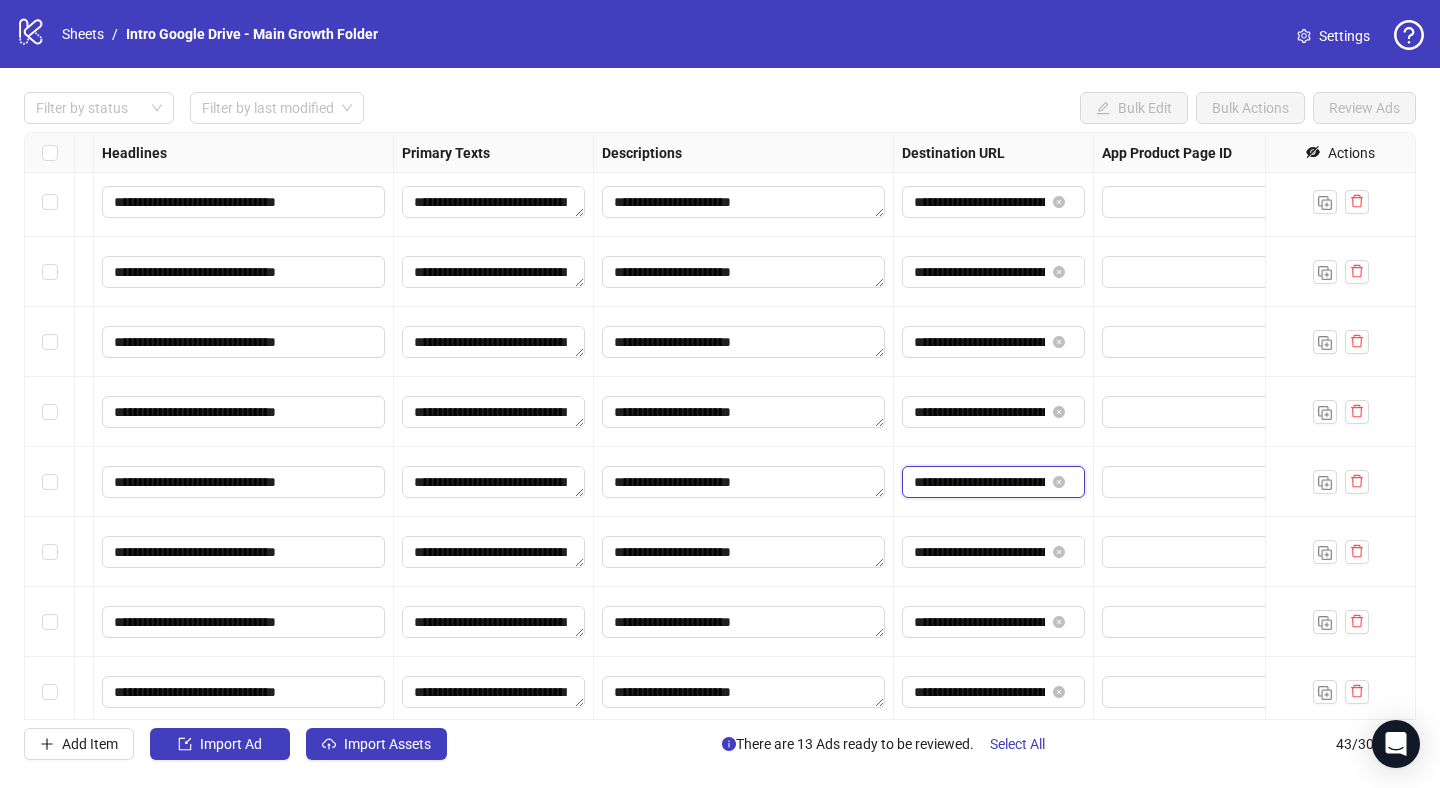 click on "**********" at bounding box center (979, 482) 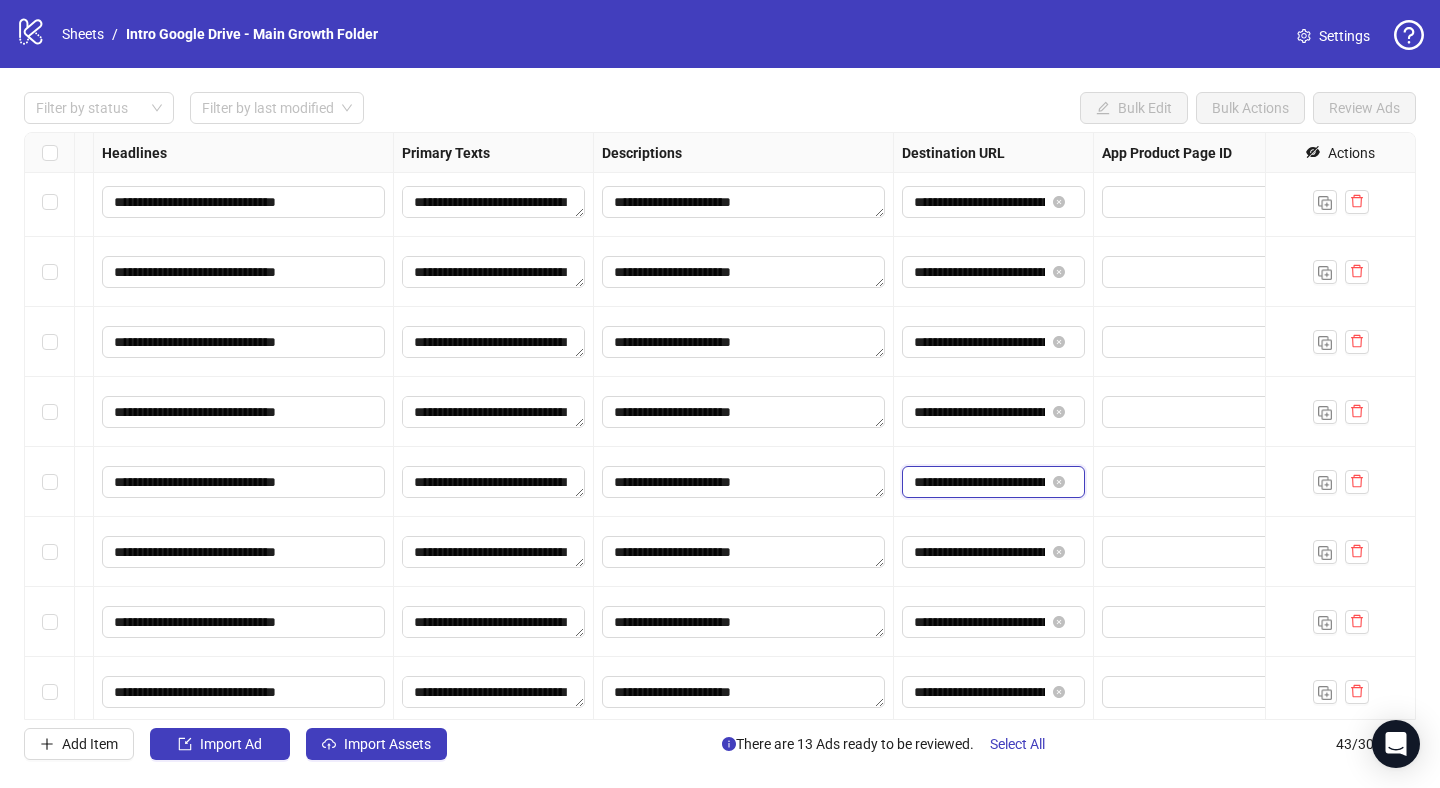 scroll, scrollTop: 0, scrollLeft: 44, axis: horizontal 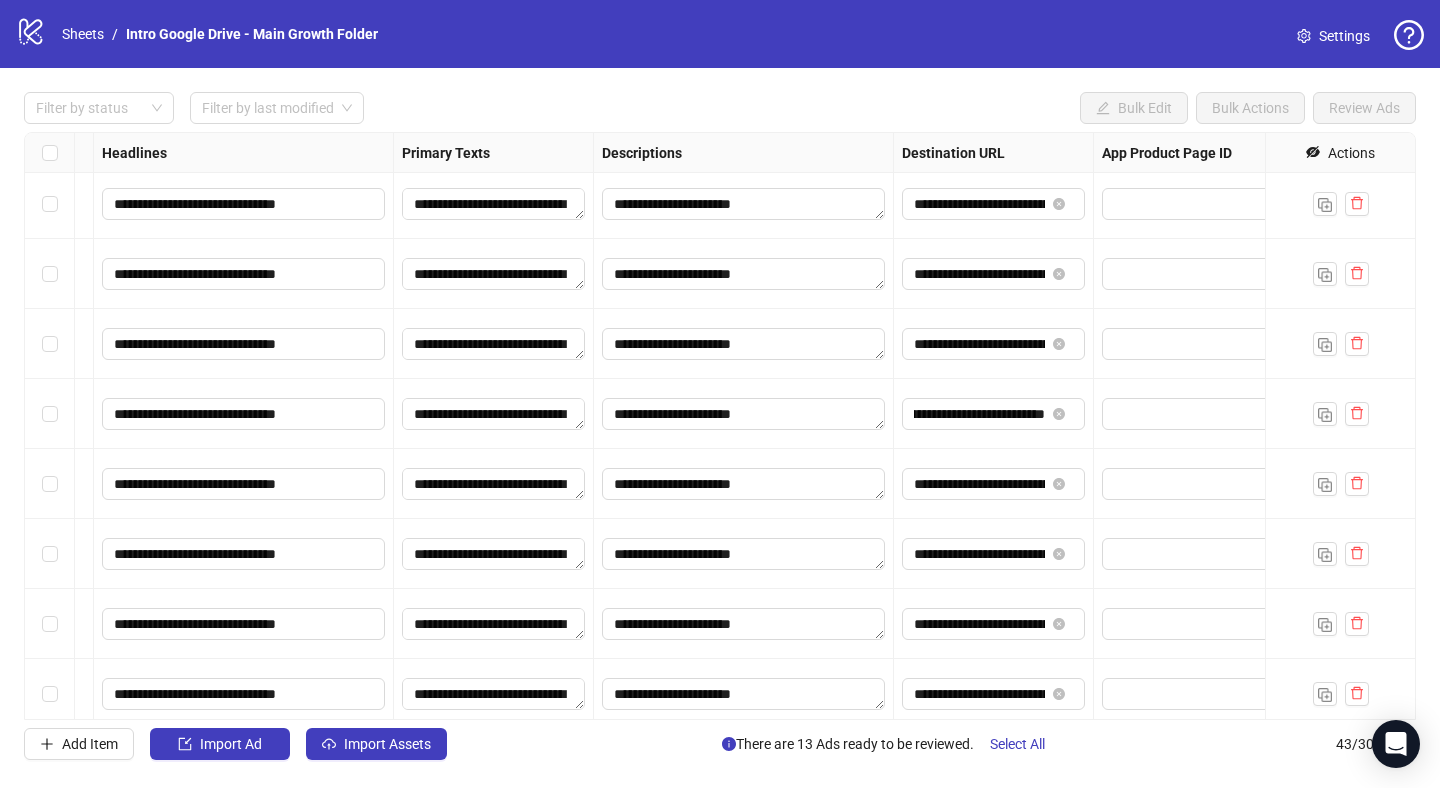 click on "**********" at bounding box center (720, 426) 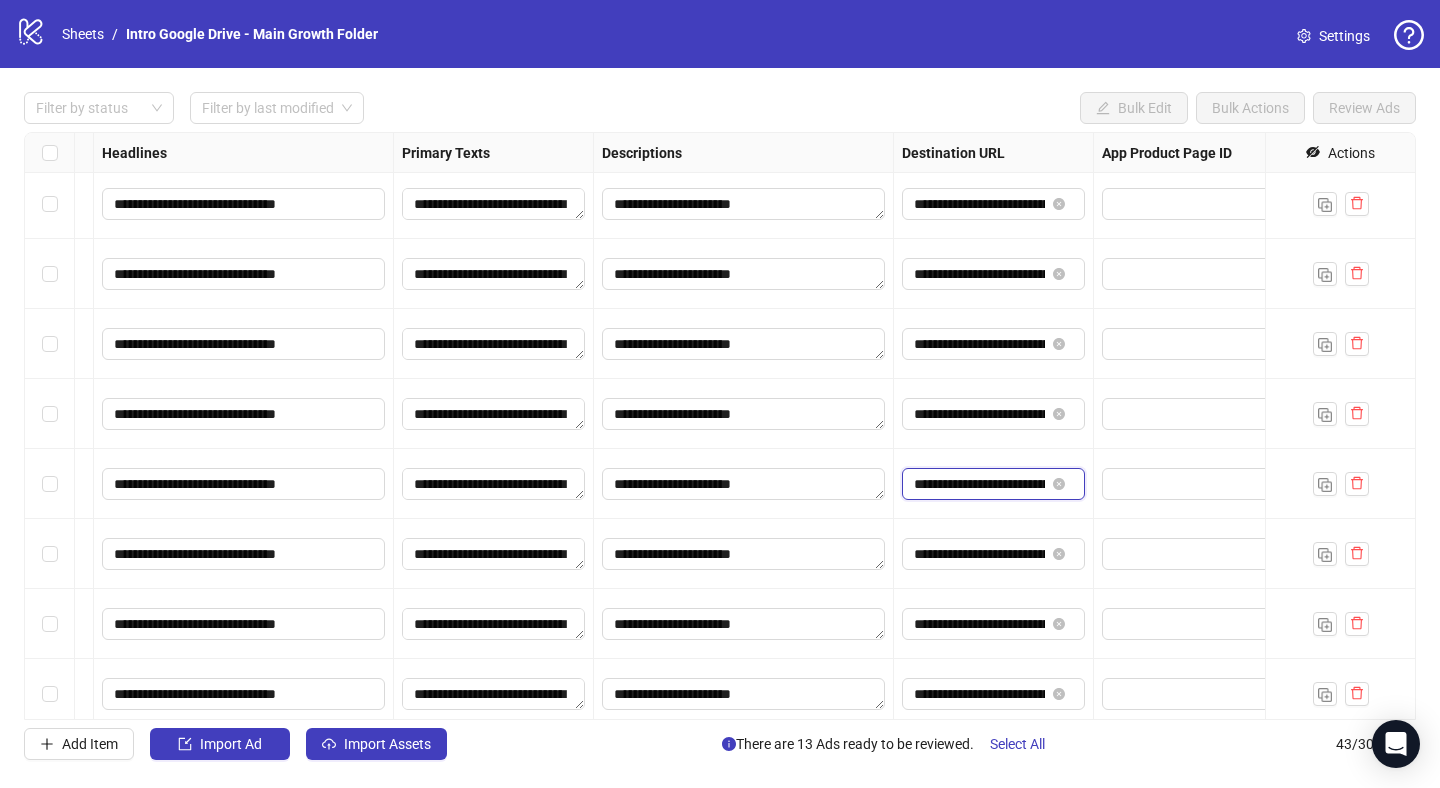 click on "**********" at bounding box center [979, 484] 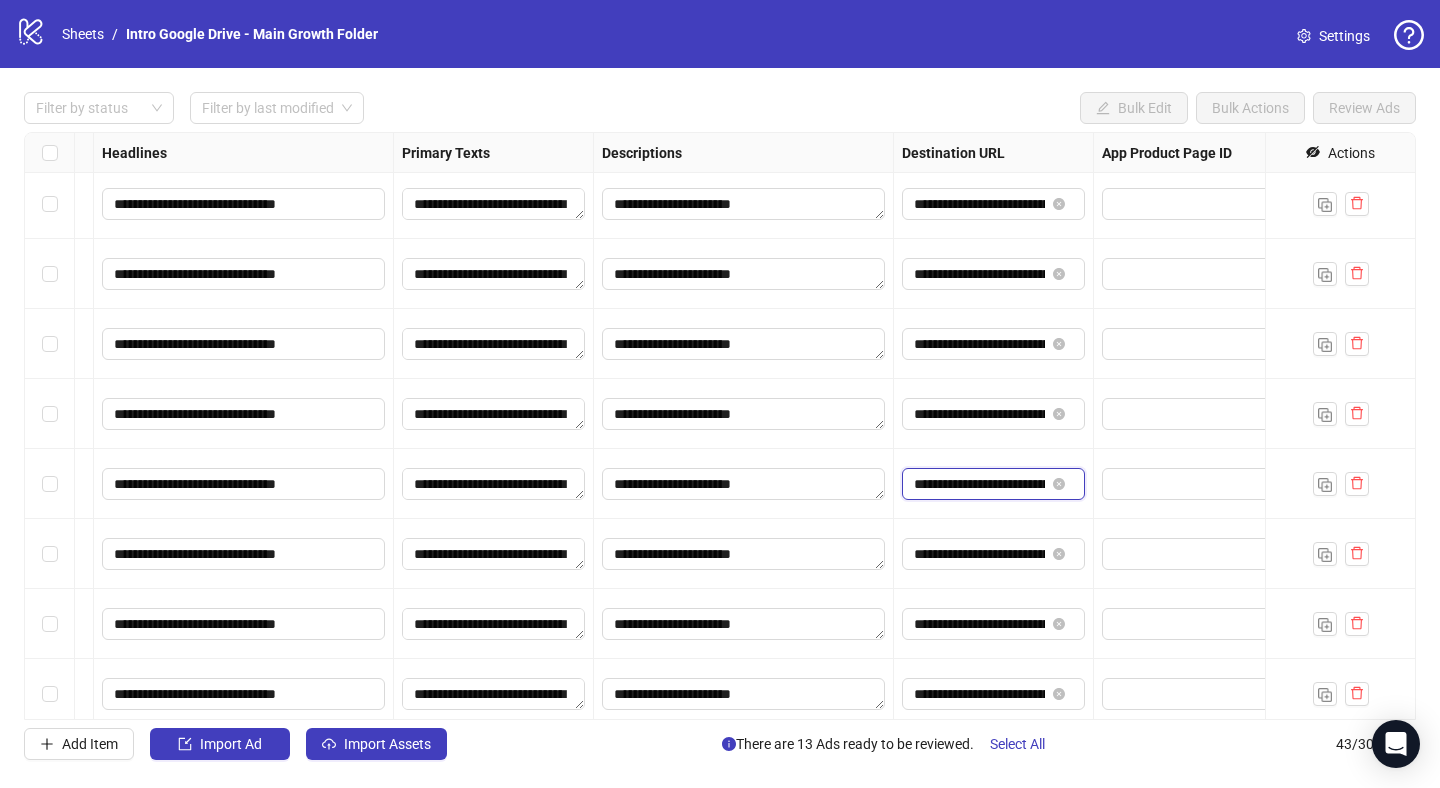 scroll, scrollTop: 0, scrollLeft: 44, axis: horizontal 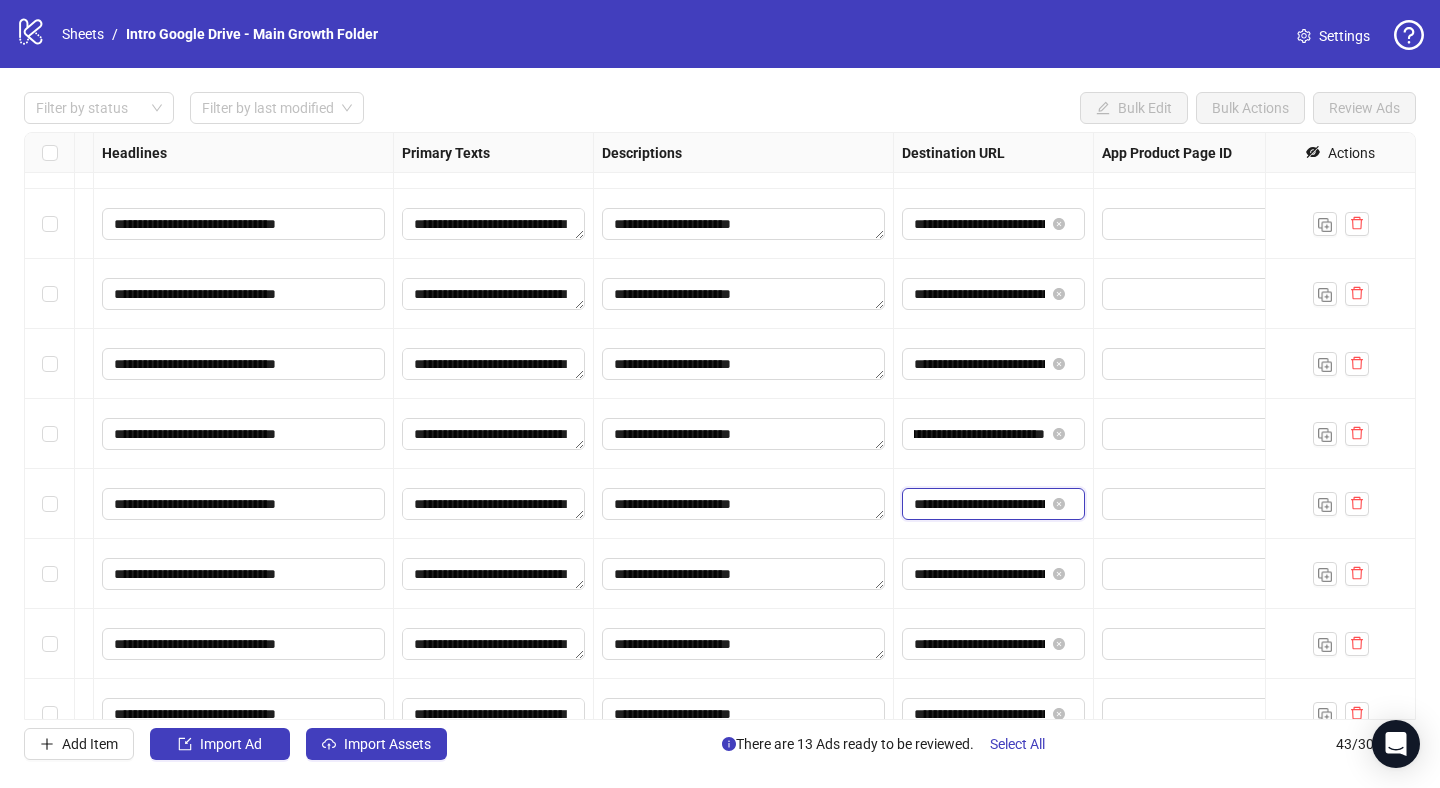click on "**********" at bounding box center [979, 504] 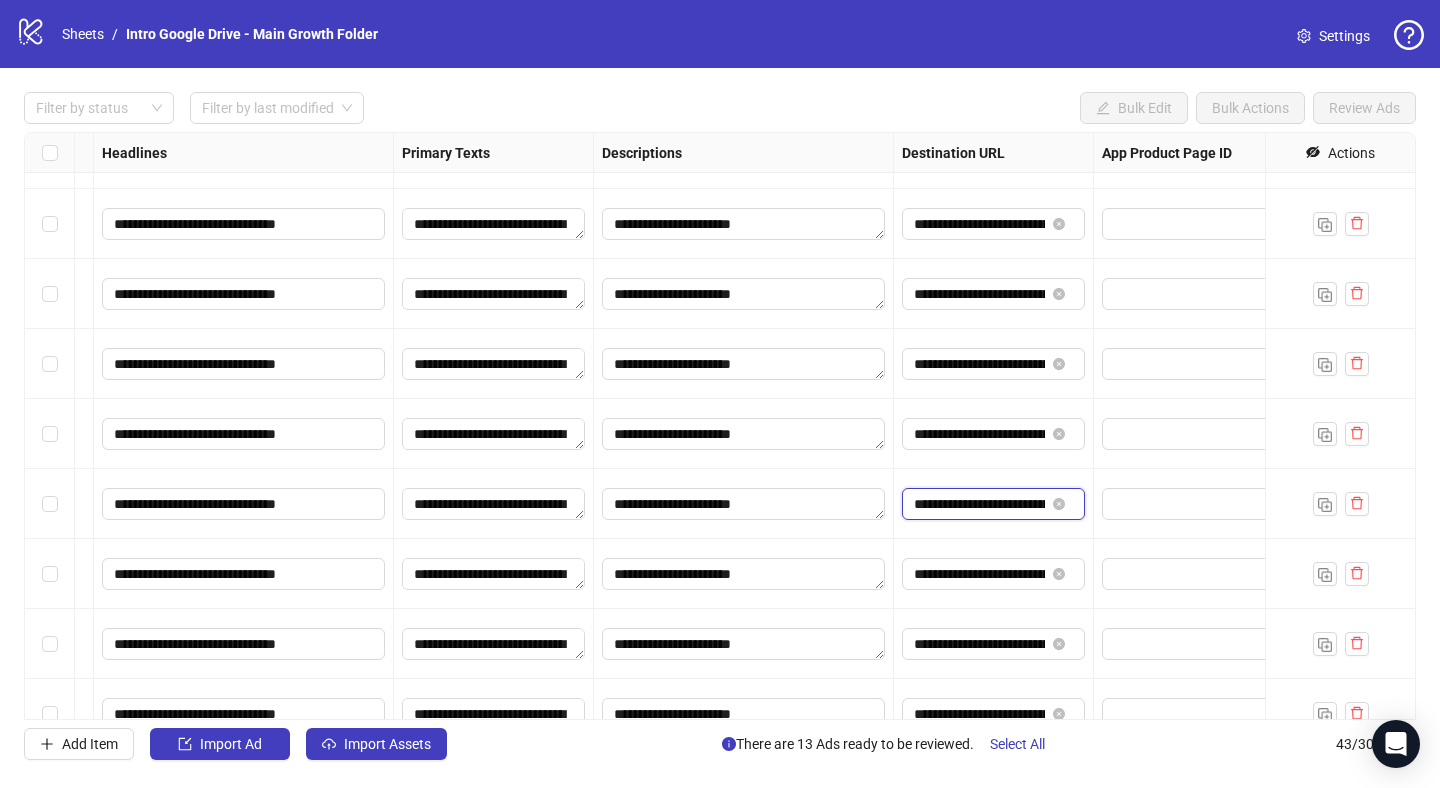click on "**********" at bounding box center (979, 504) 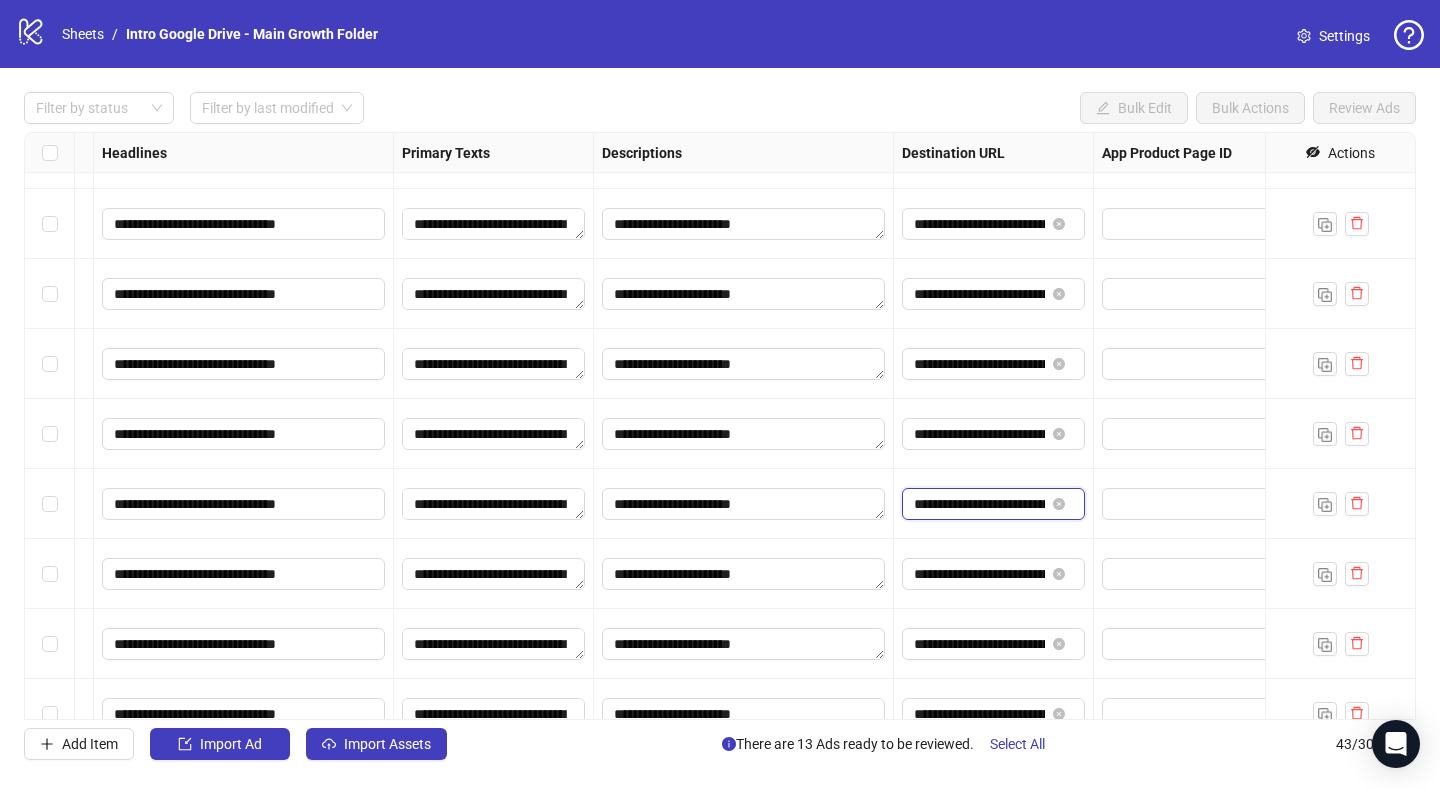 scroll, scrollTop: 0, scrollLeft: 44, axis: horizontal 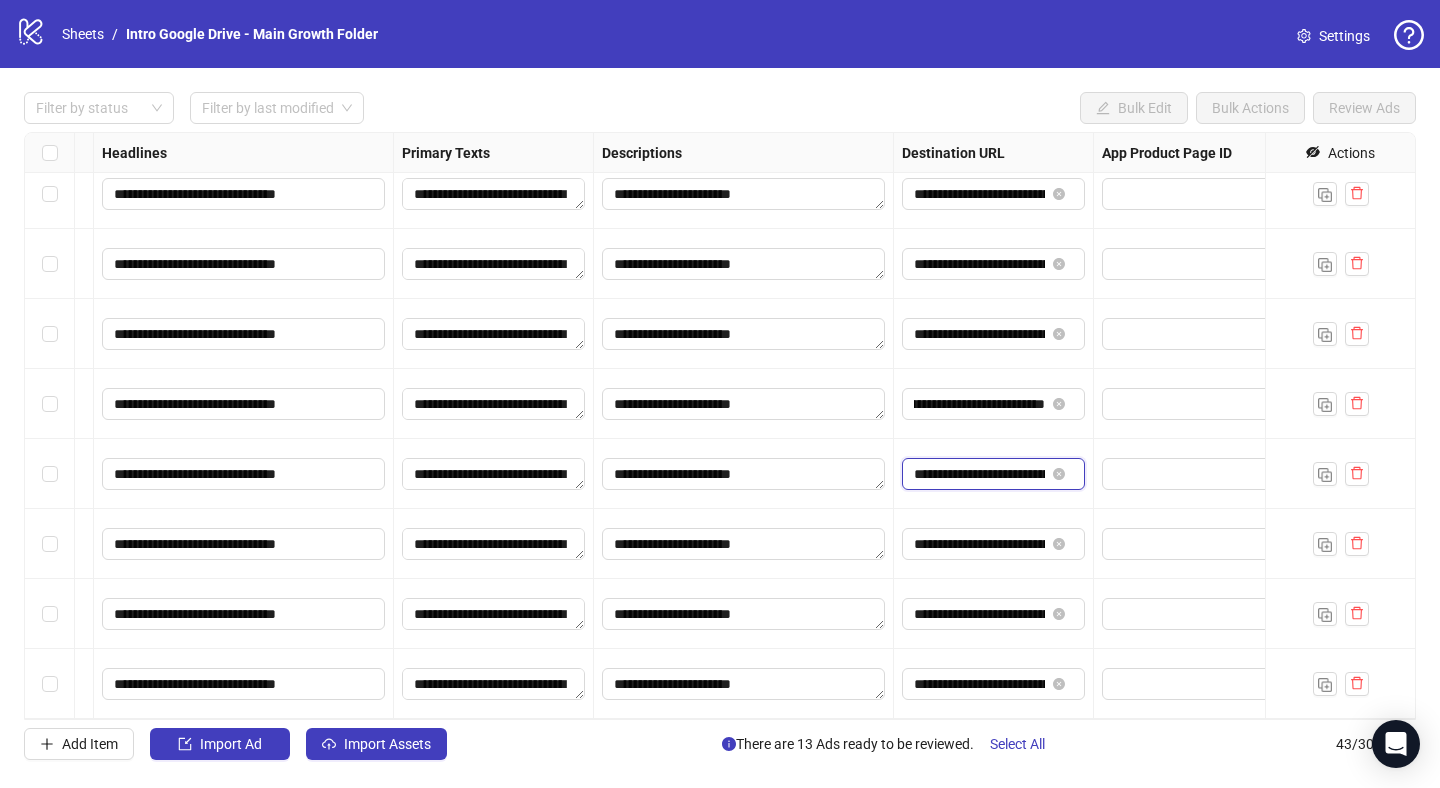 click on "**********" at bounding box center (979, 474) 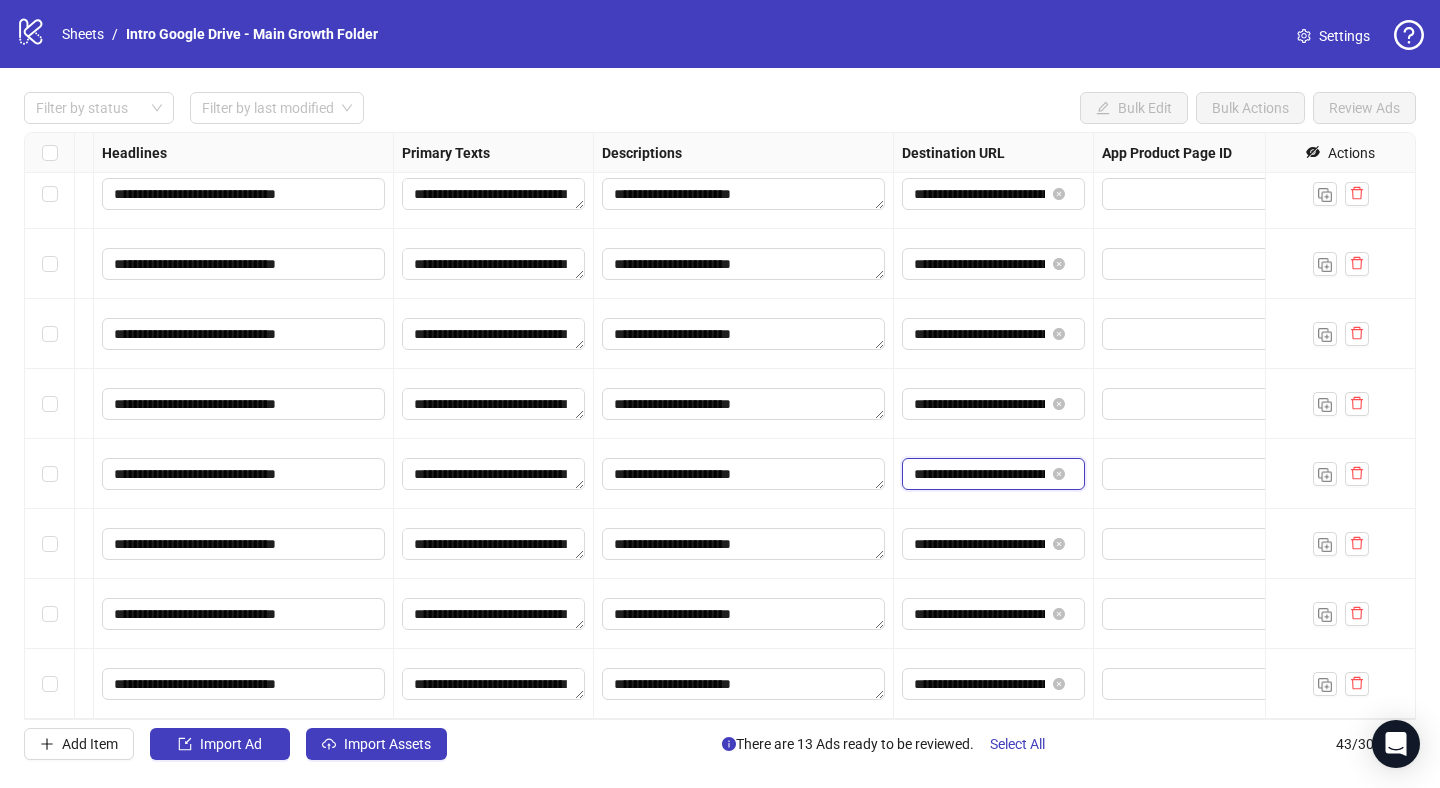 paste 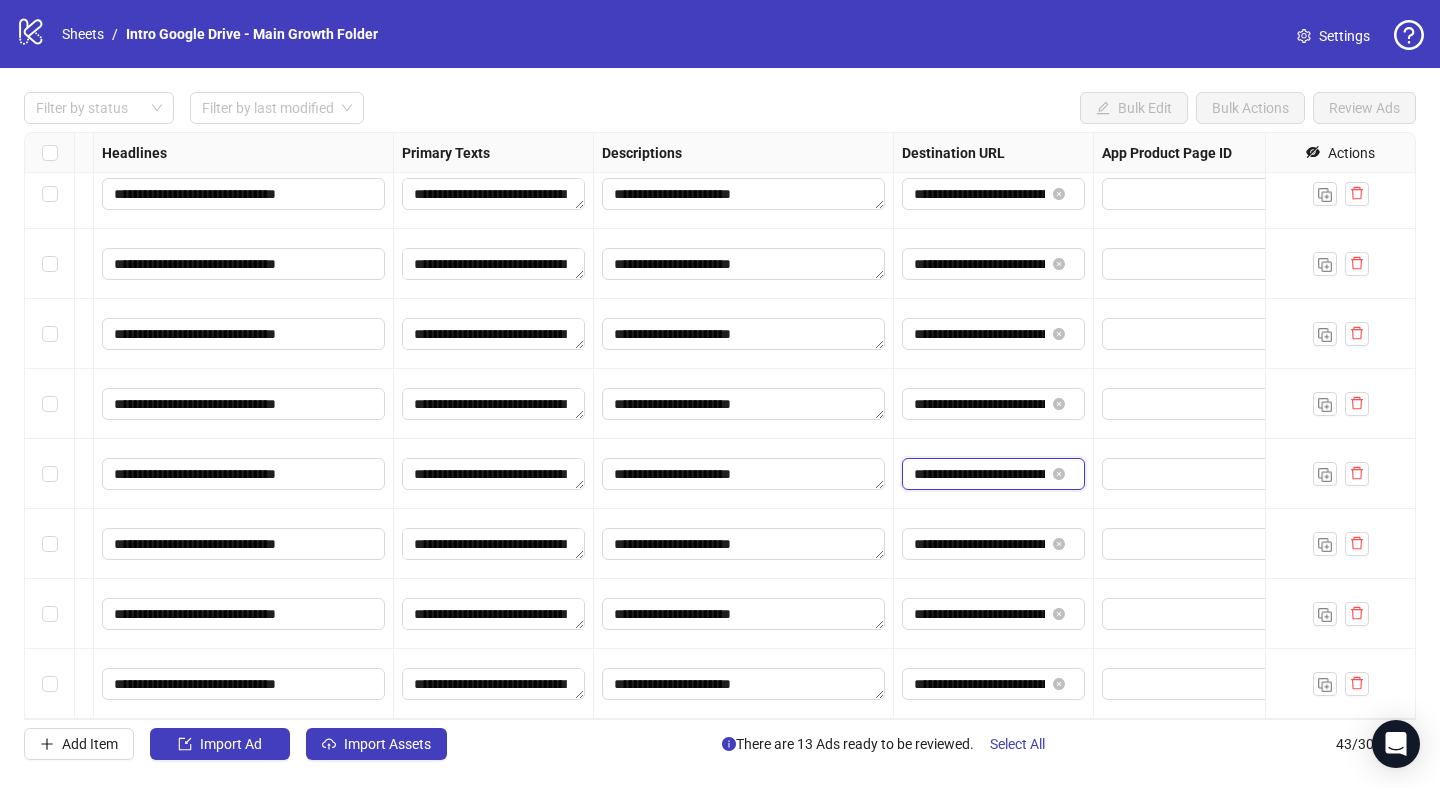 scroll, scrollTop: 0, scrollLeft: 44, axis: horizontal 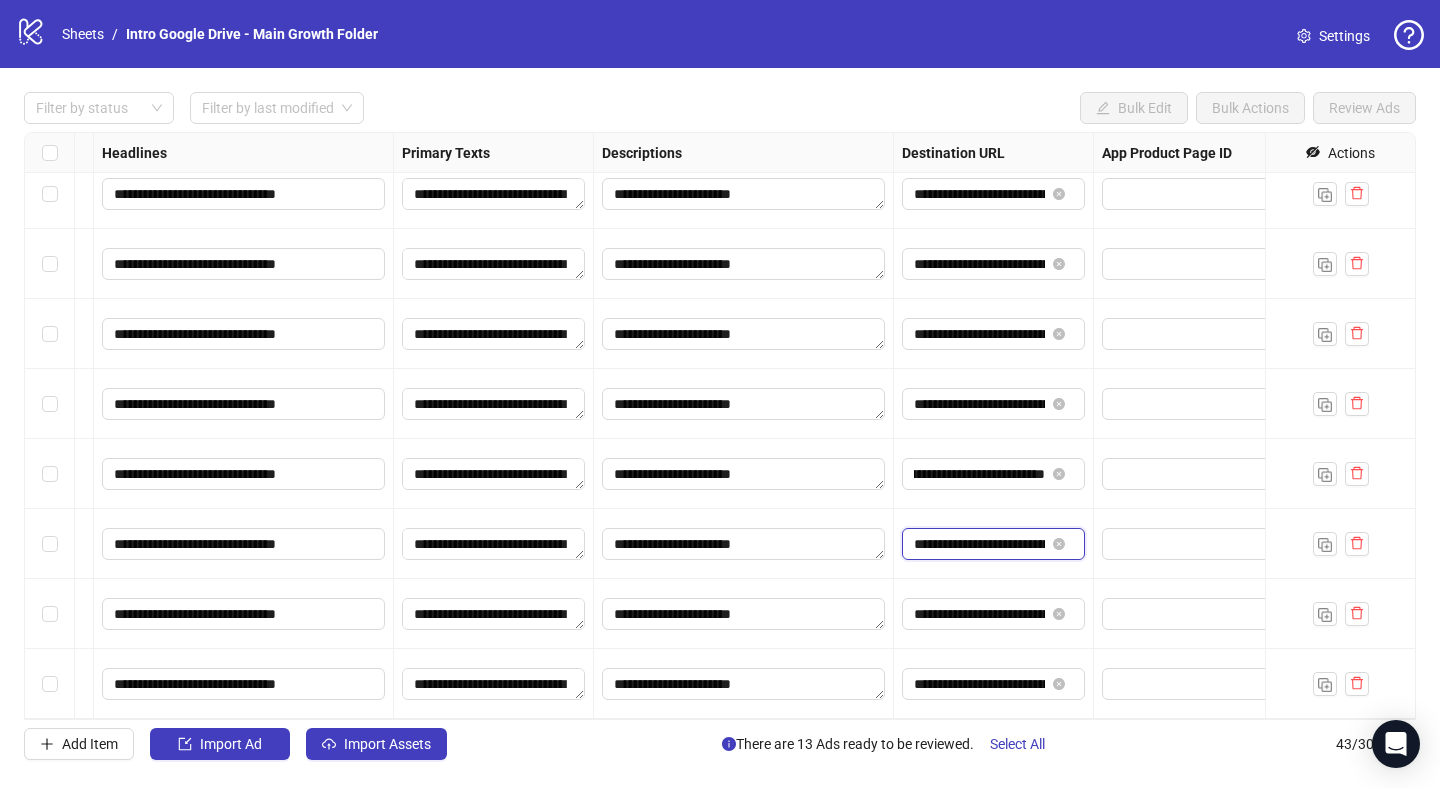 click on "**********" at bounding box center [979, 544] 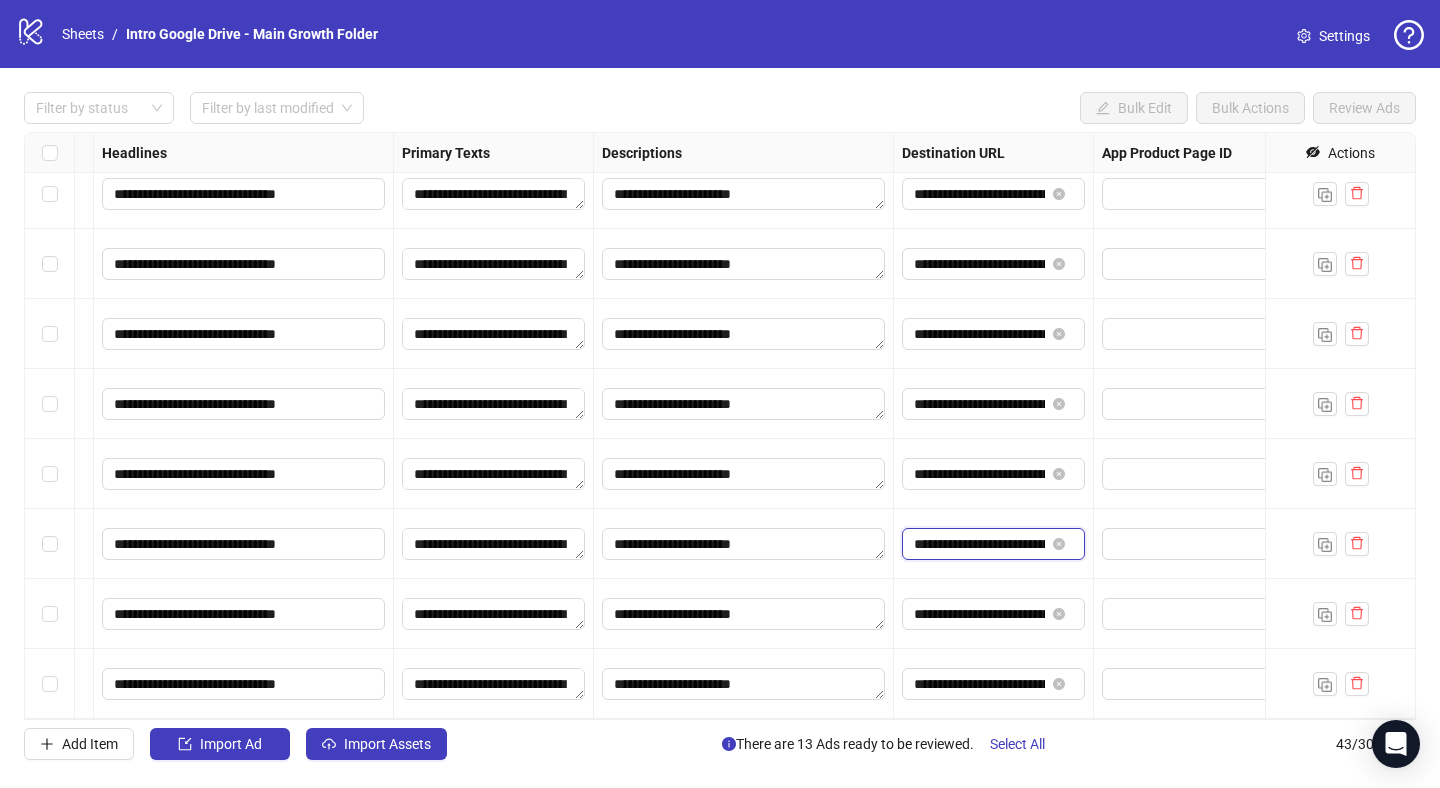 paste 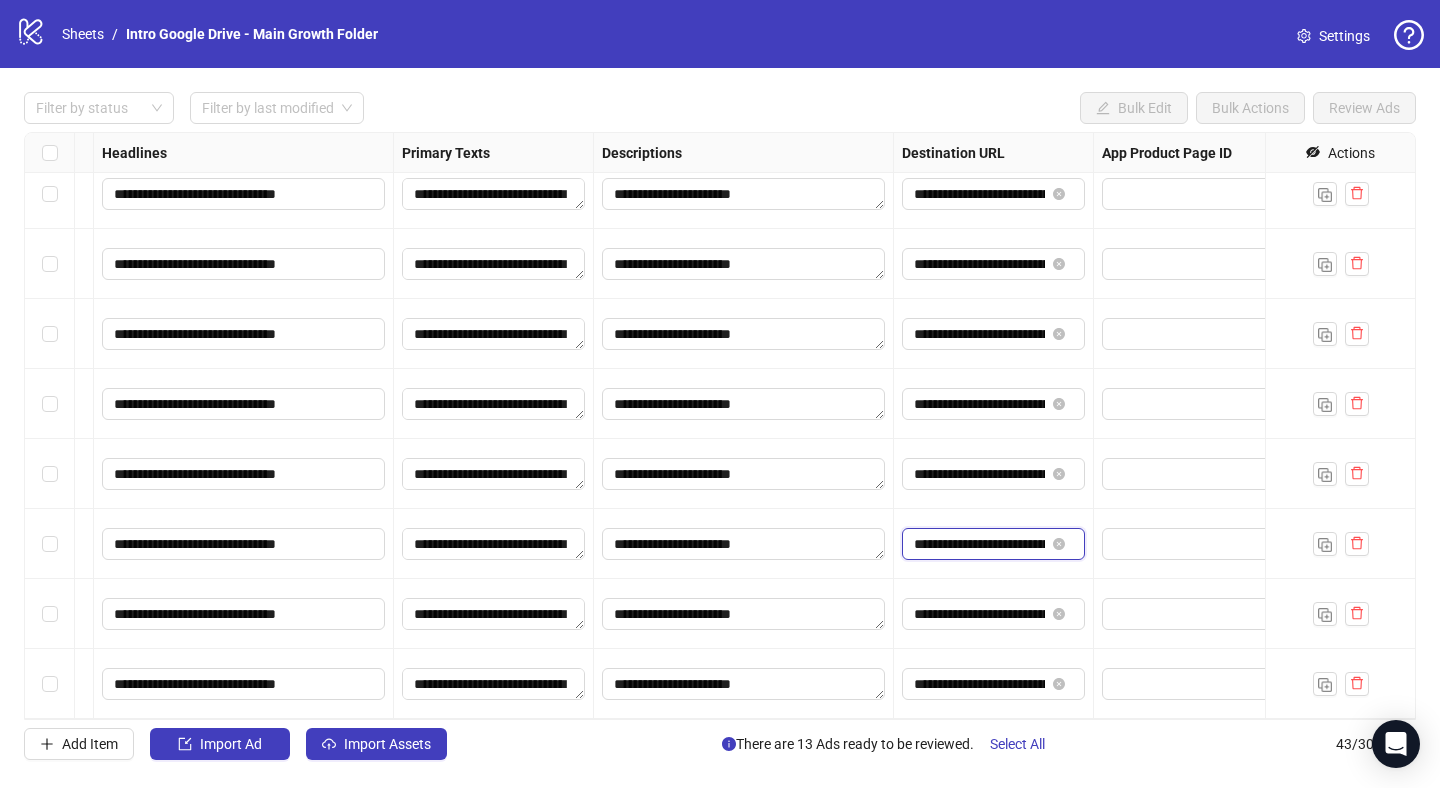 type on "**********" 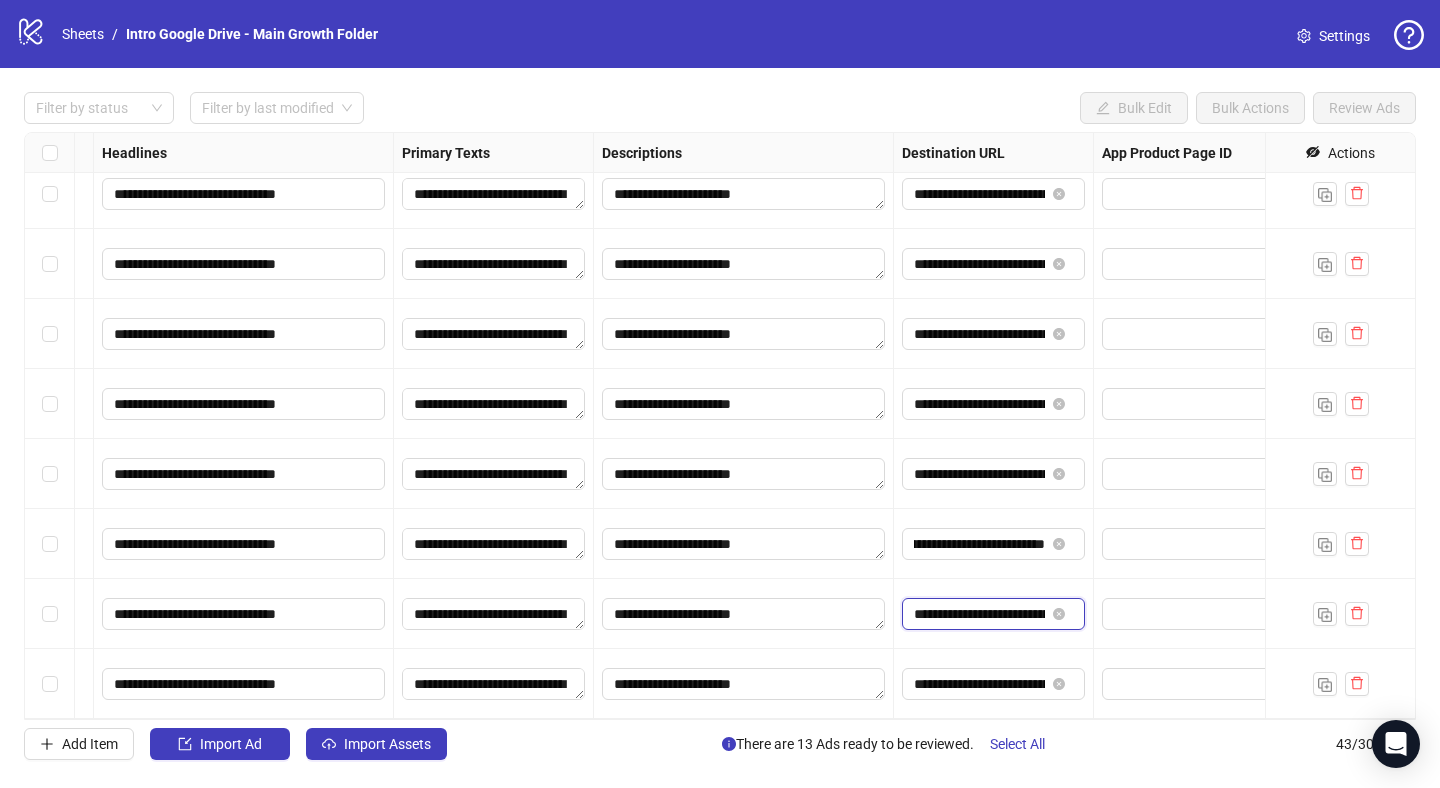 click on "**********" at bounding box center [979, 614] 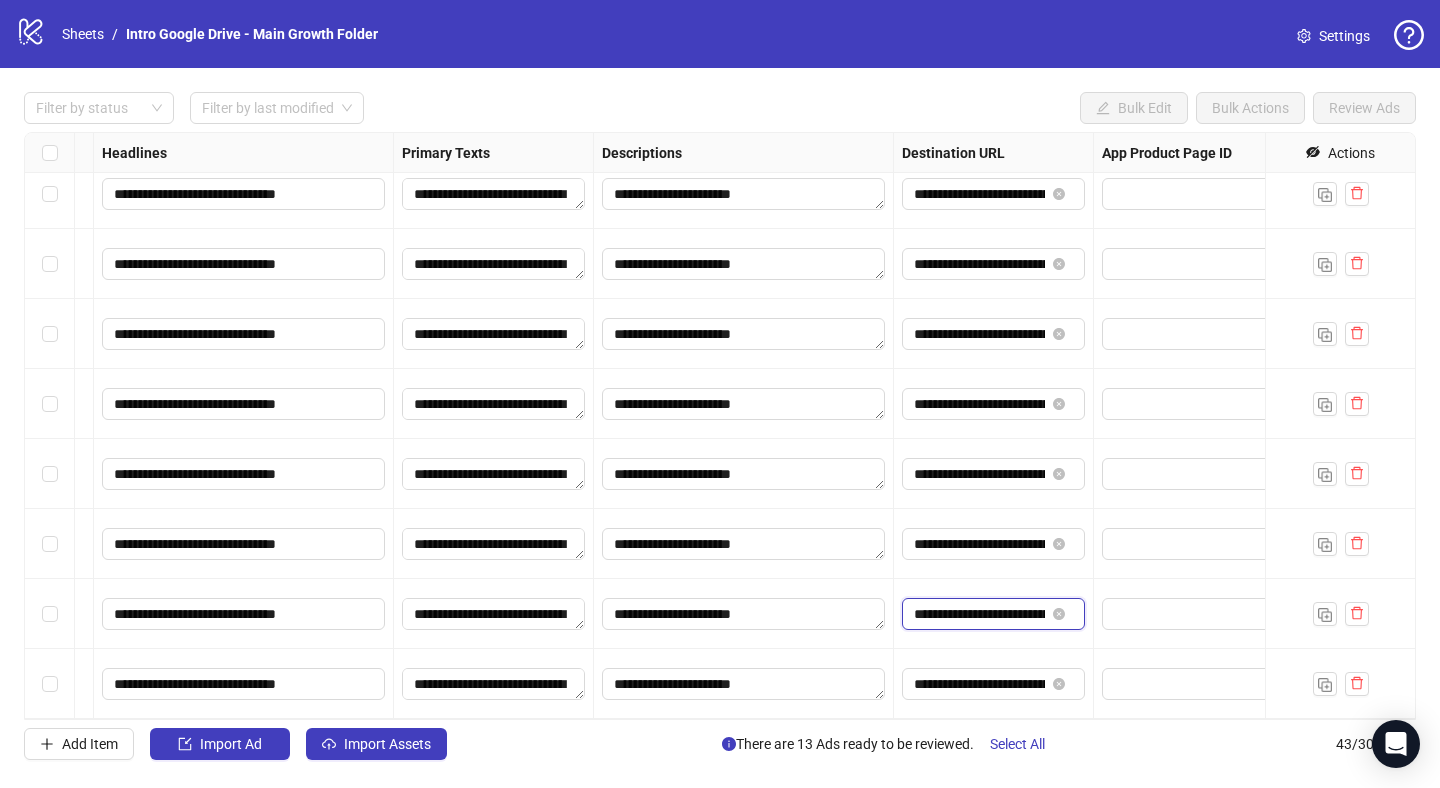 paste 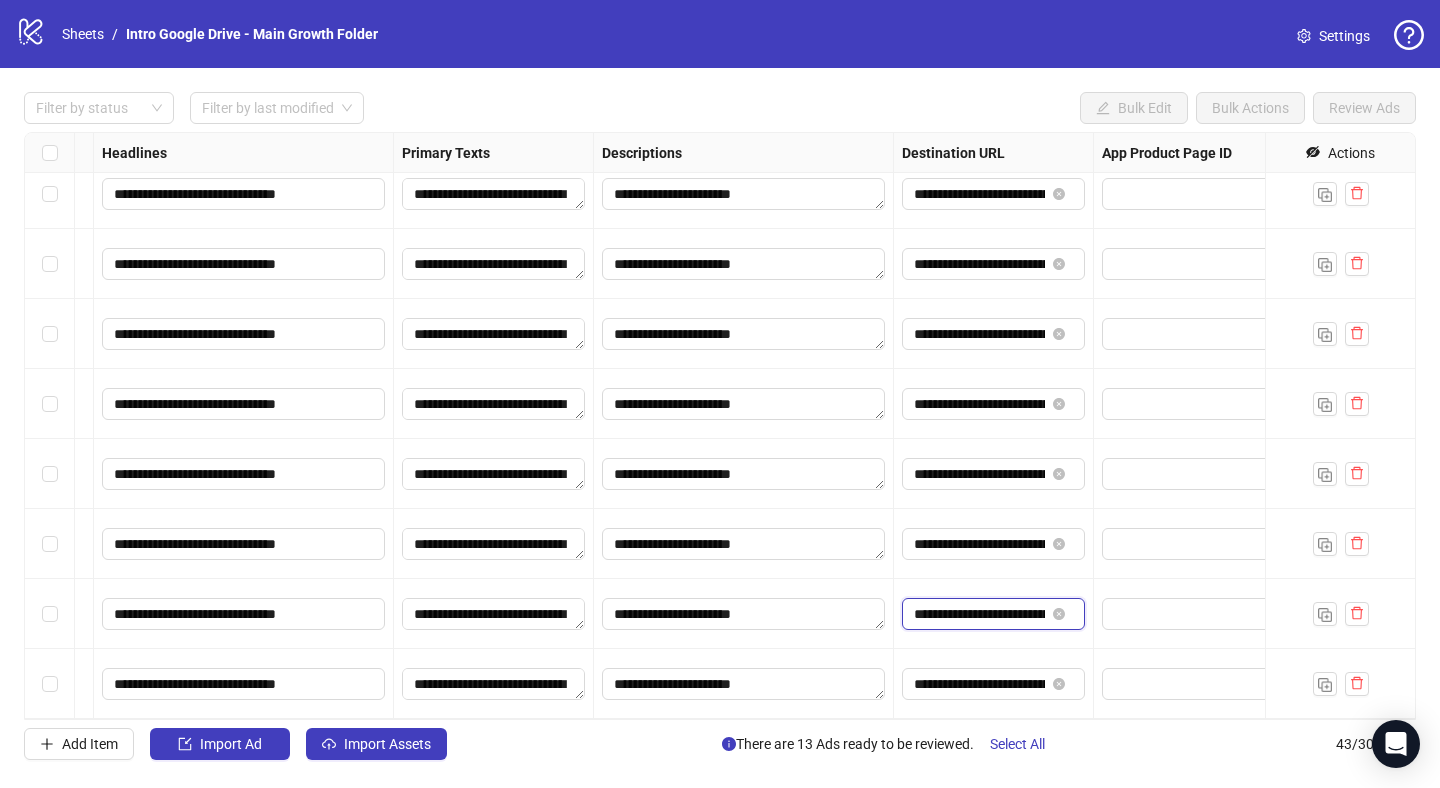 scroll, scrollTop: 0, scrollLeft: 44, axis: horizontal 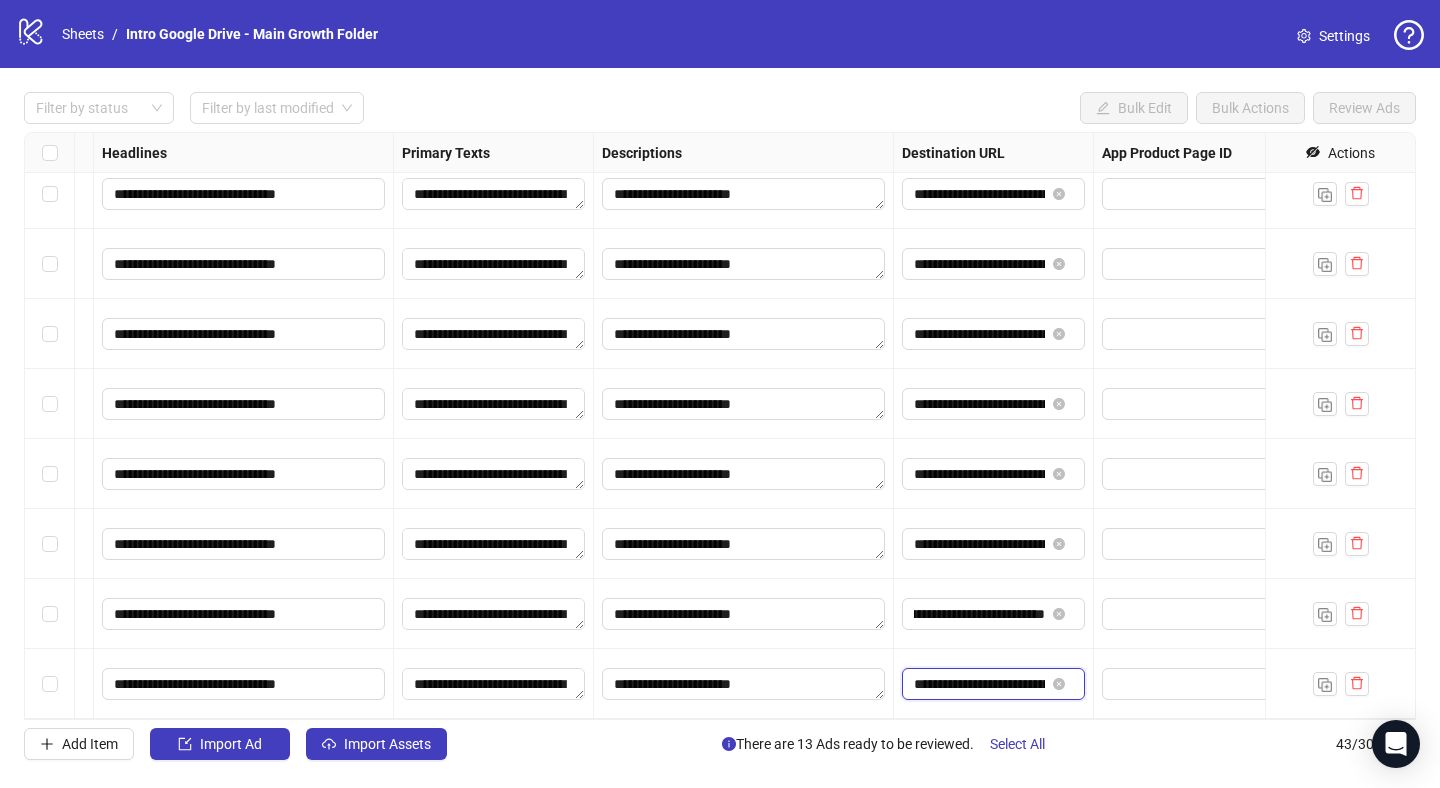 click on "**********" at bounding box center (979, 684) 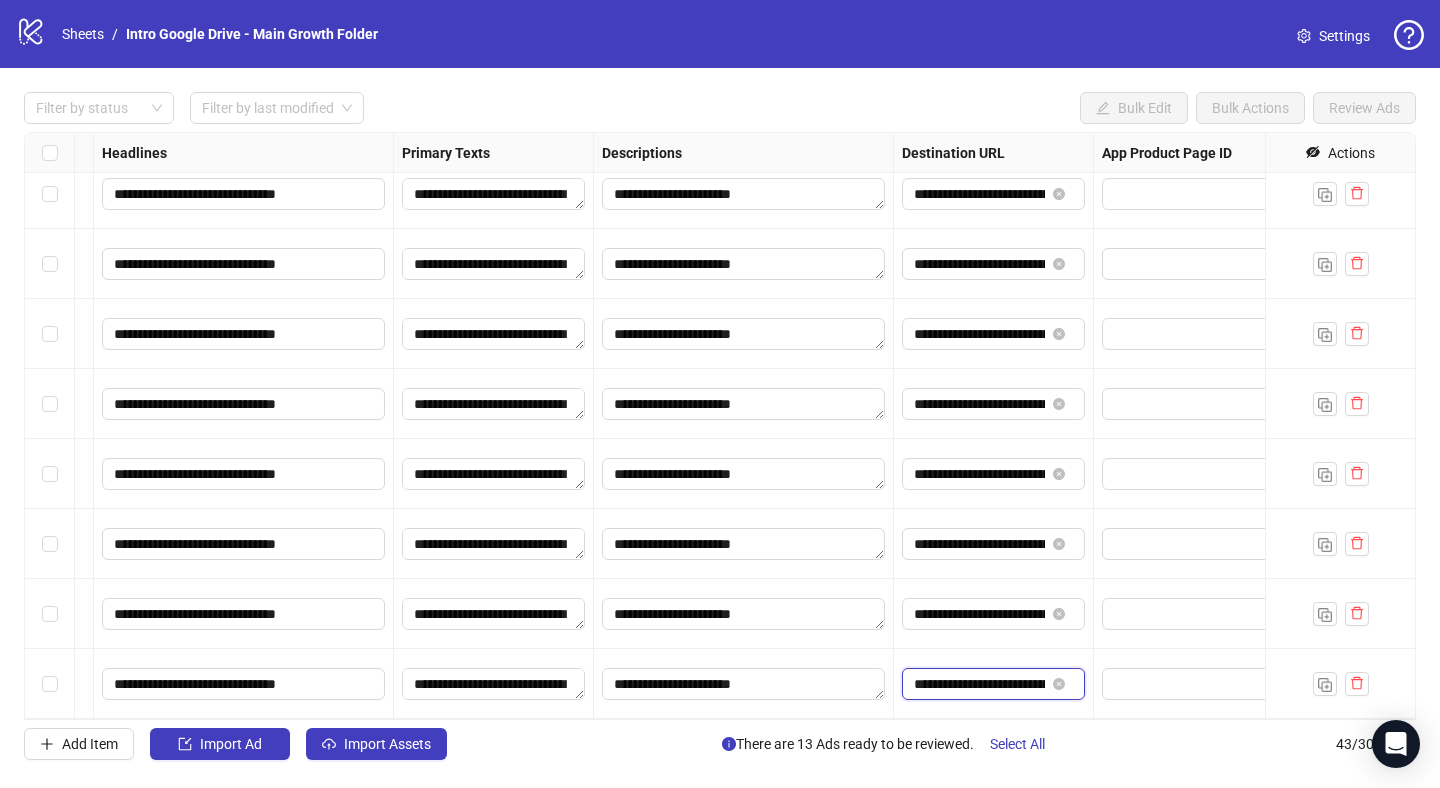 paste 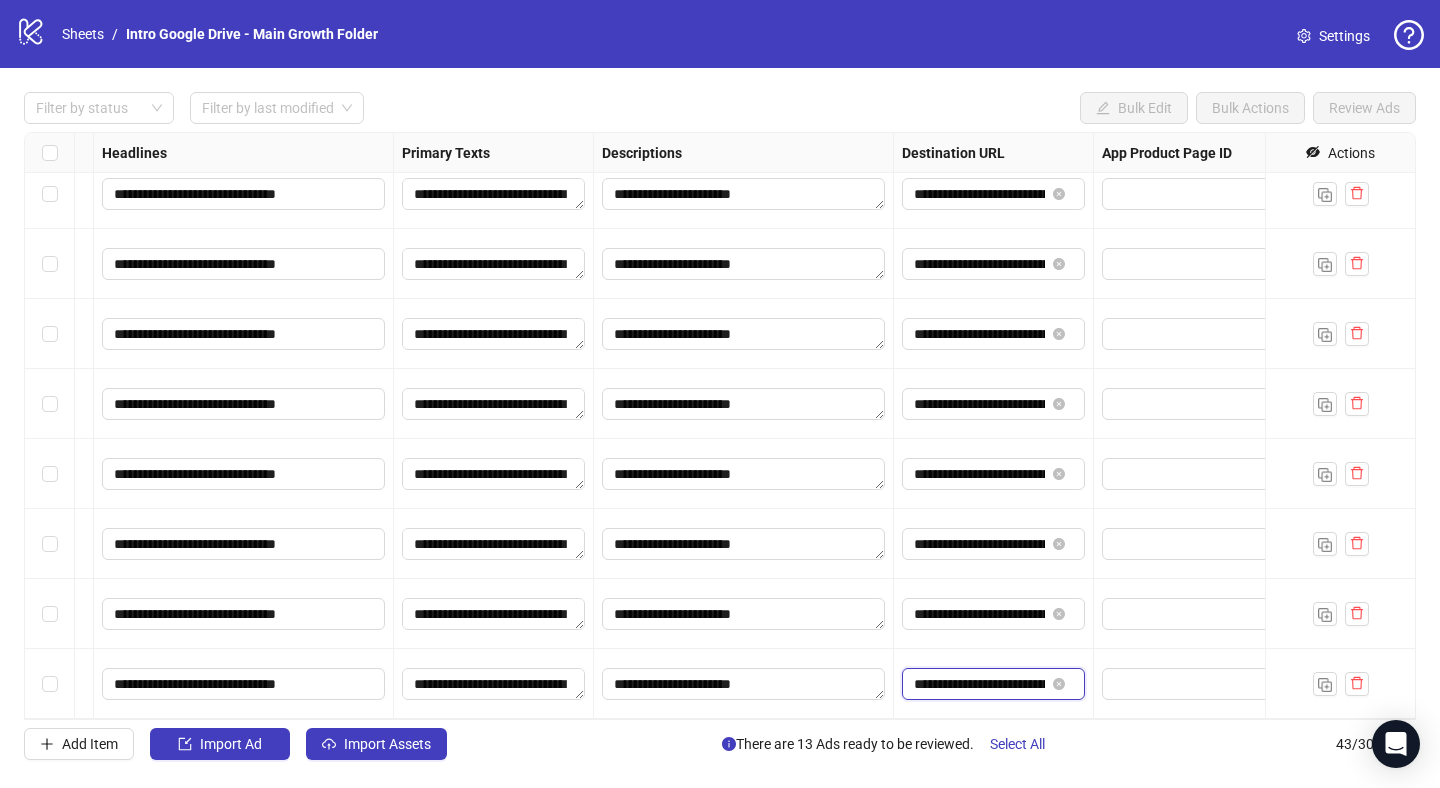 scroll, scrollTop: 0, scrollLeft: 44, axis: horizontal 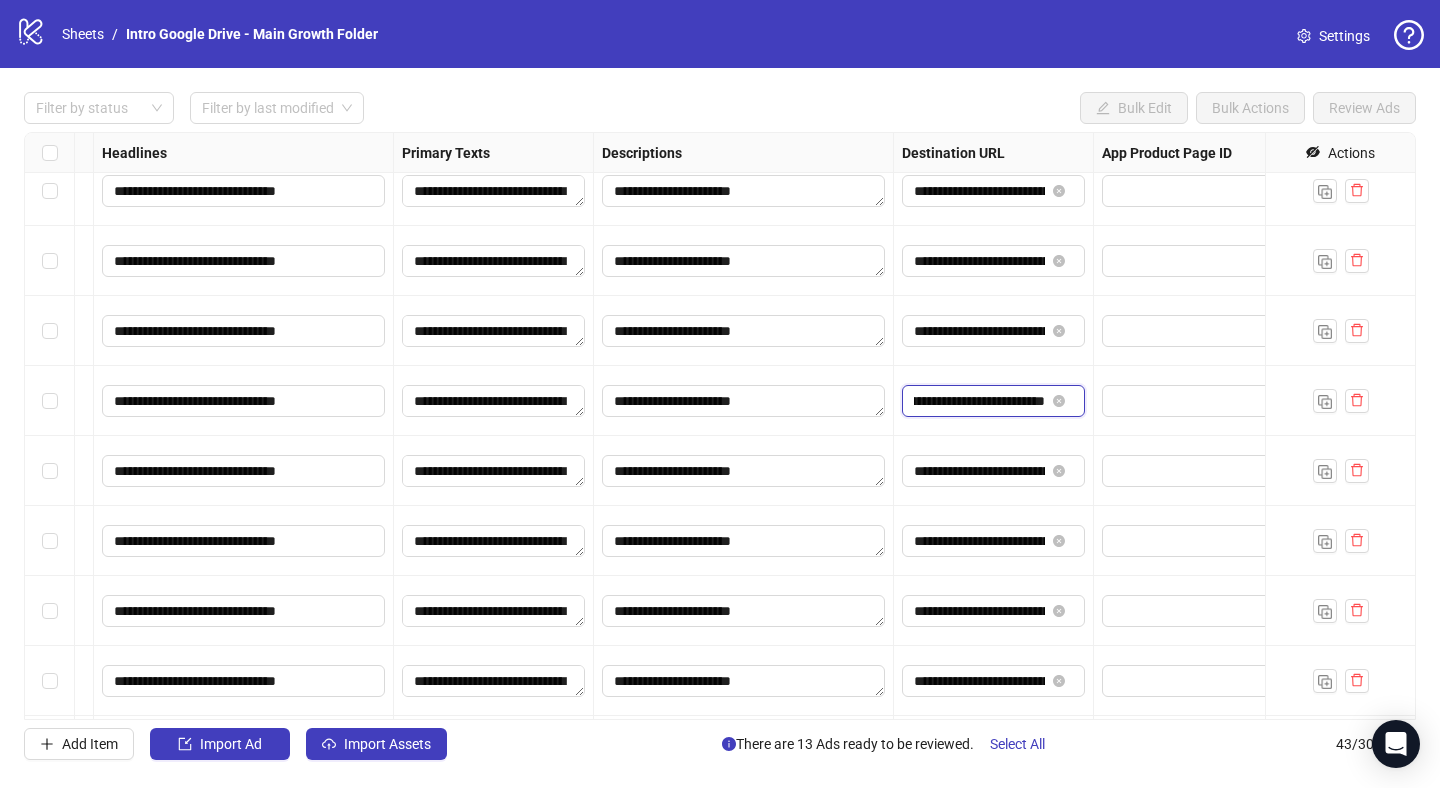 drag, startPoint x: 1010, startPoint y: 410, endPoint x: 1080, endPoint y: 424, distance: 71.38628 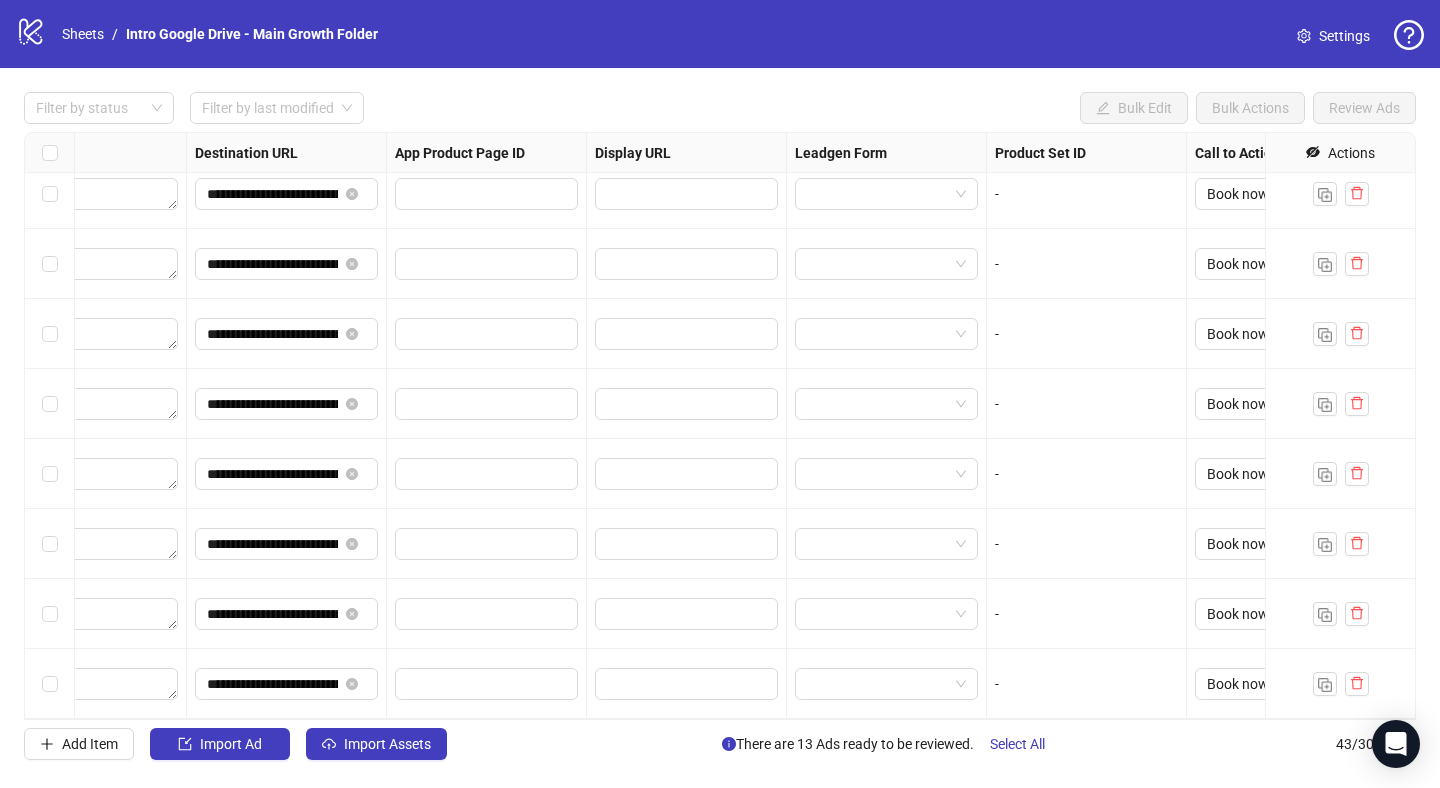 scroll, scrollTop: 2464, scrollLeft: 1880, axis: both 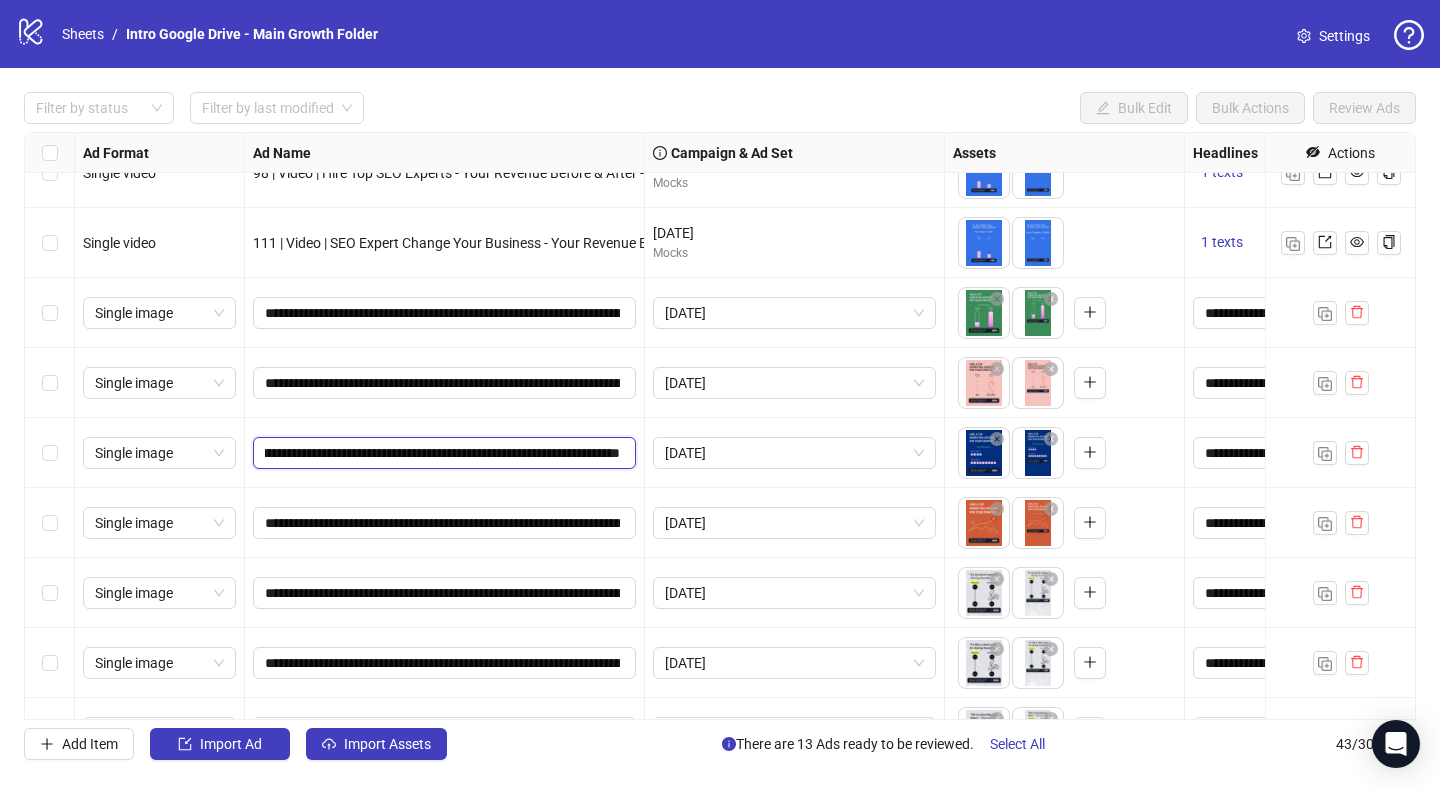 drag, startPoint x: 551, startPoint y: 456, endPoint x: 669, endPoint y: 482, distance: 120.83046 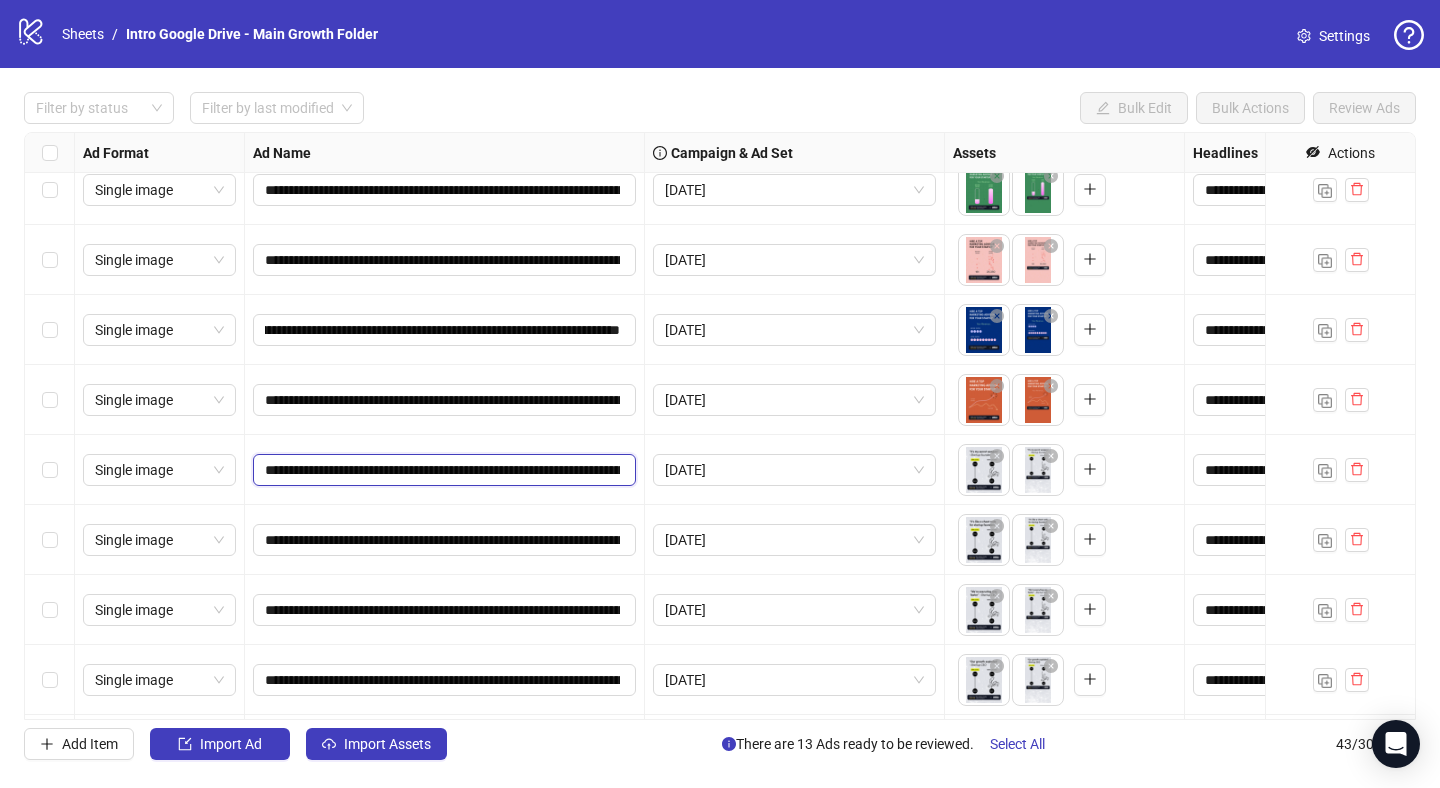 click on "**********" at bounding box center [442, 470] 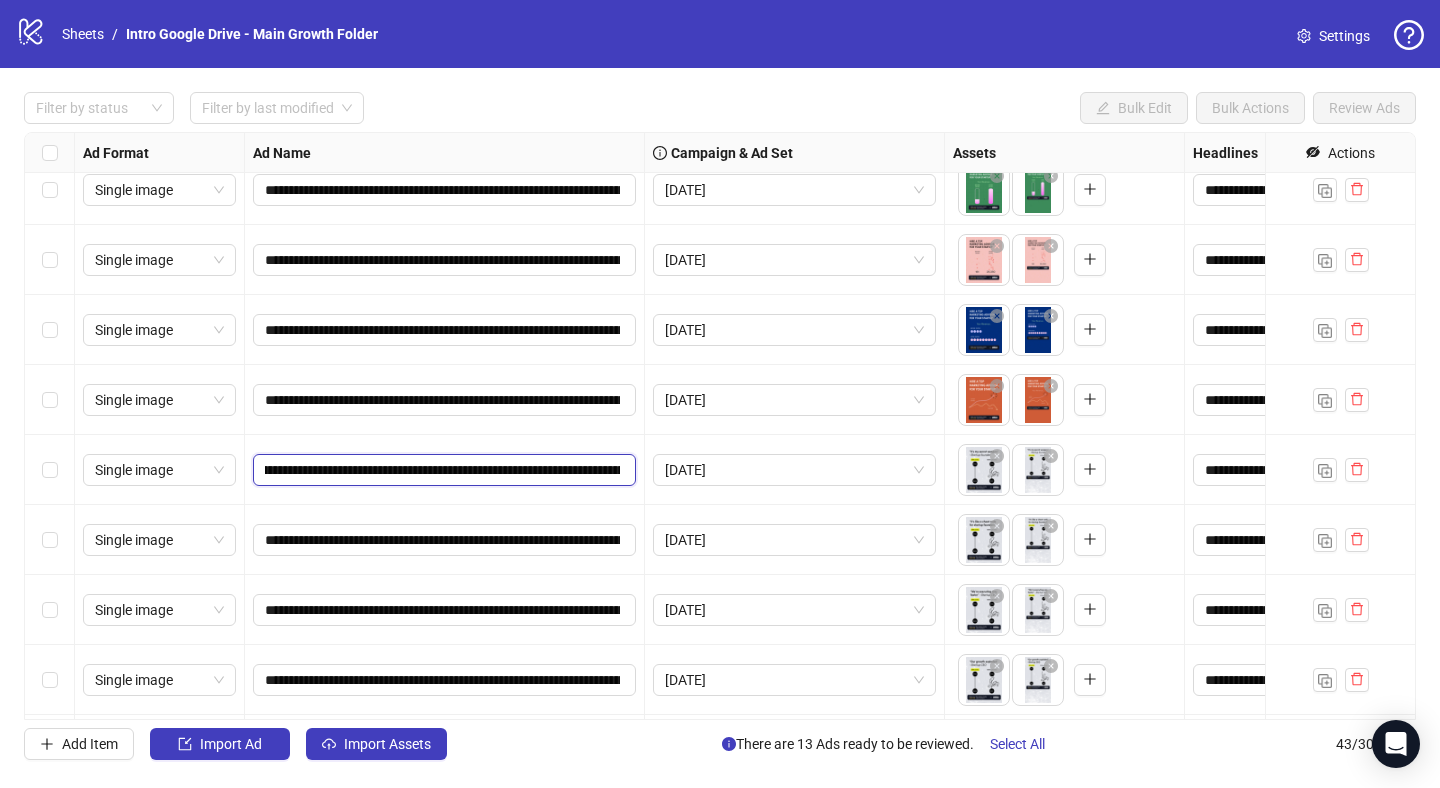 scroll, scrollTop: 0, scrollLeft: 362, axis: horizontal 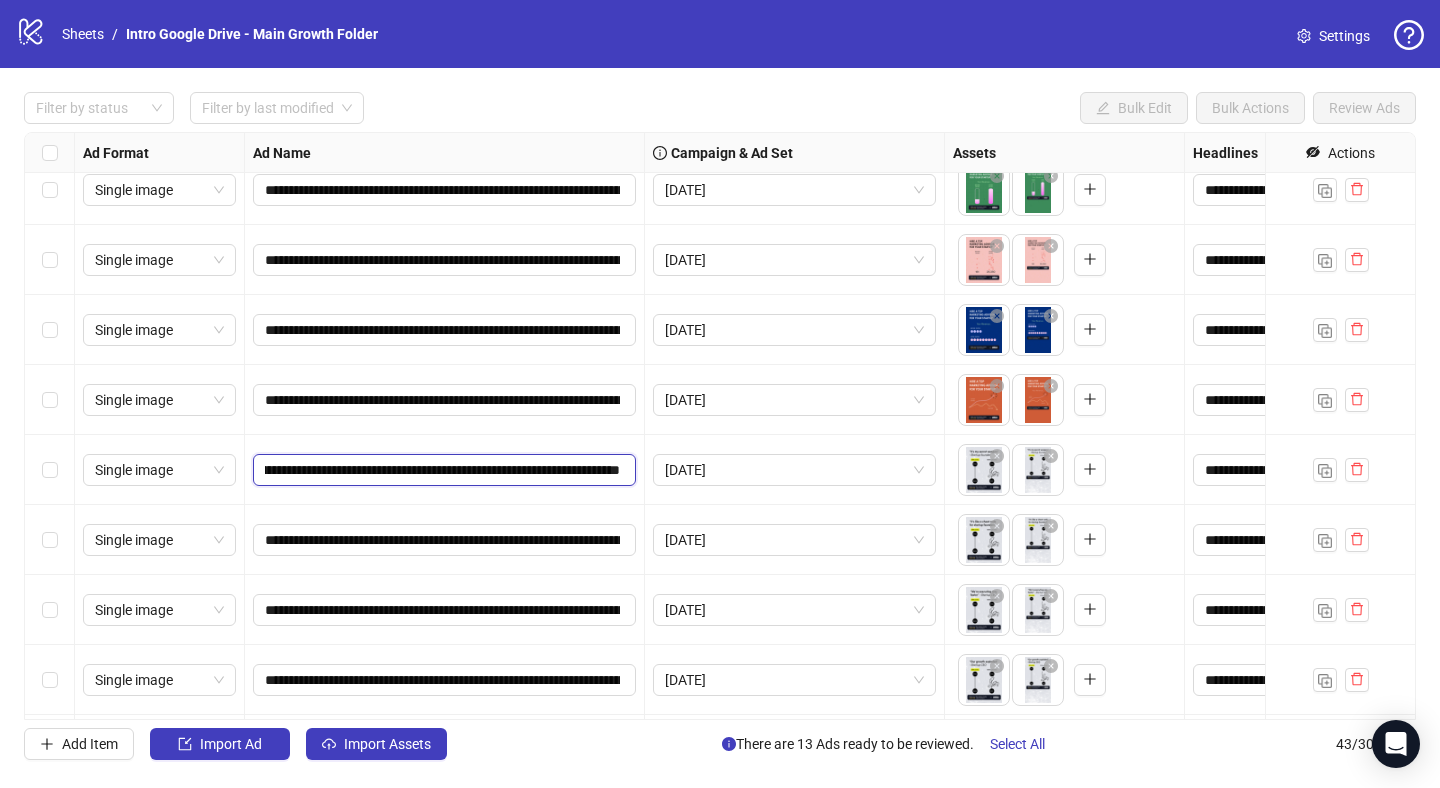 drag, startPoint x: 501, startPoint y: 465, endPoint x: 638, endPoint y: 470, distance: 137.09122 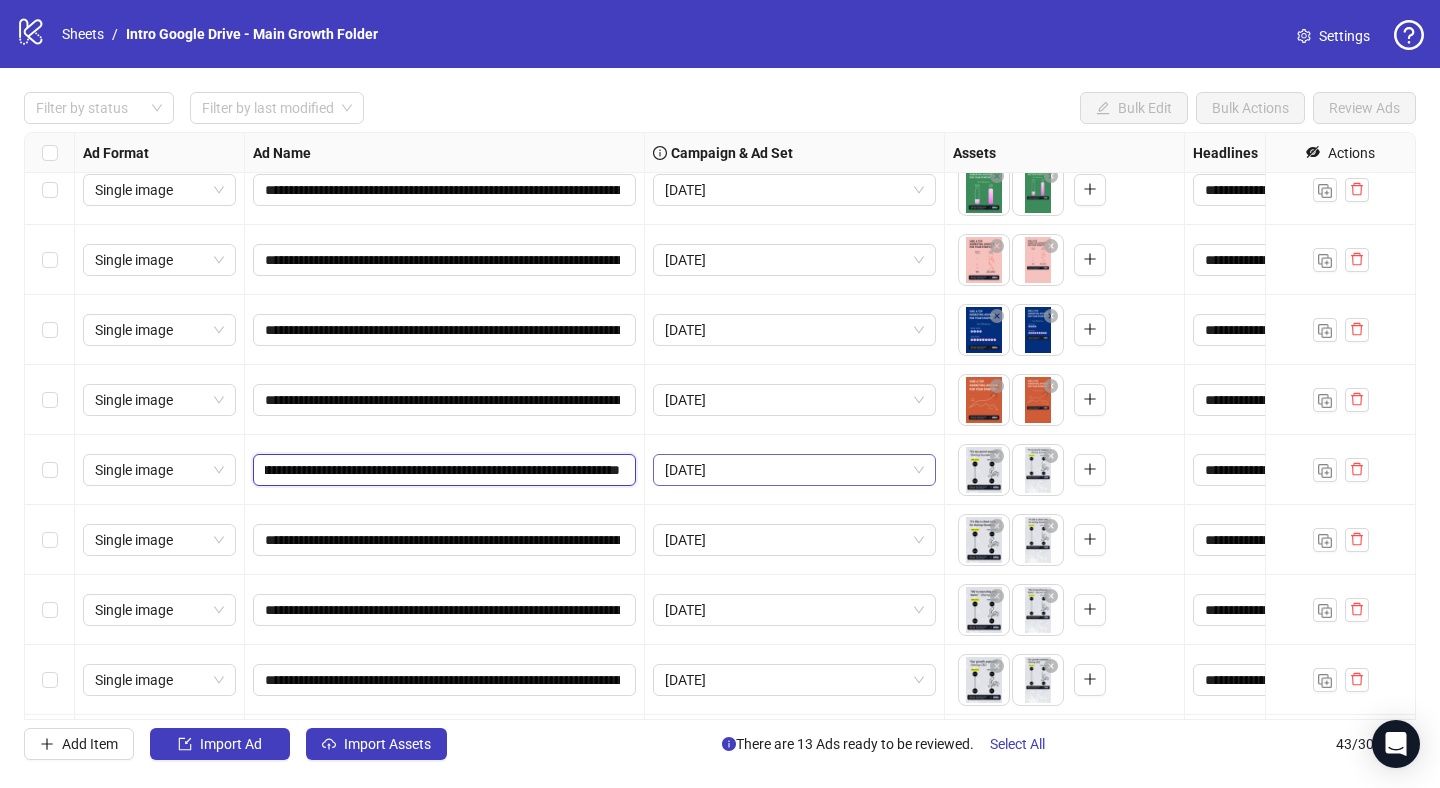 drag, startPoint x: 554, startPoint y: 478, endPoint x: 675, endPoint y: 482, distance: 121.0661 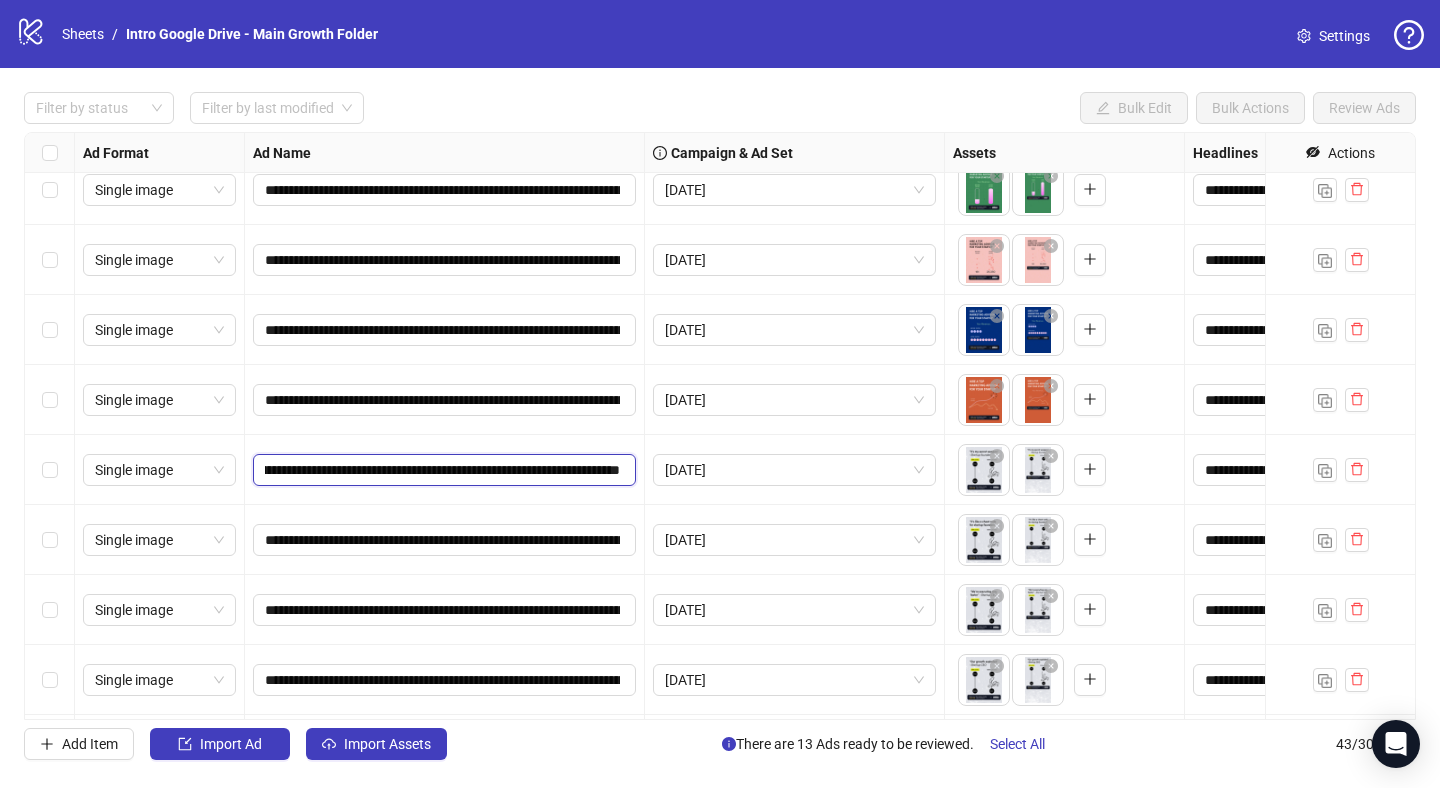 click on "**********" at bounding box center (442, 470) 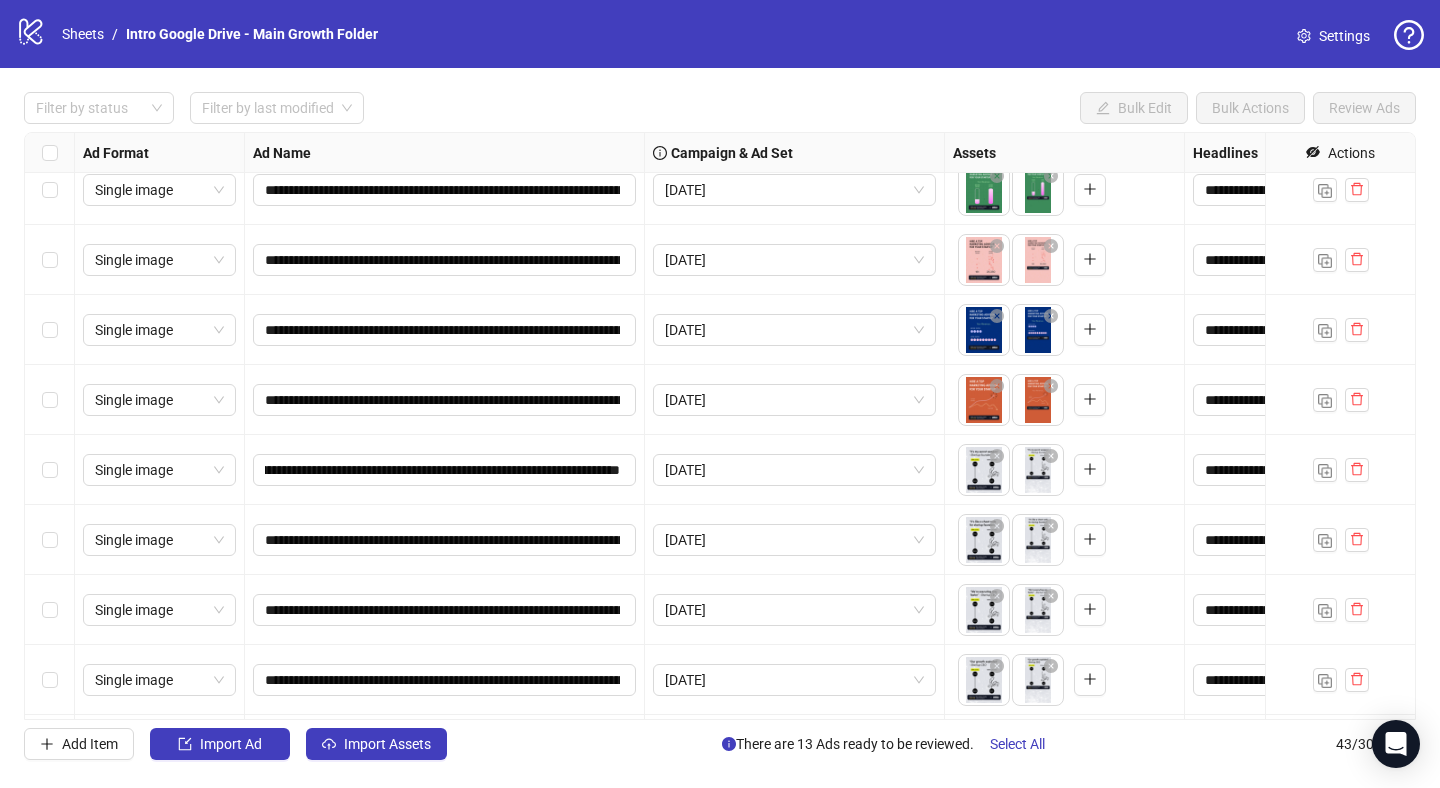 click on "**********" at bounding box center [445, 540] 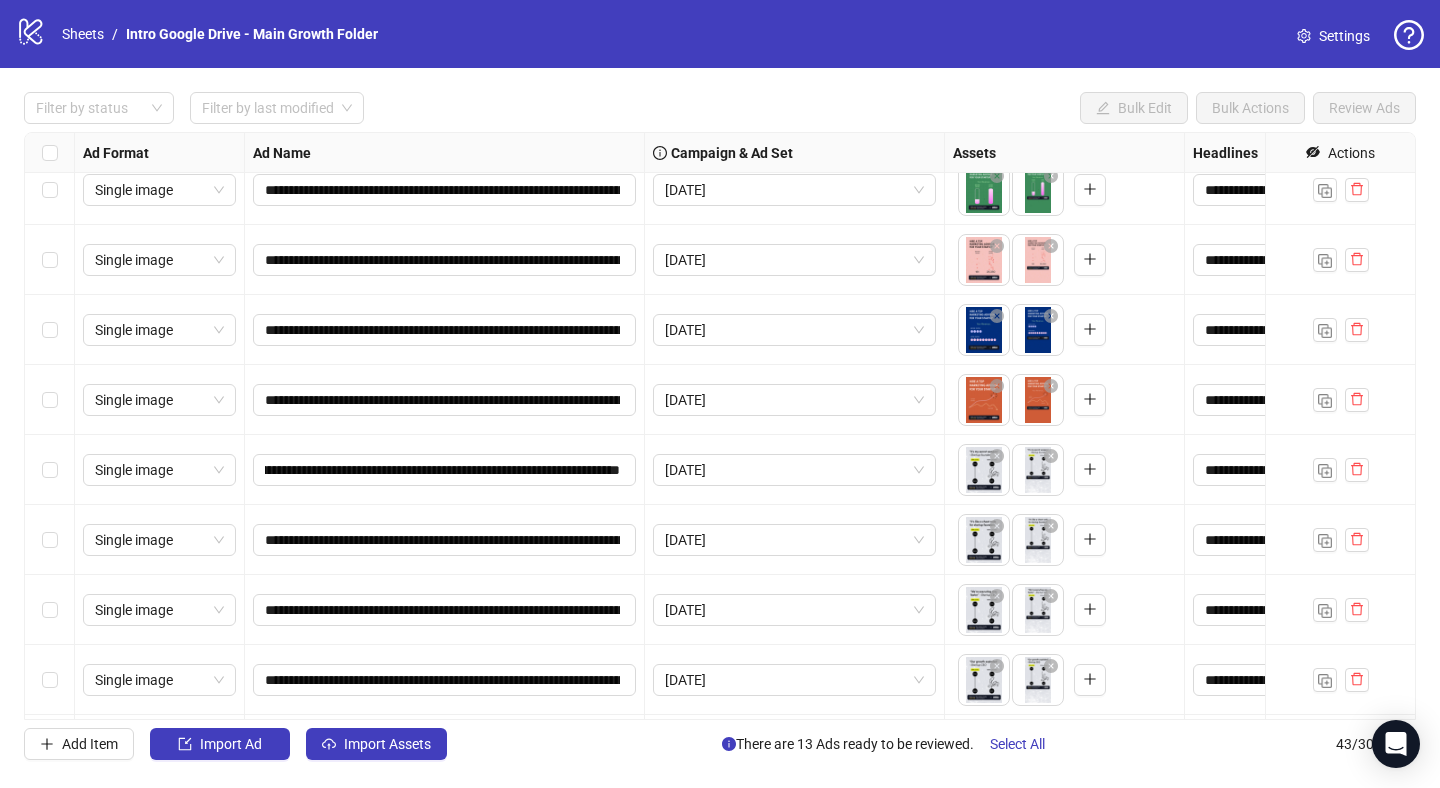 scroll, scrollTop: 0, scrollLeft: 0, axis: both 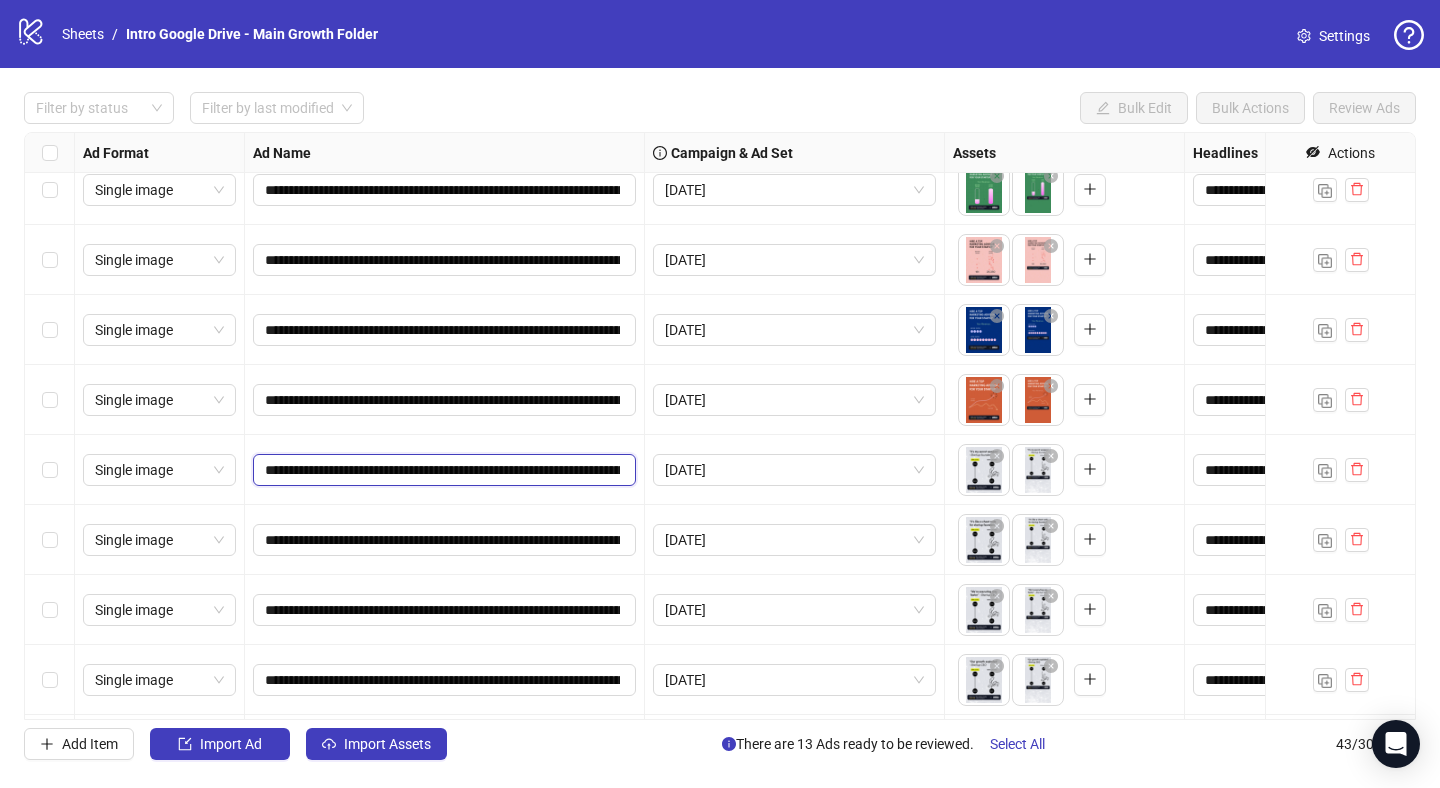 click on "**********" at bounding box center (442, 470) 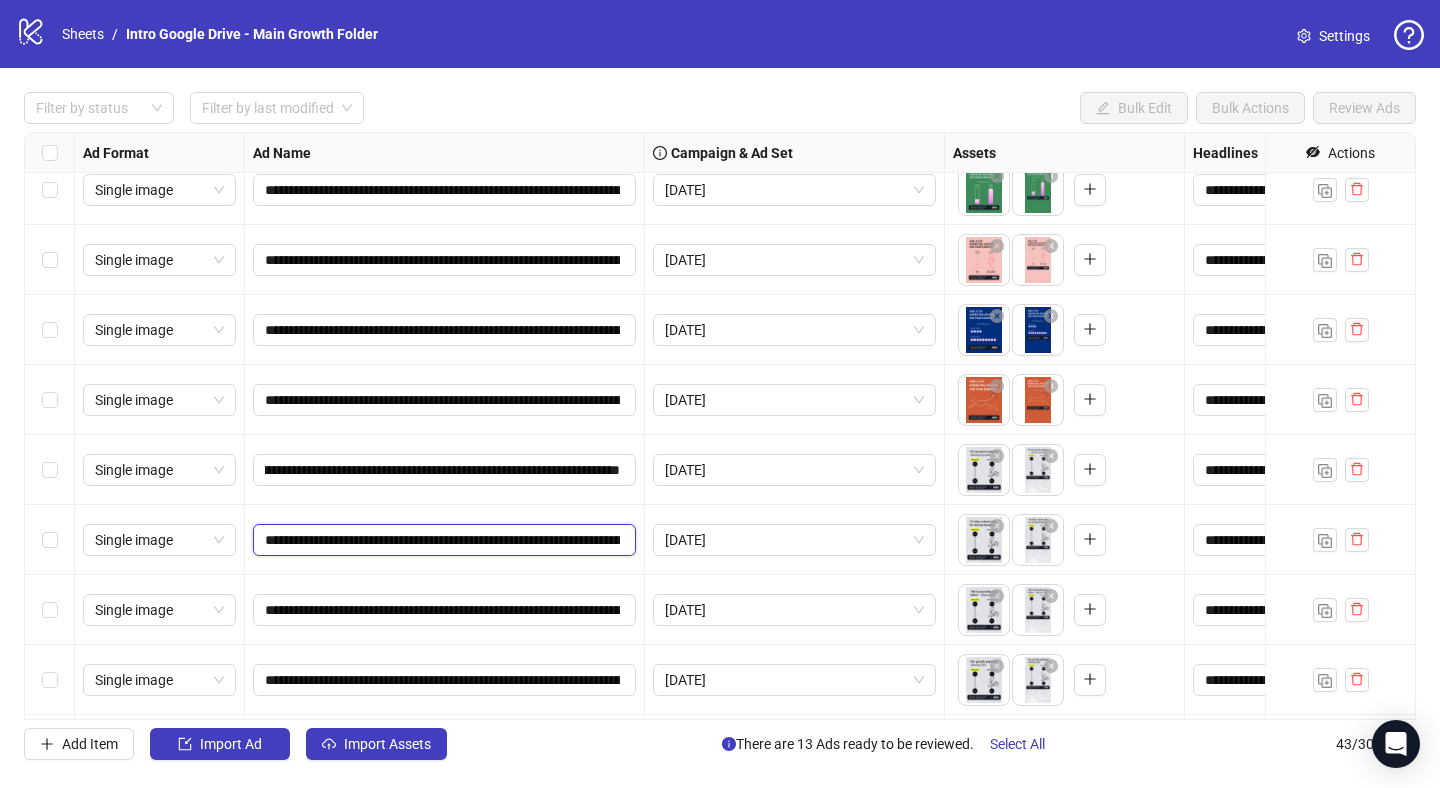 click on "**********" at bounding box center [442, 540] 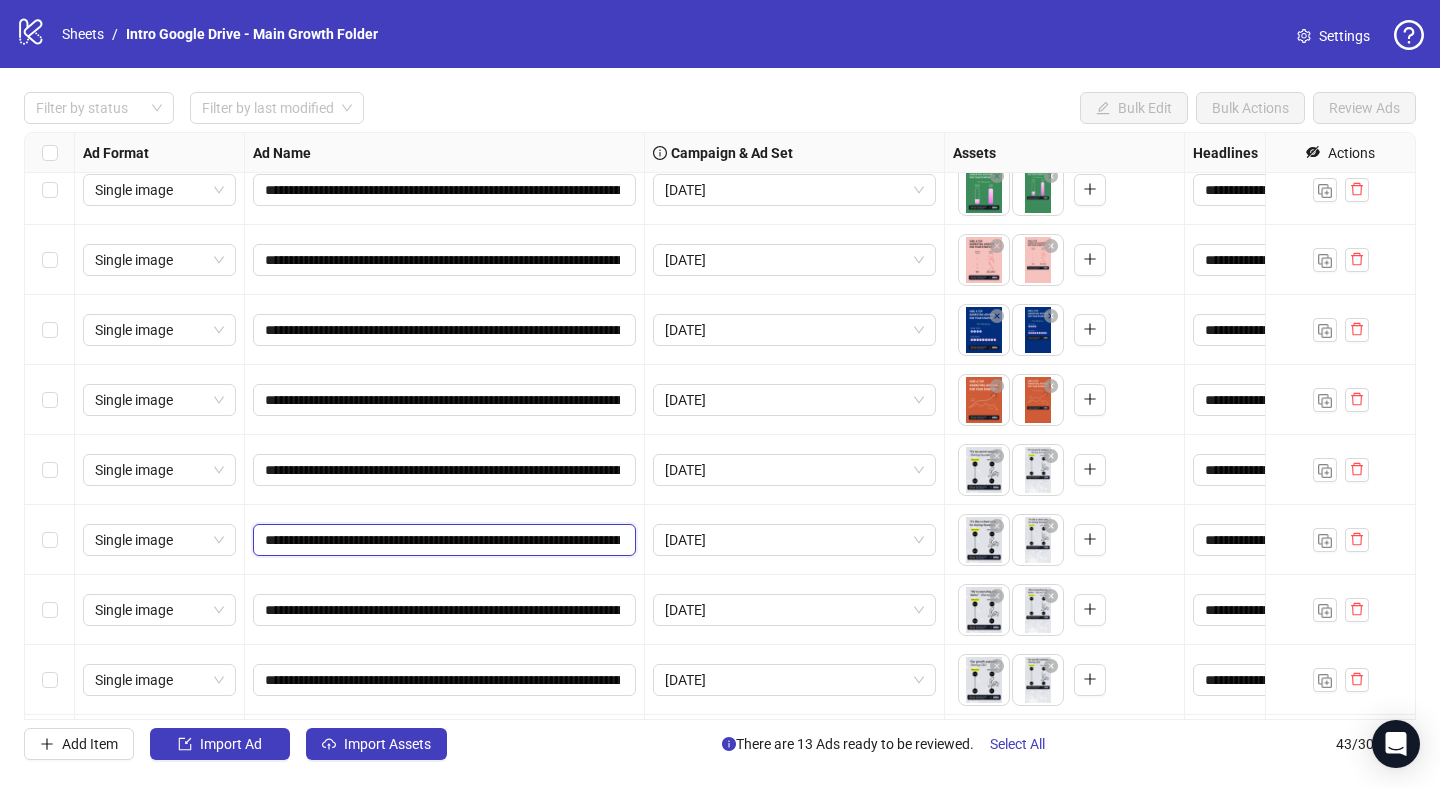 click on "**********" at bounding box center [442, 540] 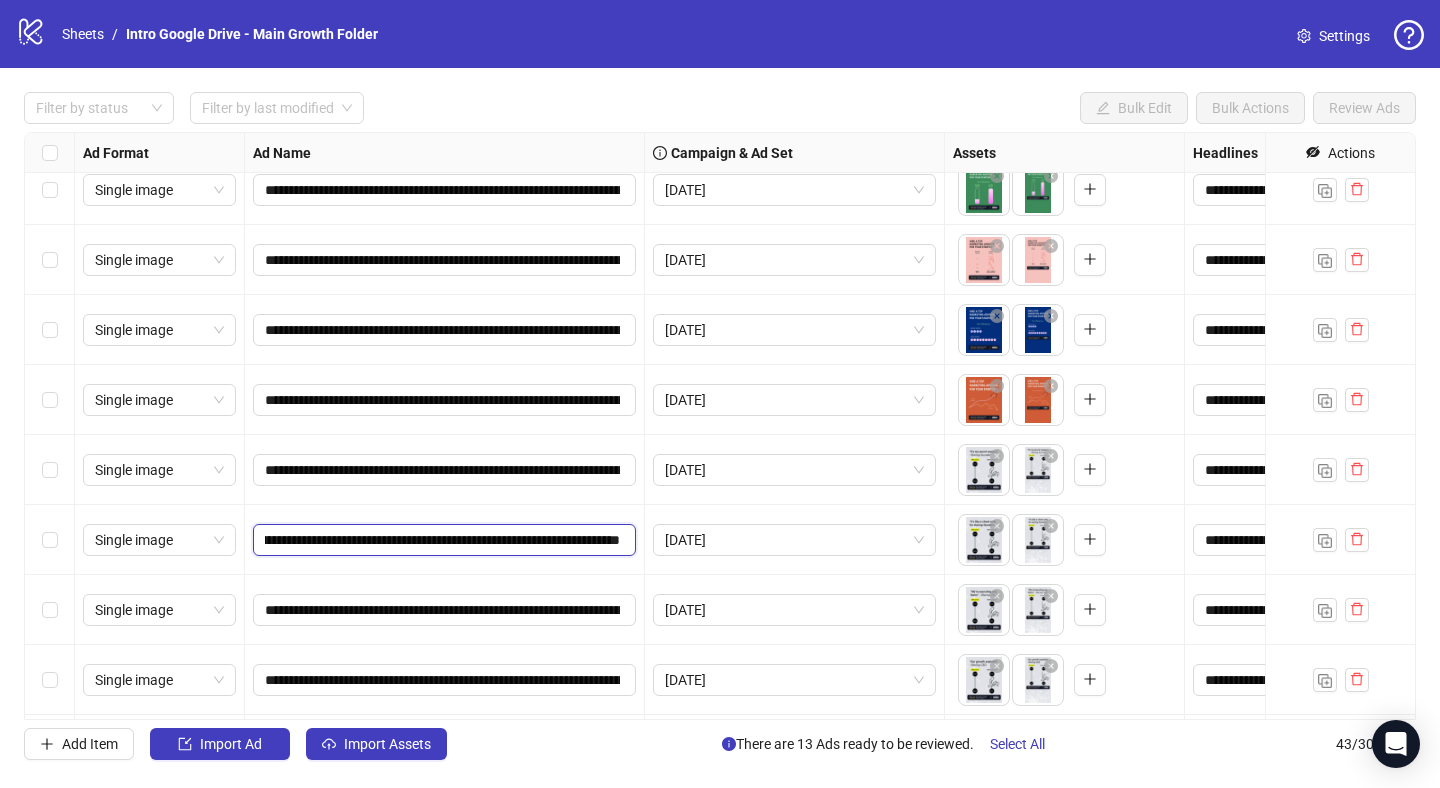 scroll, scrollTop: 2238, scrollLeft: 0, axis: vertical 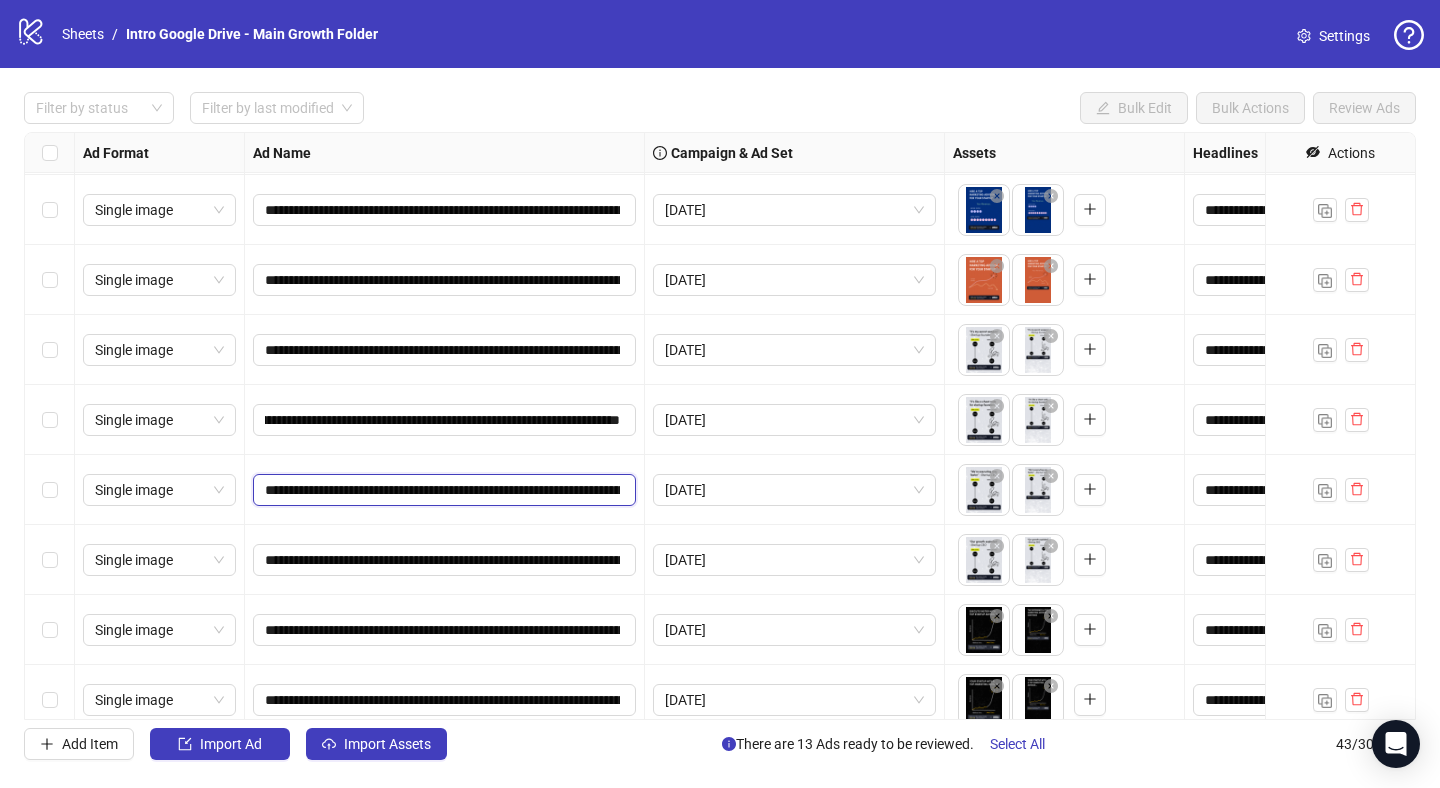 click on "**********" at bounding box center [442, 490] 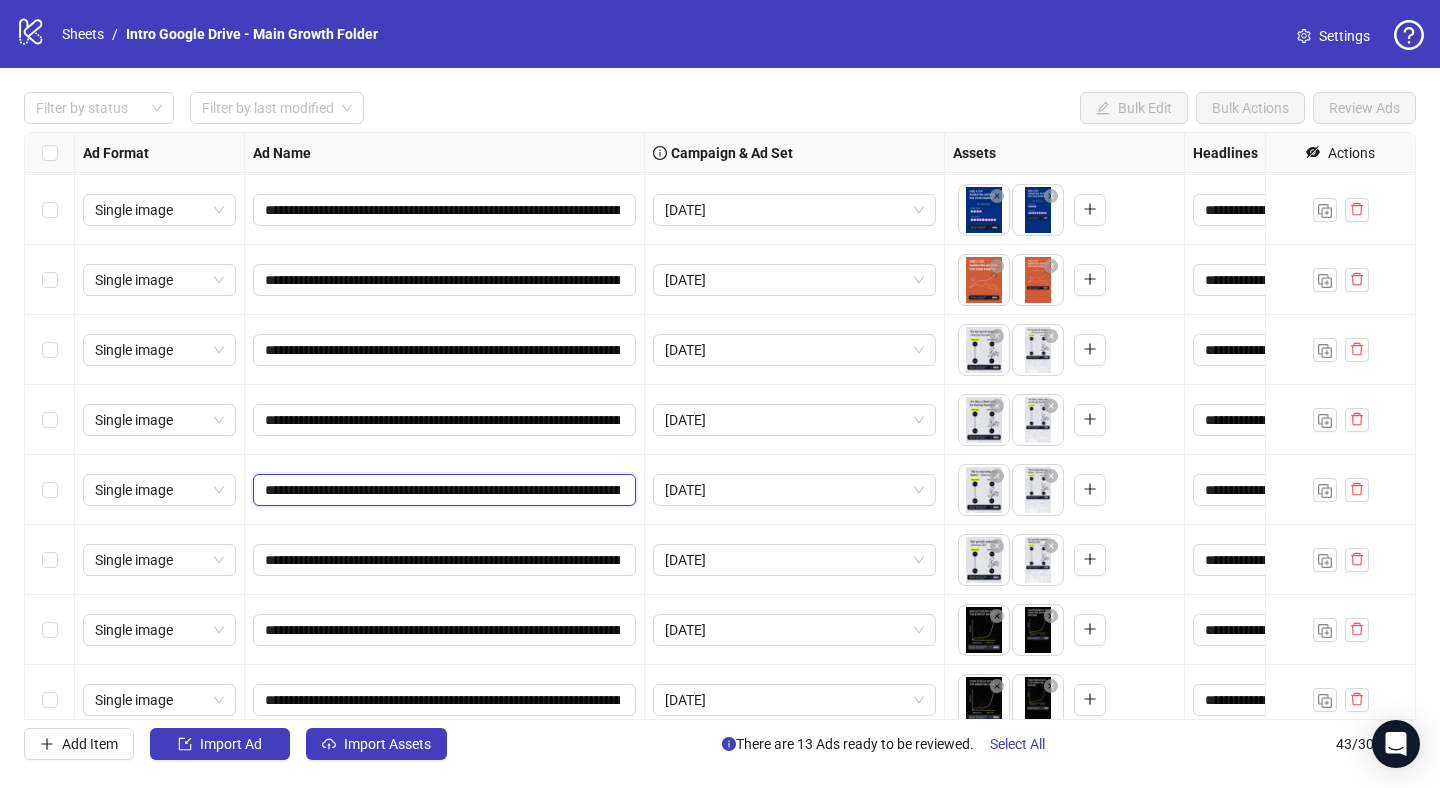 click on "**********" at bounding box center [442, 490] 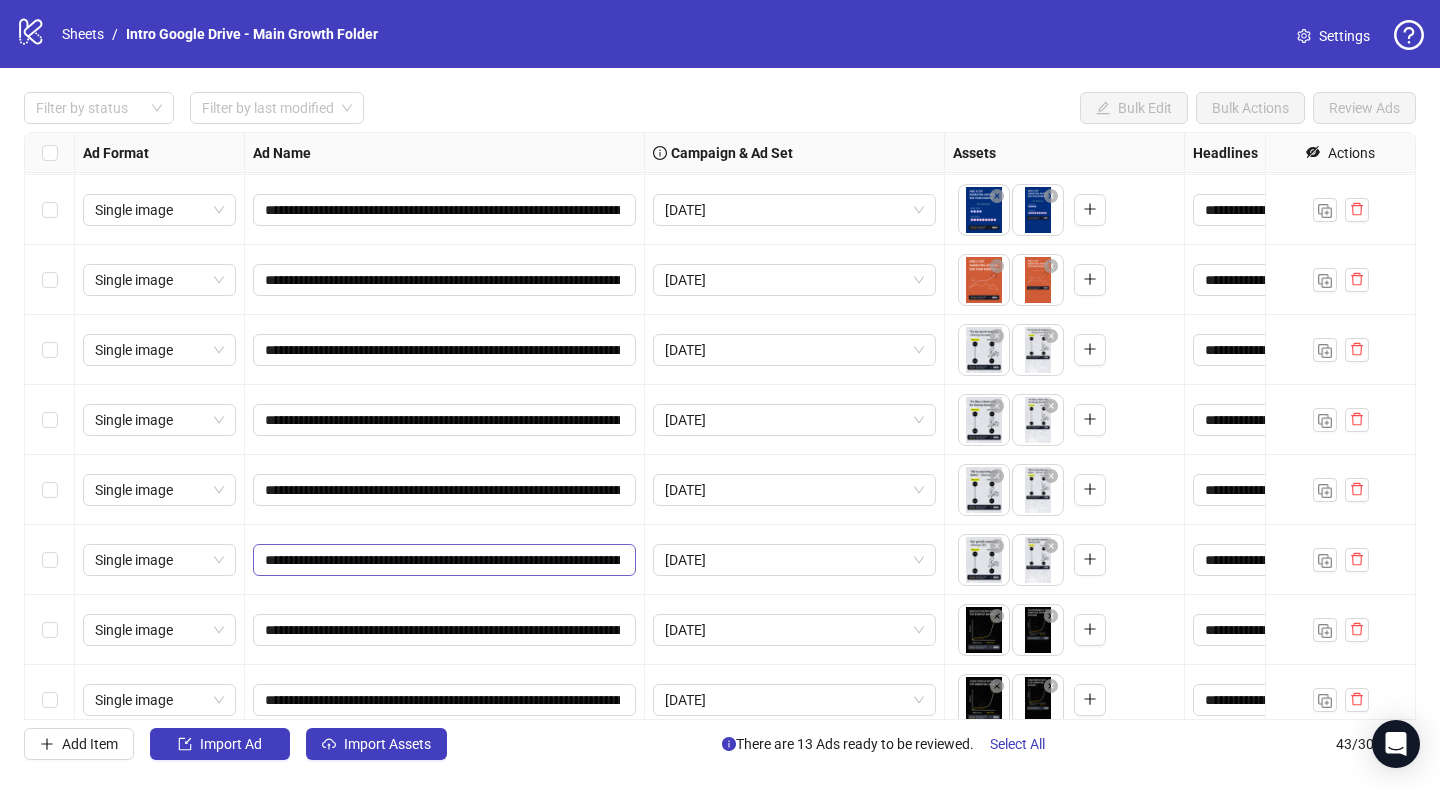 click on "**********" at bounding box center [444, 560] 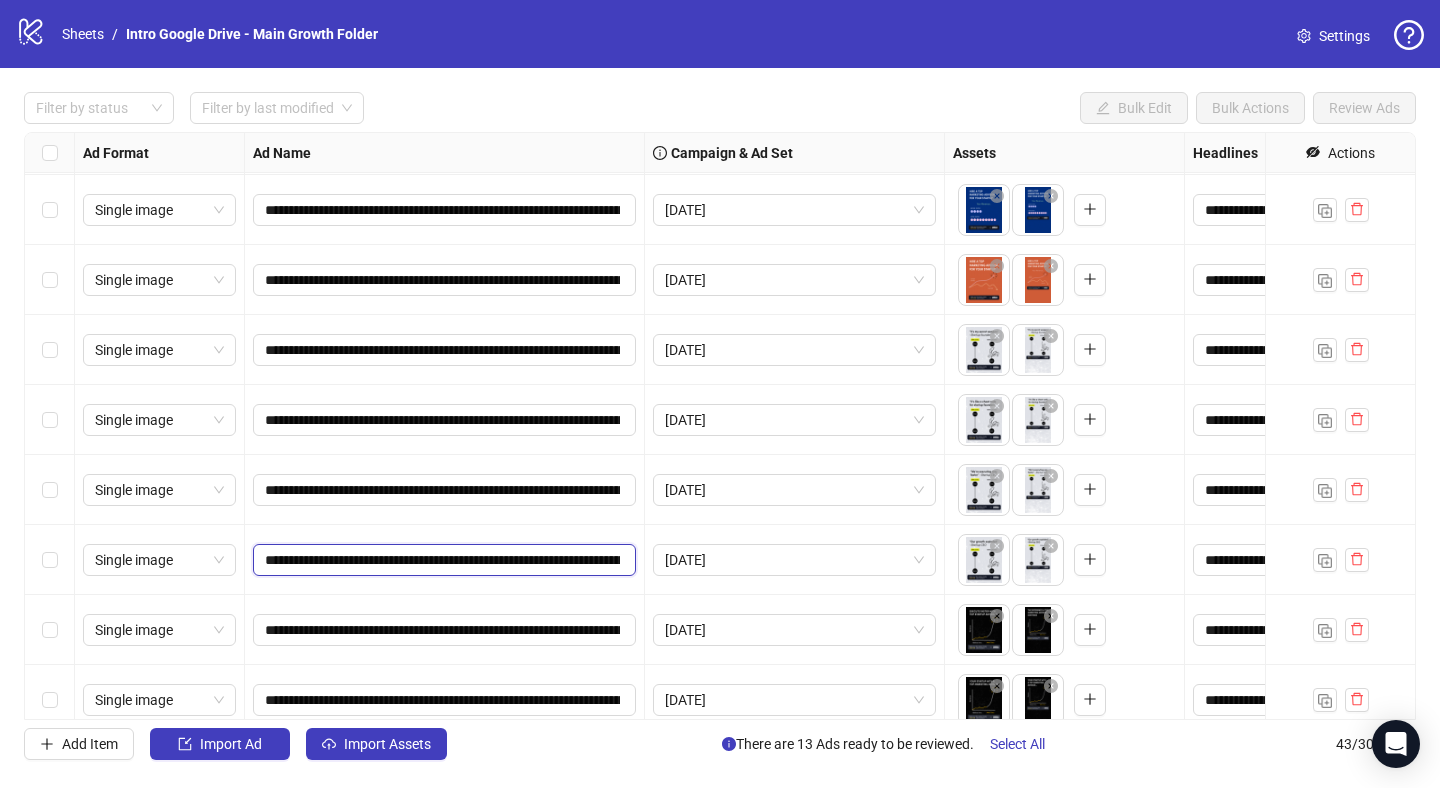 scroll, scrollTop: 0, scrollLeft: 487, axis: horizontal 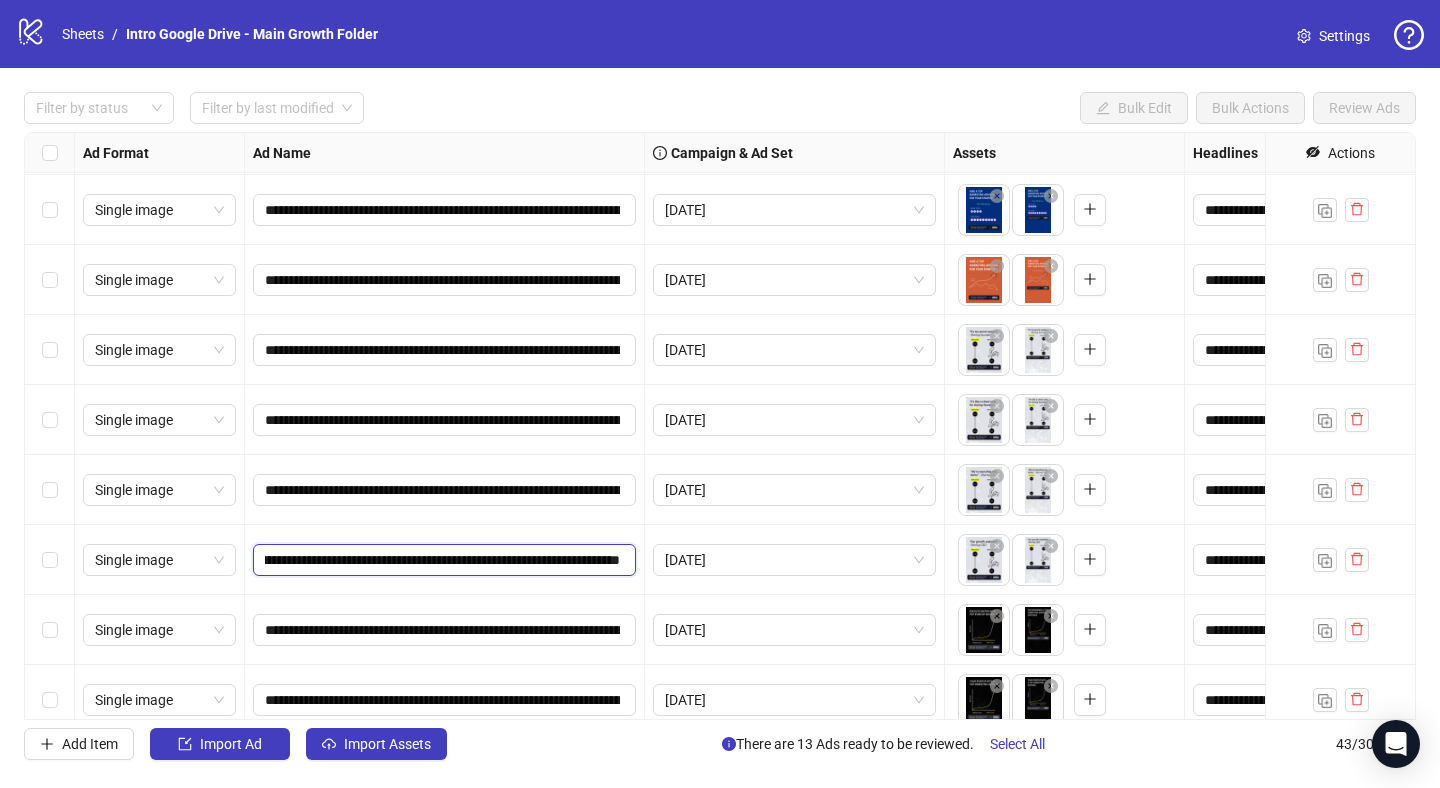 click on "**********" at bounding box center [442, 560] 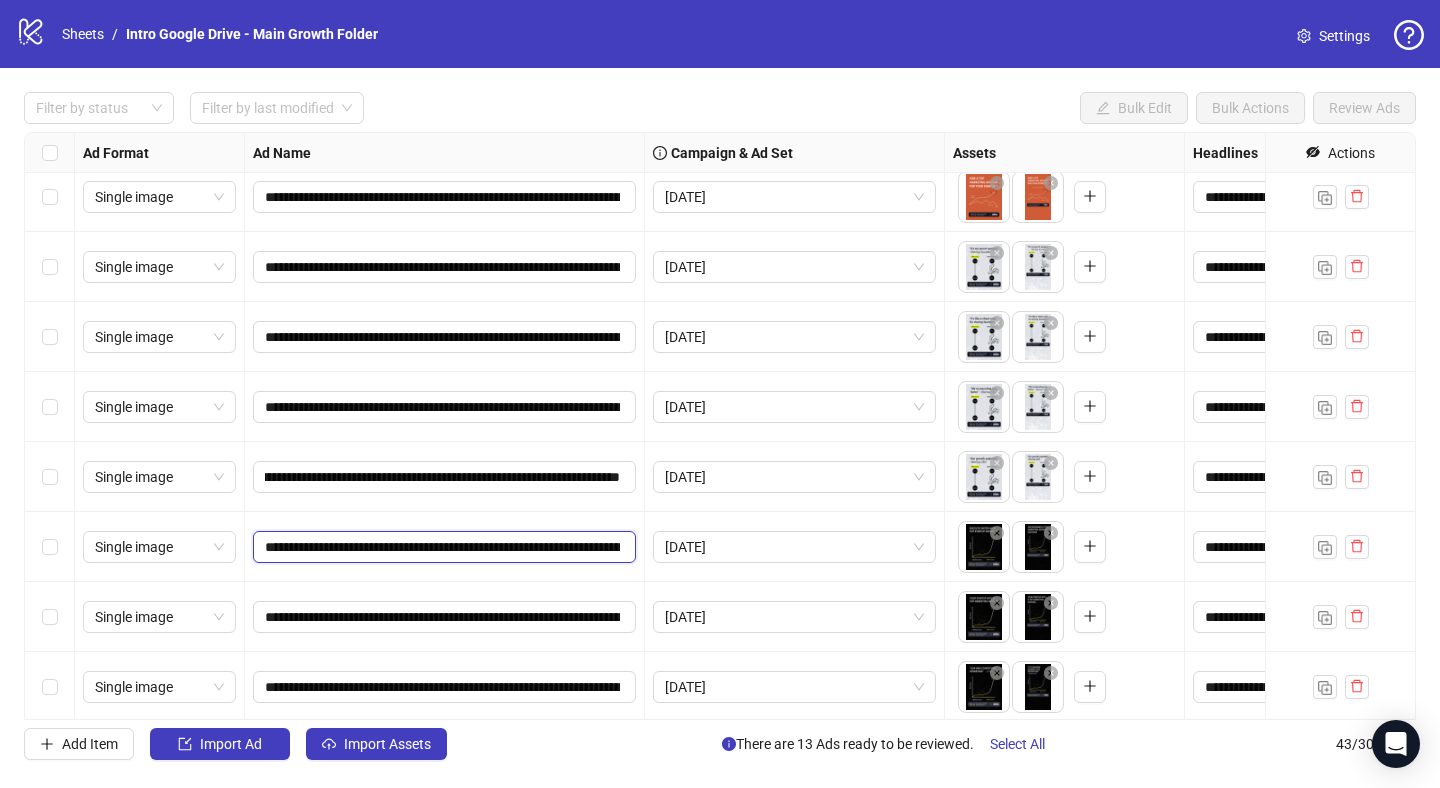click on "**********" at bounding box center [442, 547] 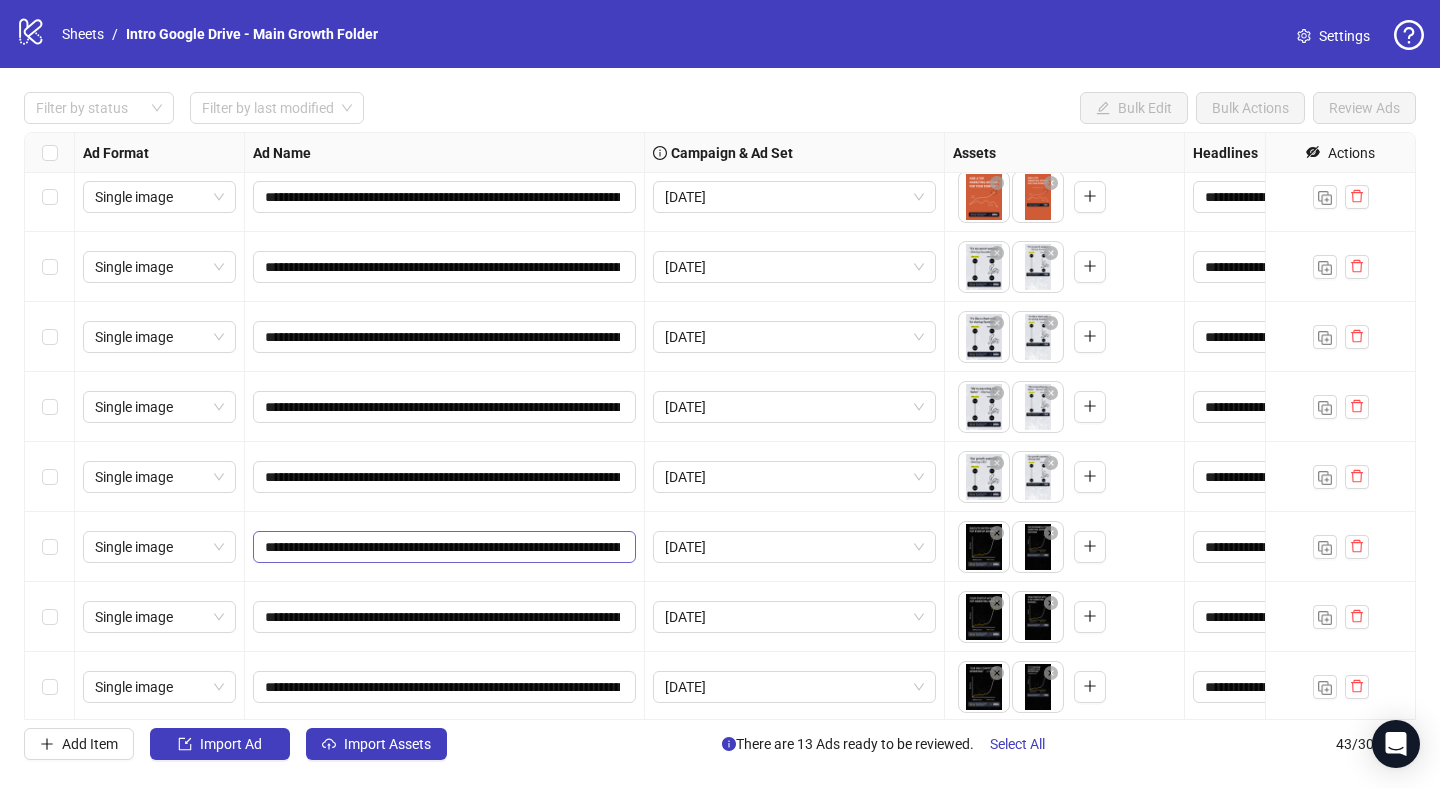 click on "**********" at bounding box center [444, 547] 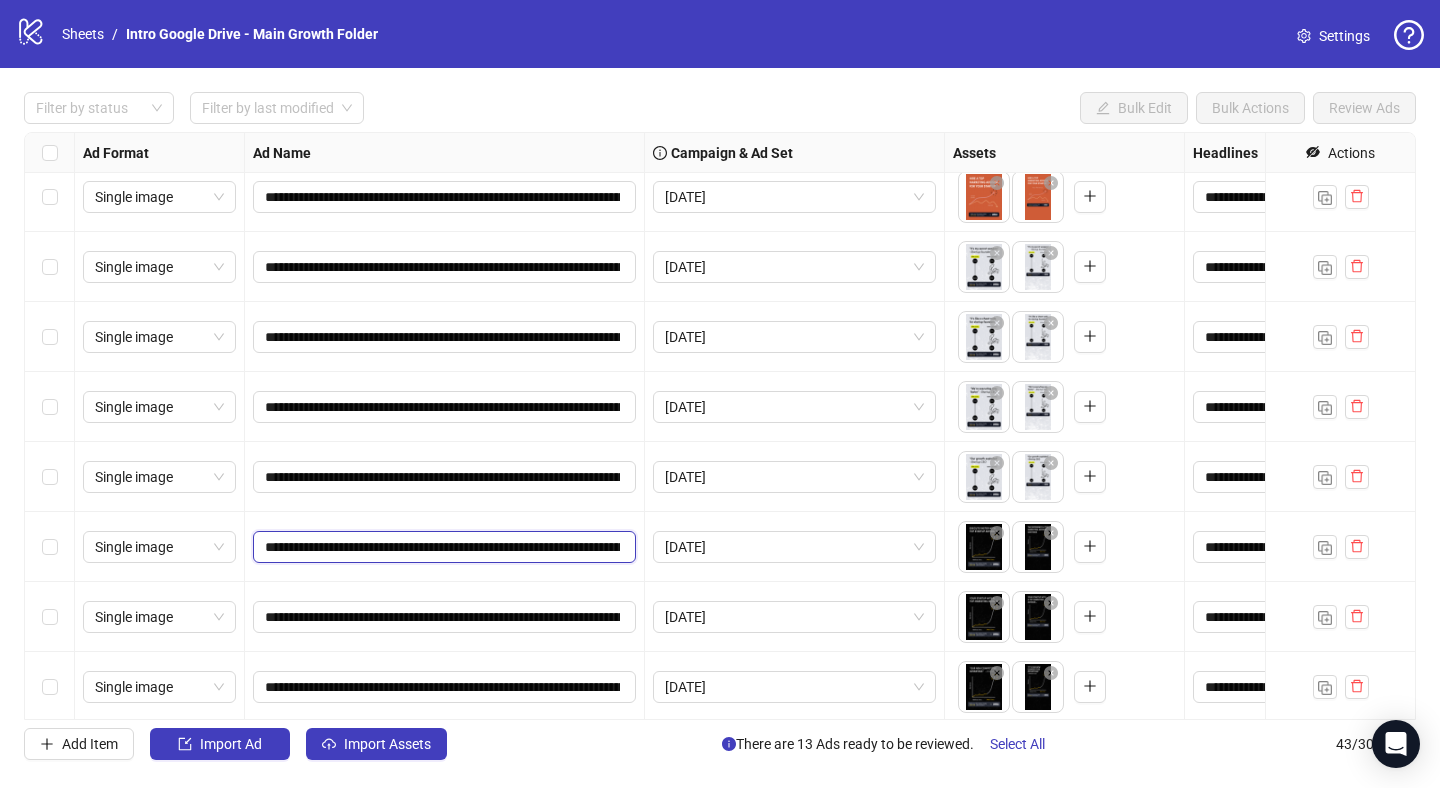 paste 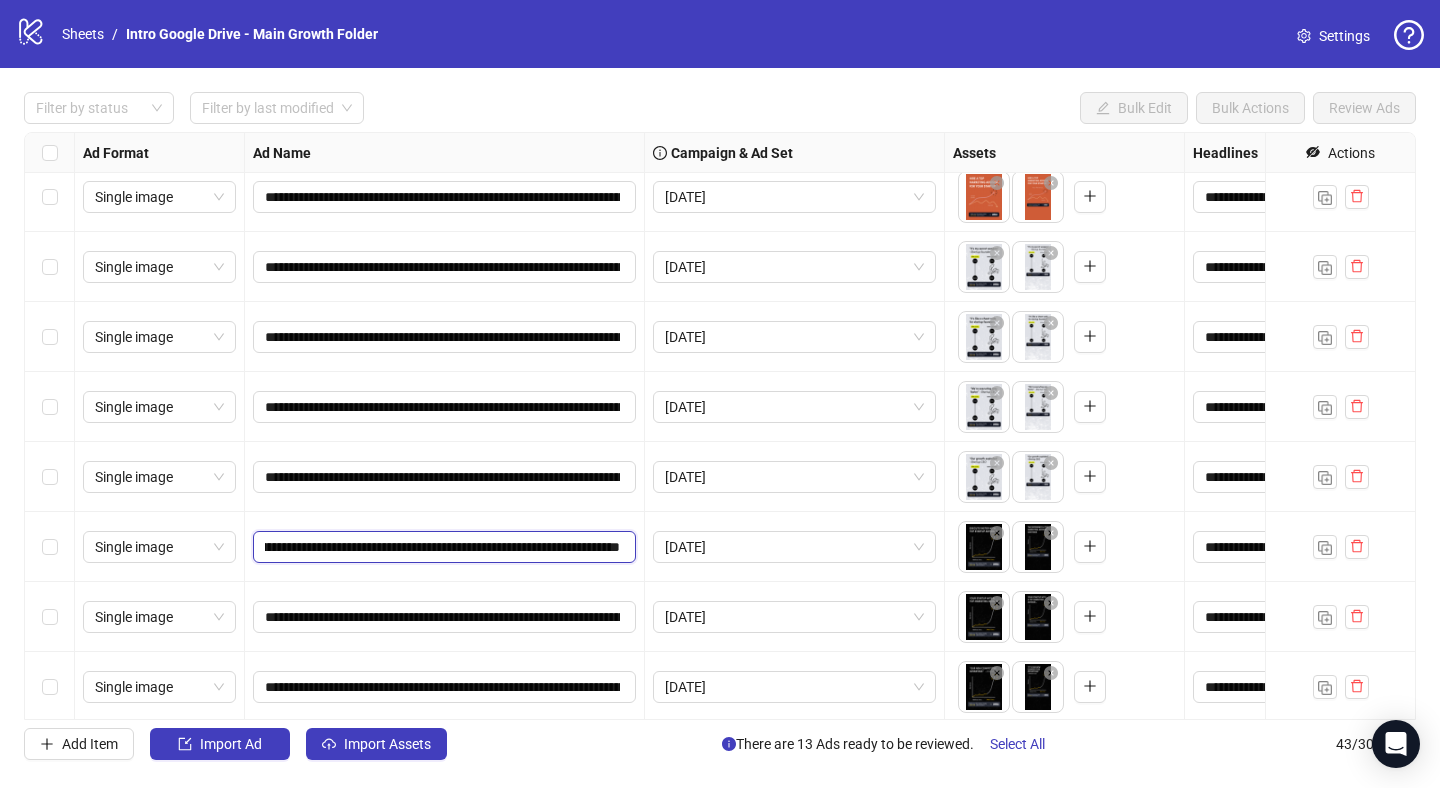scroll, scrollTop: 2382, scrollLeft: 0, axis: vertical 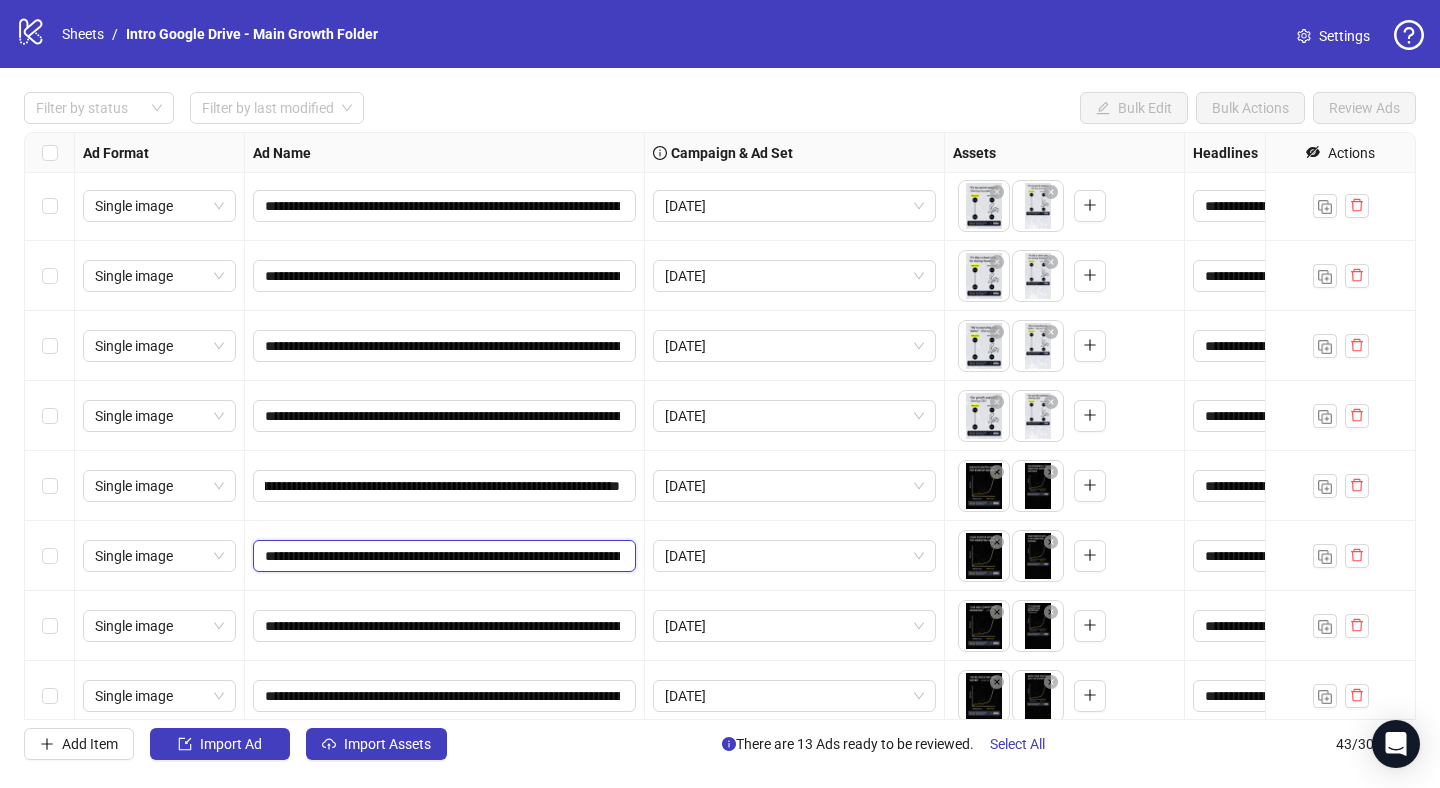 click on "**********" at bounding box center (442, 556) 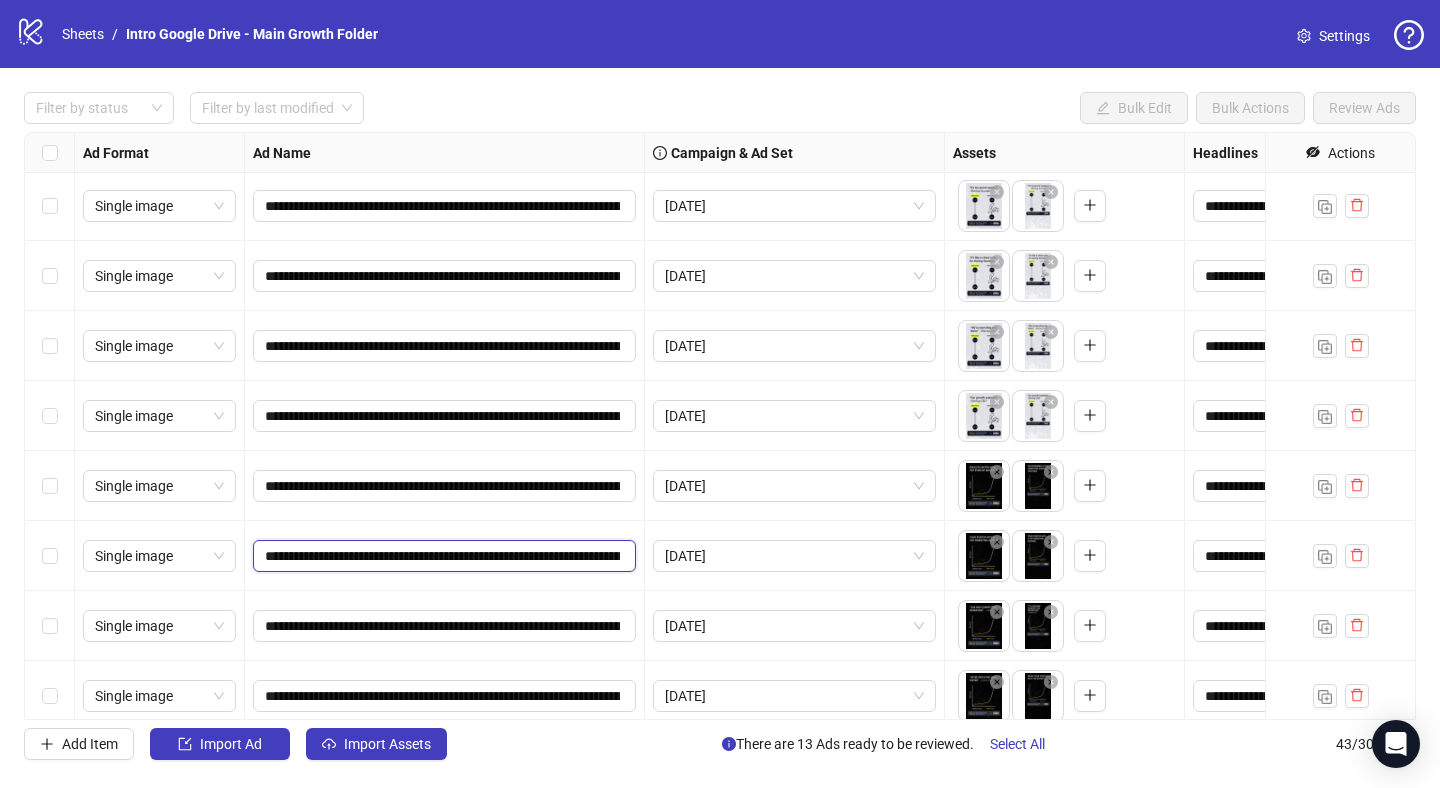 click on "**********" at bounding box center (442, 556) 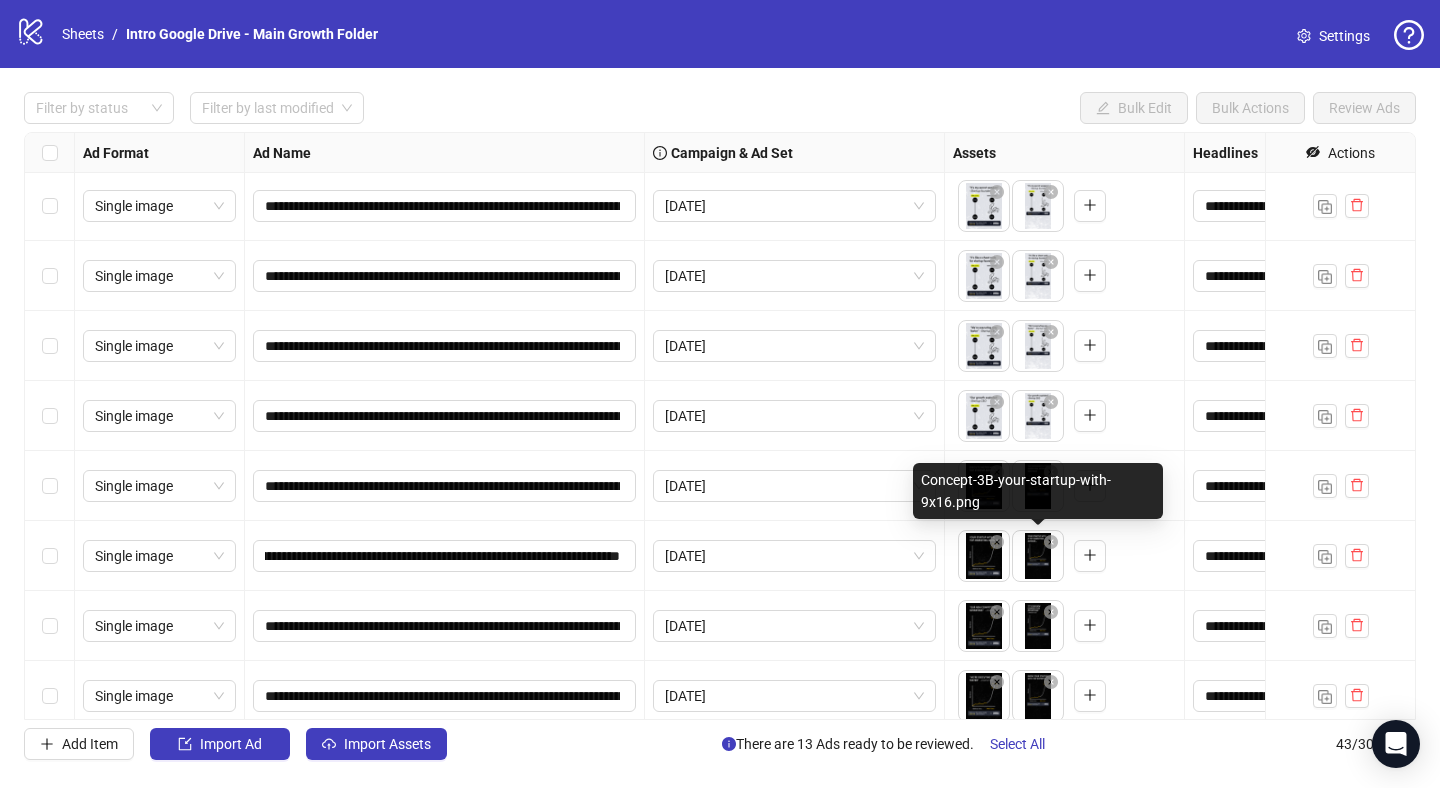 scroll, scrollTop: 0, scrollLeft: 0, axis: both 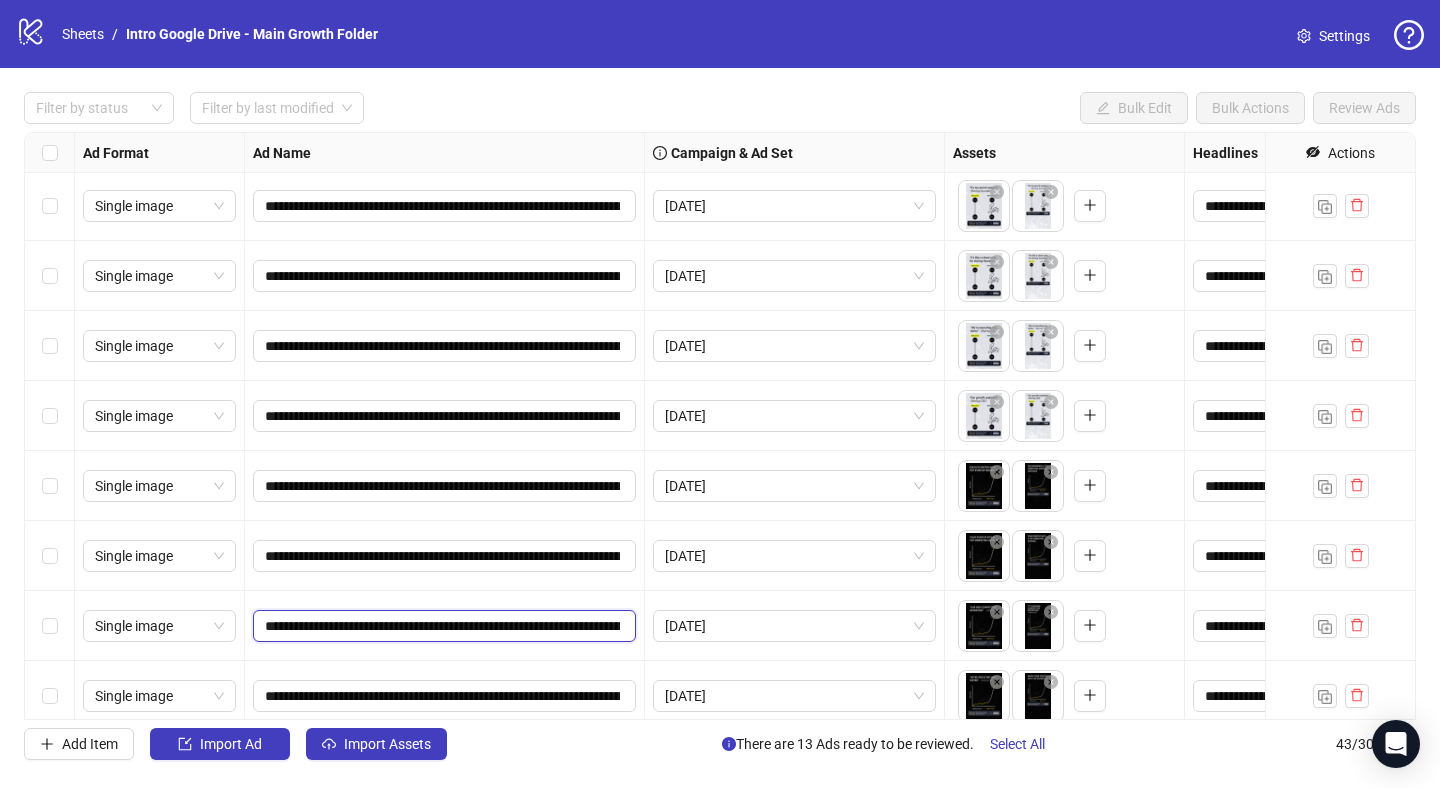 click on "**********" at bounding box center [442, 626] 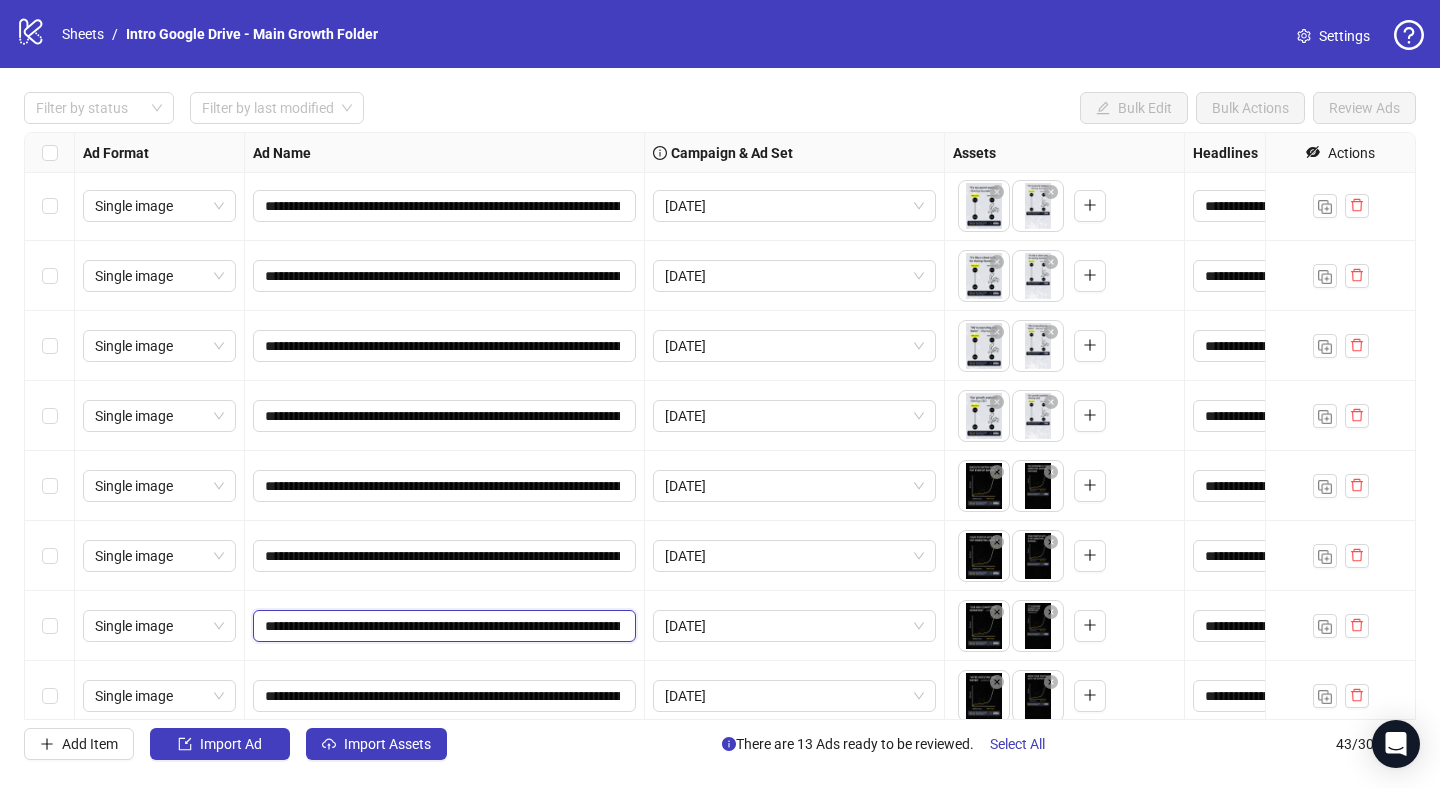 scroll, scrollTop: 0, scrollLeft: 565, axis: horizontal 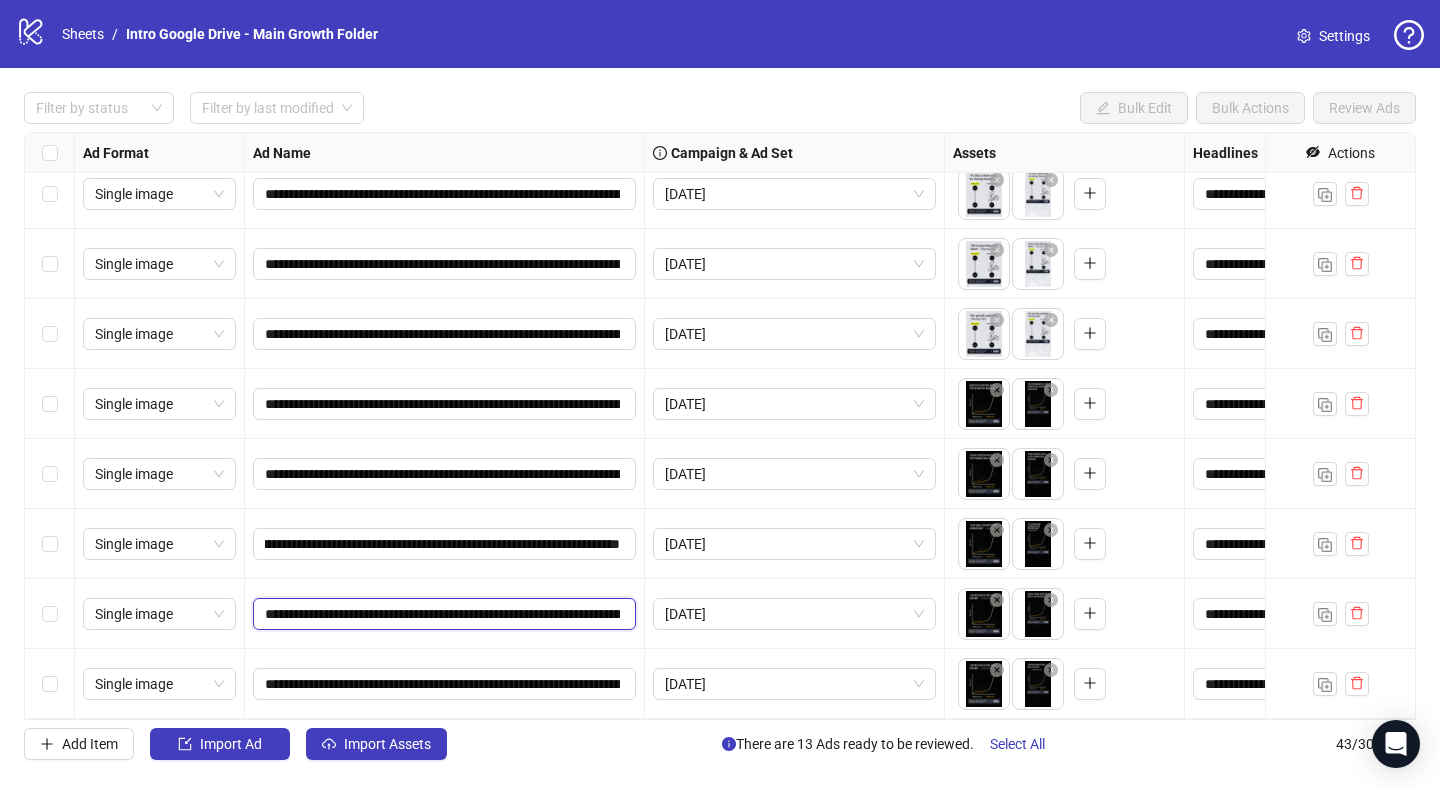 click on "**********" at bounding box center [442, 614] 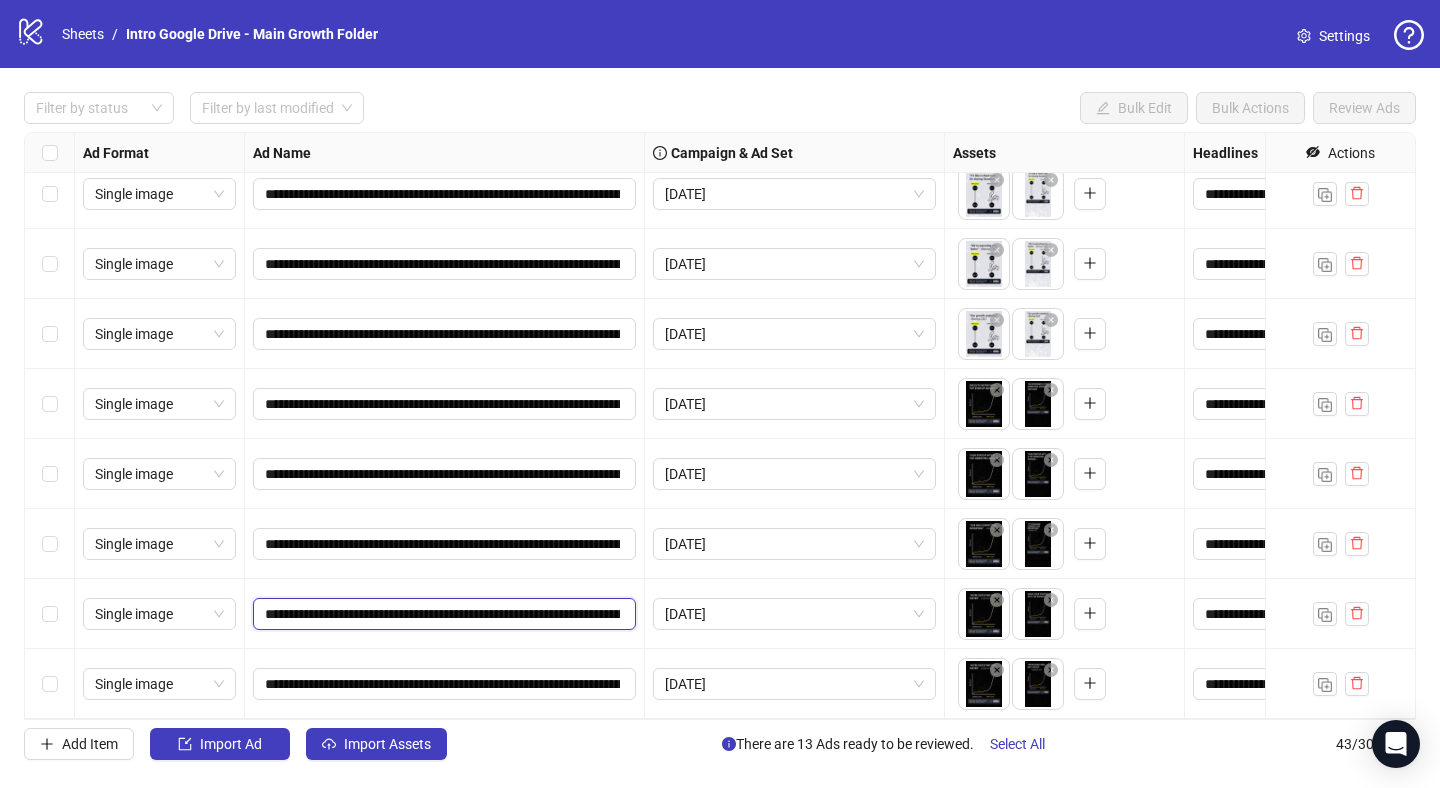 click on "**********" at bounding box center (442, 614) 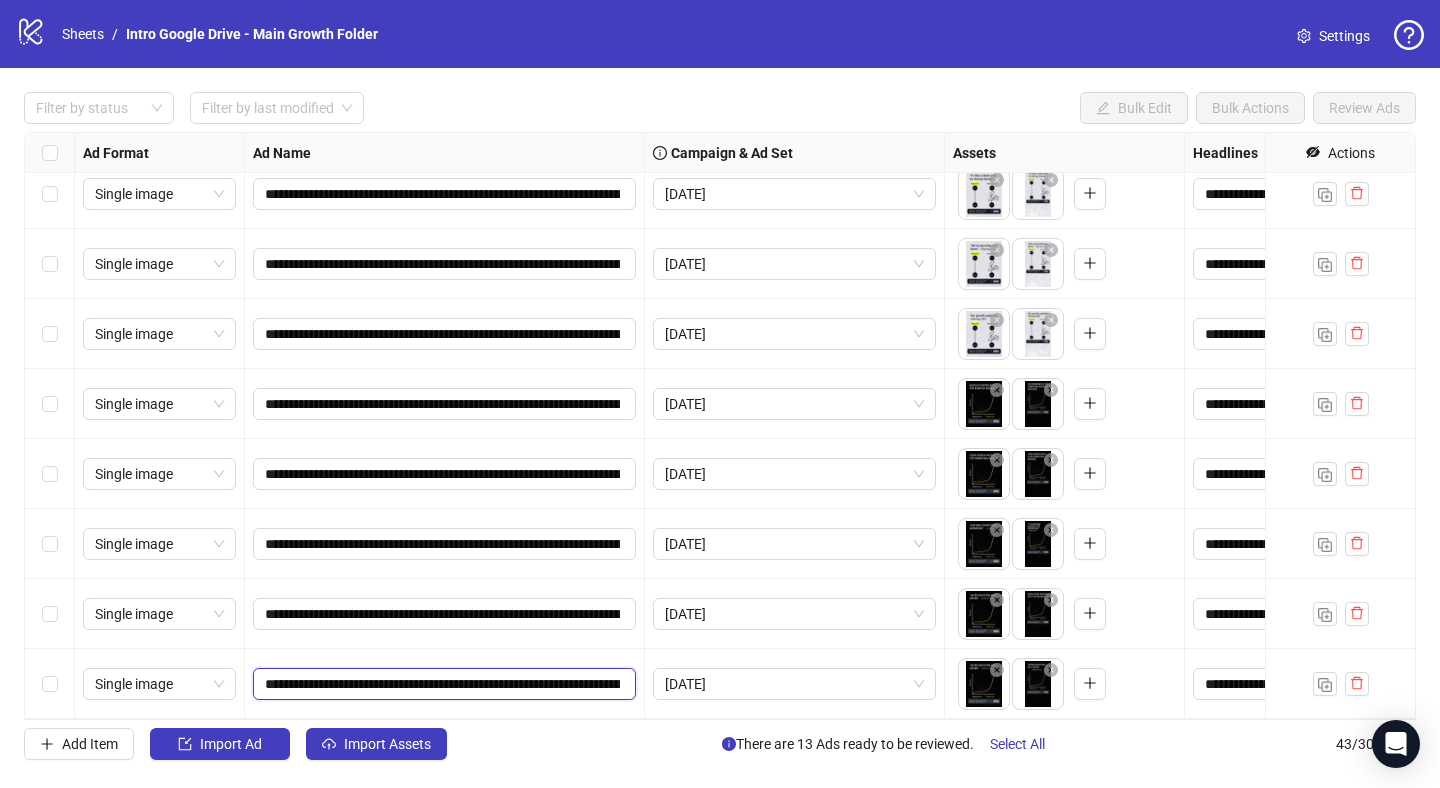 click on "**********" at bounding box center [442, 684] 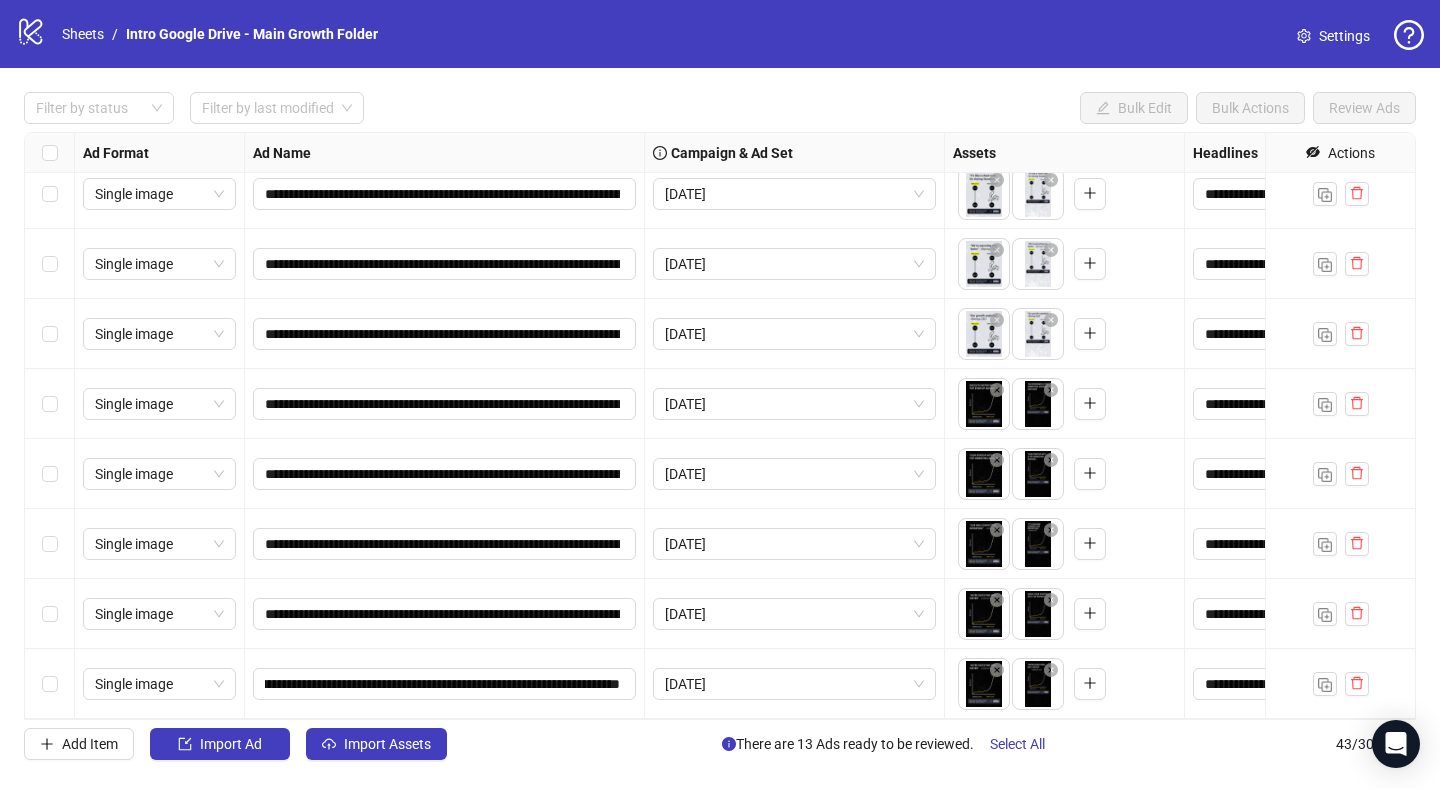 click on "**********" at bounding box center (445, 684) 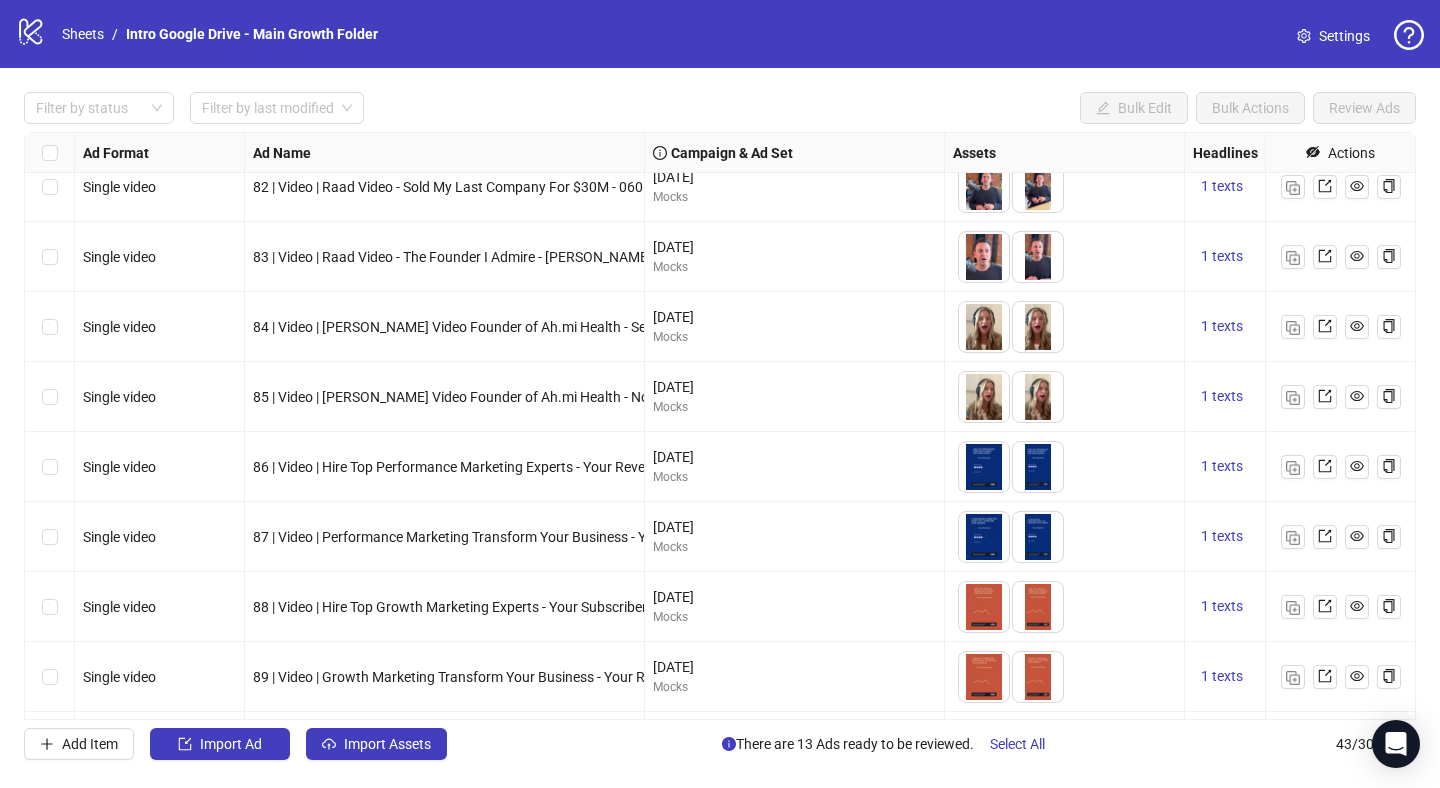 scroll, scrollTop: 843, scrollLeft: 0, axis: vertical 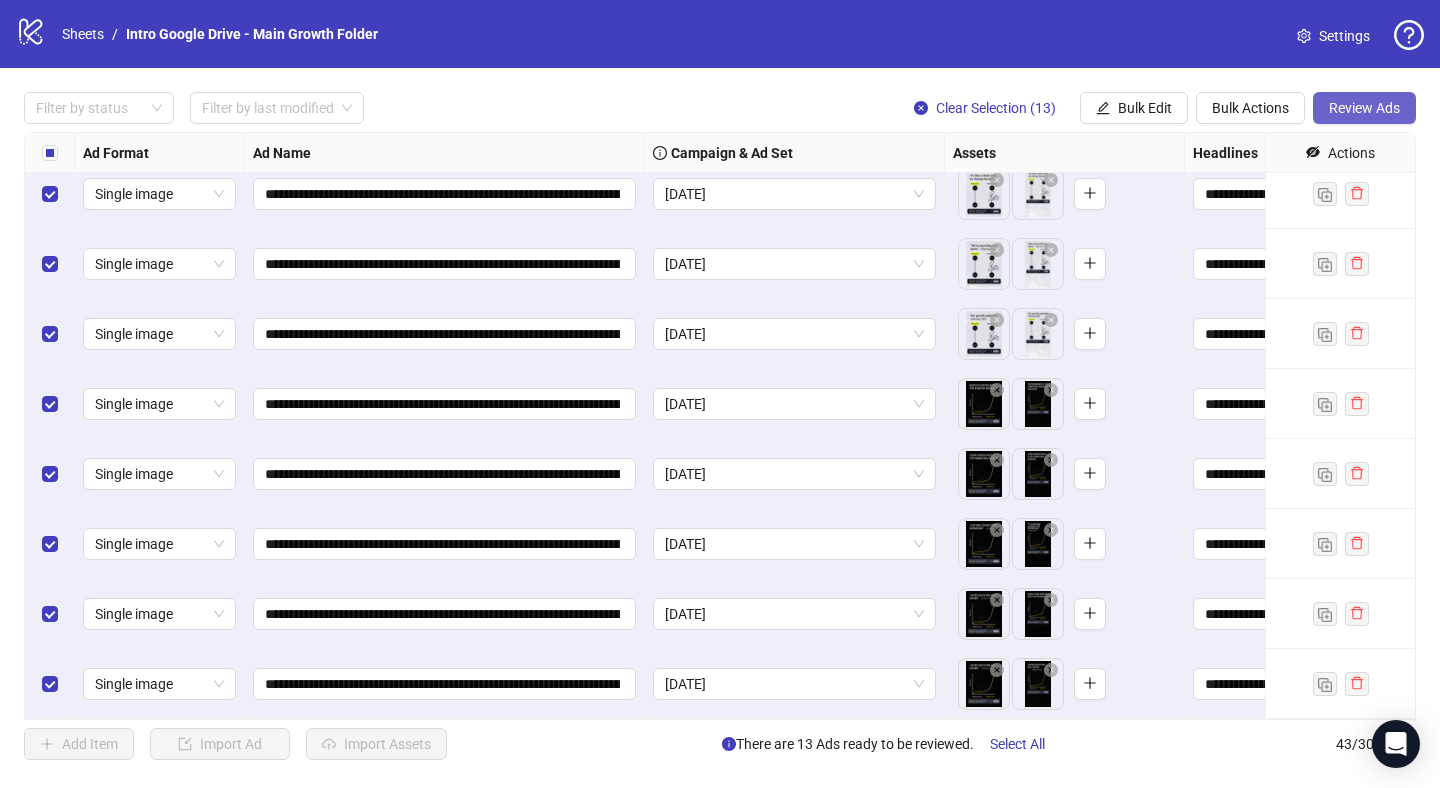 click on "Review Ads" at bounding box center [1364, 108] 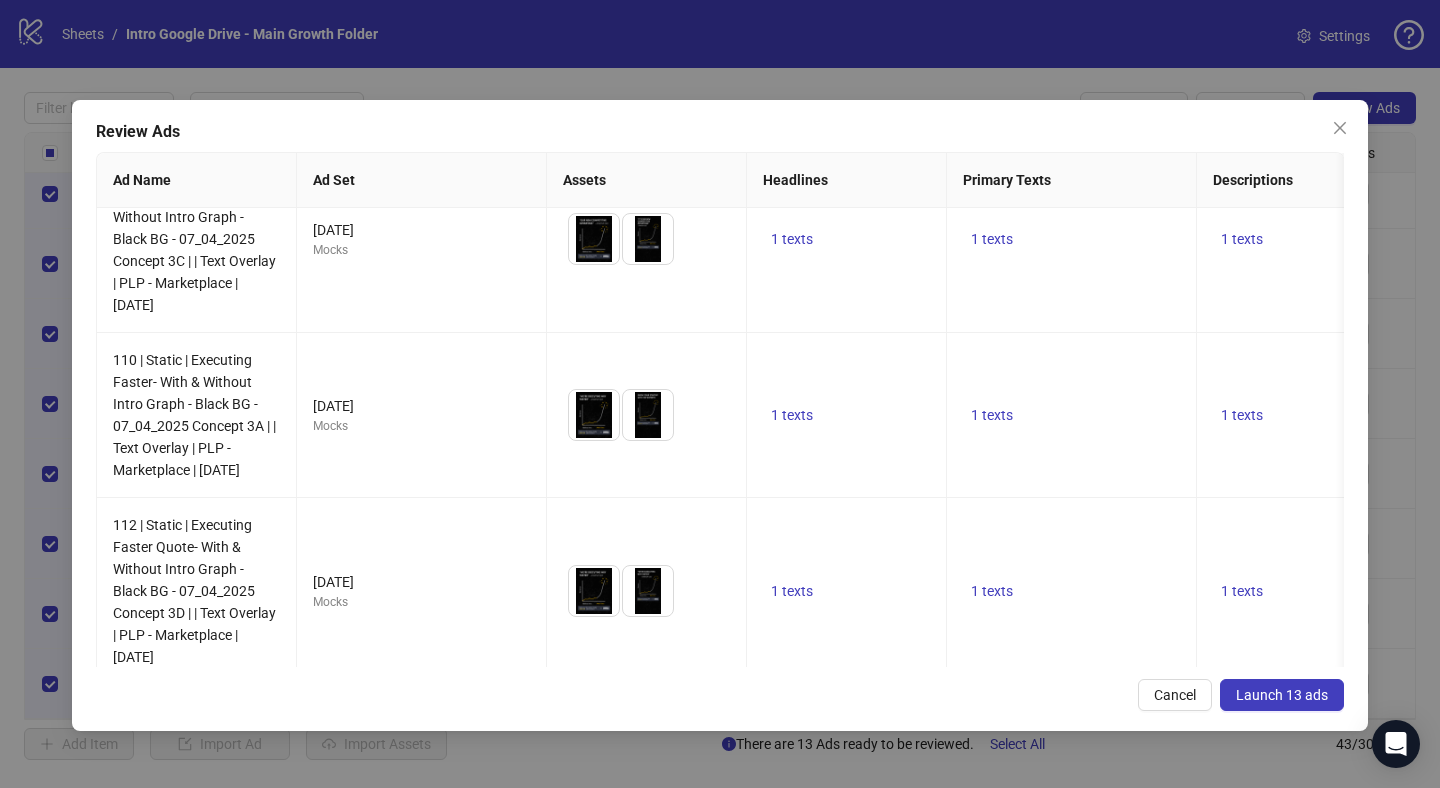 scroll, scrollTop: 1774, scrollLeft: 0, axis: vertical 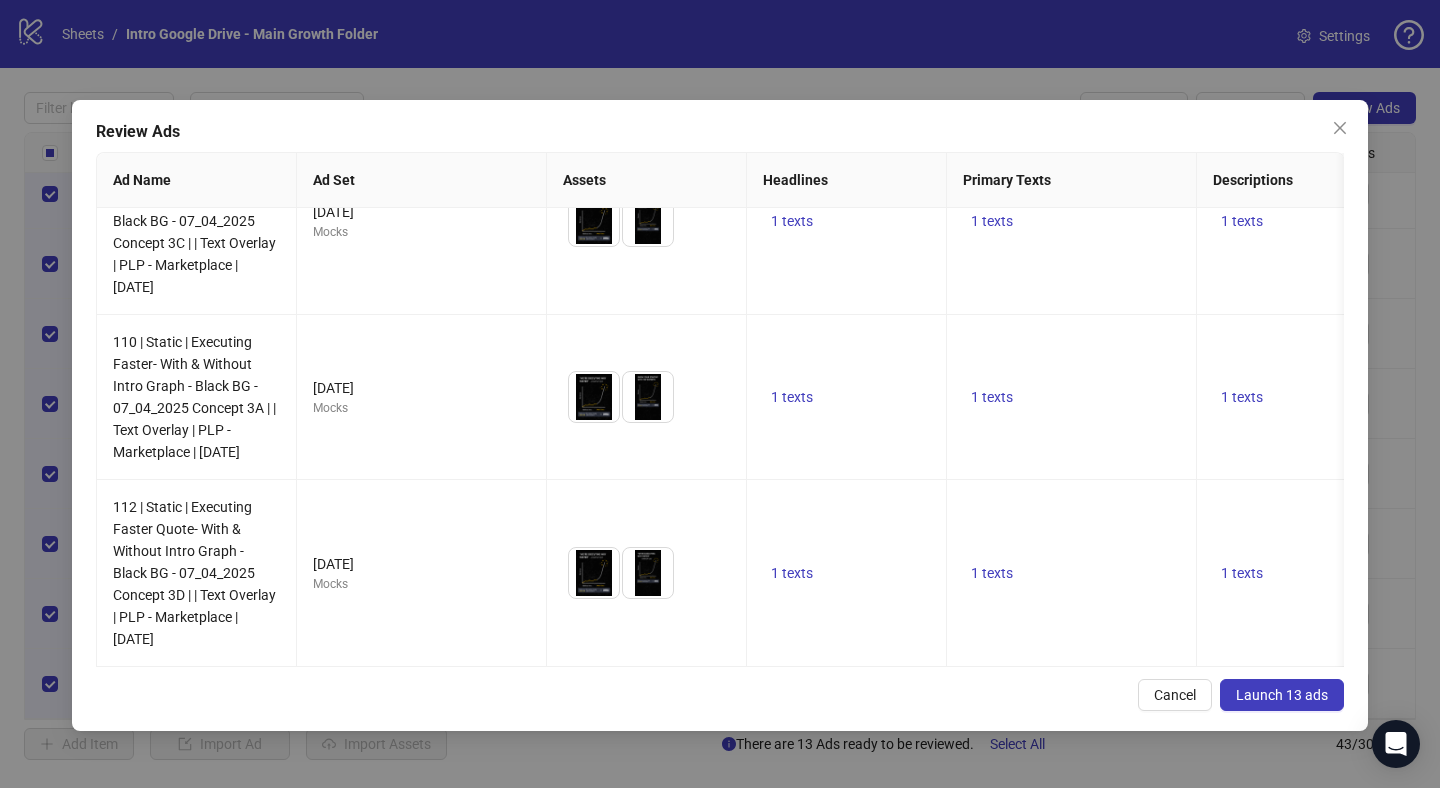 click on "Launch 13 ads" at bounding box center [1282, 695] 